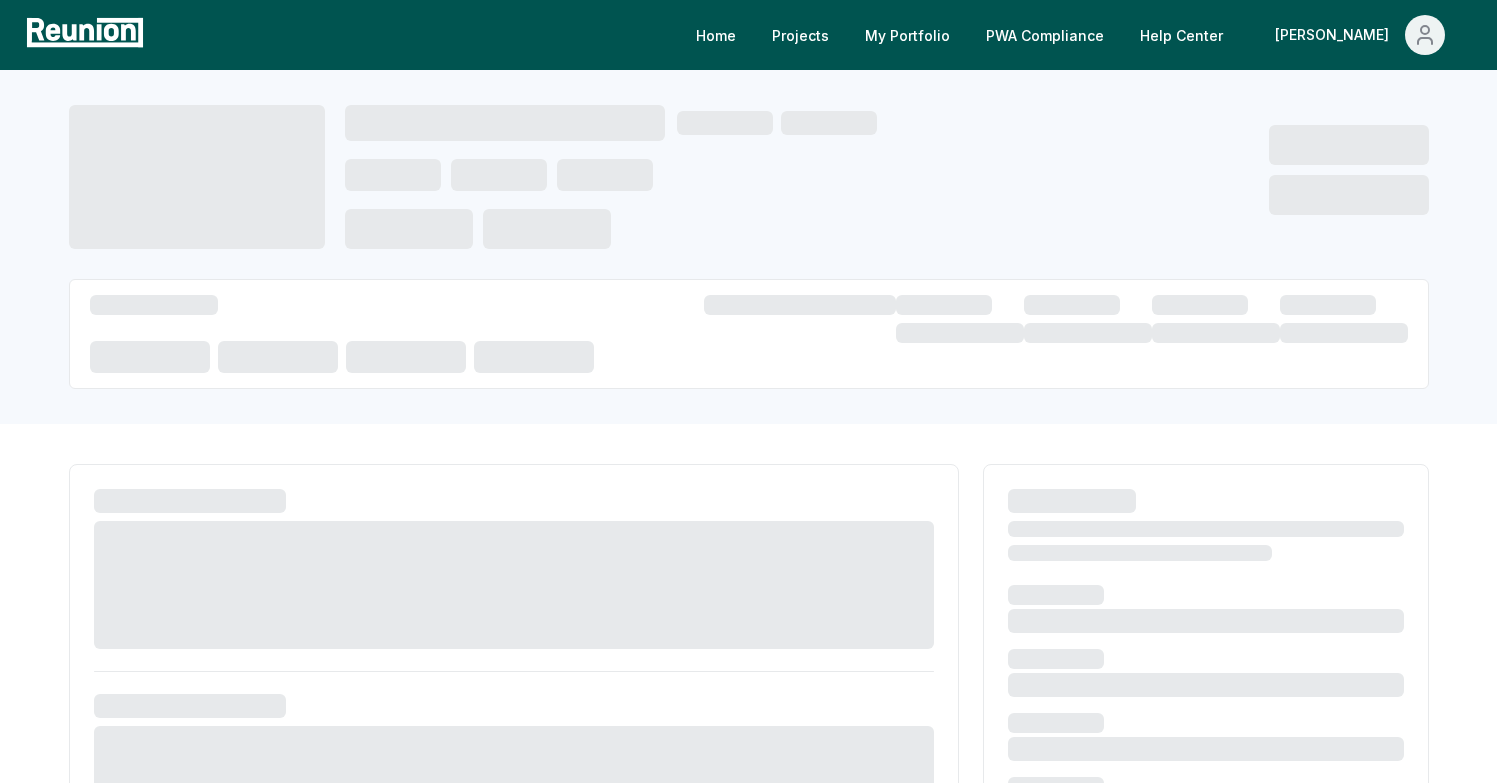 scroll, scrollTop: 0, scrollLeft: 0, axis: both 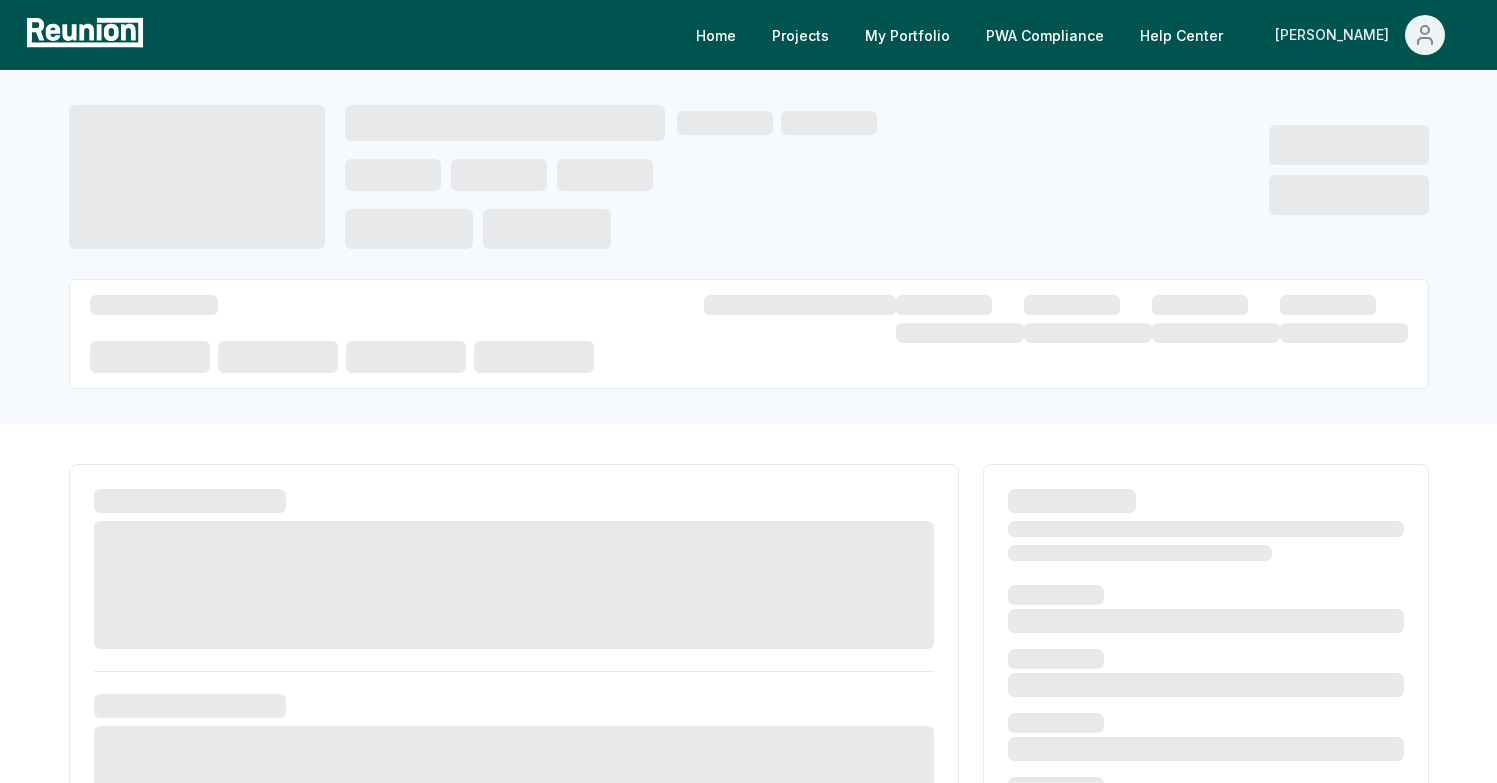 click on "[PERSON_NAME]" at bounding box center [1336, 35] 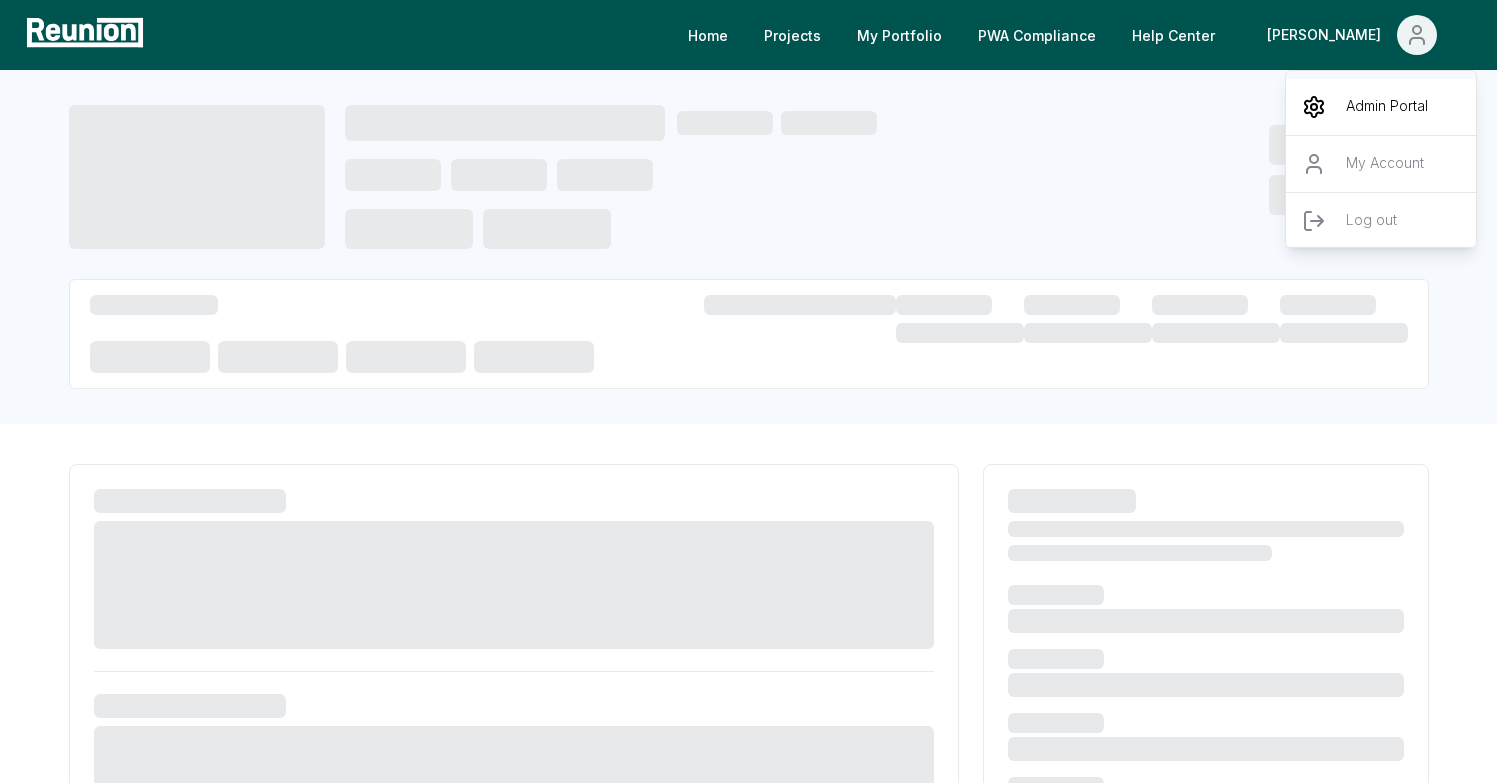 click on "Admin Portal" at bounding box center [1382, 107] 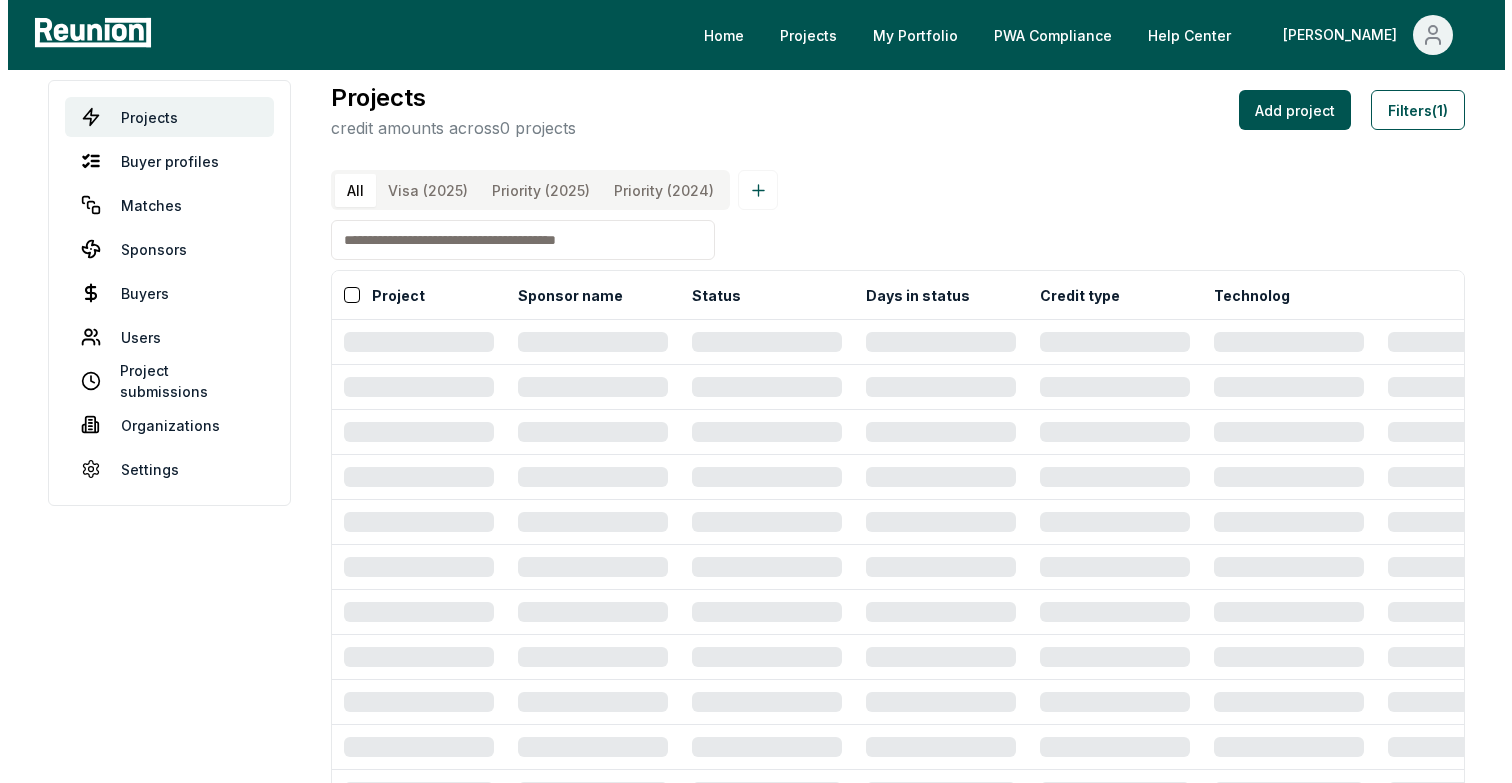 scroll, scrollTop: 0, scrollLeft: 0, axis: both 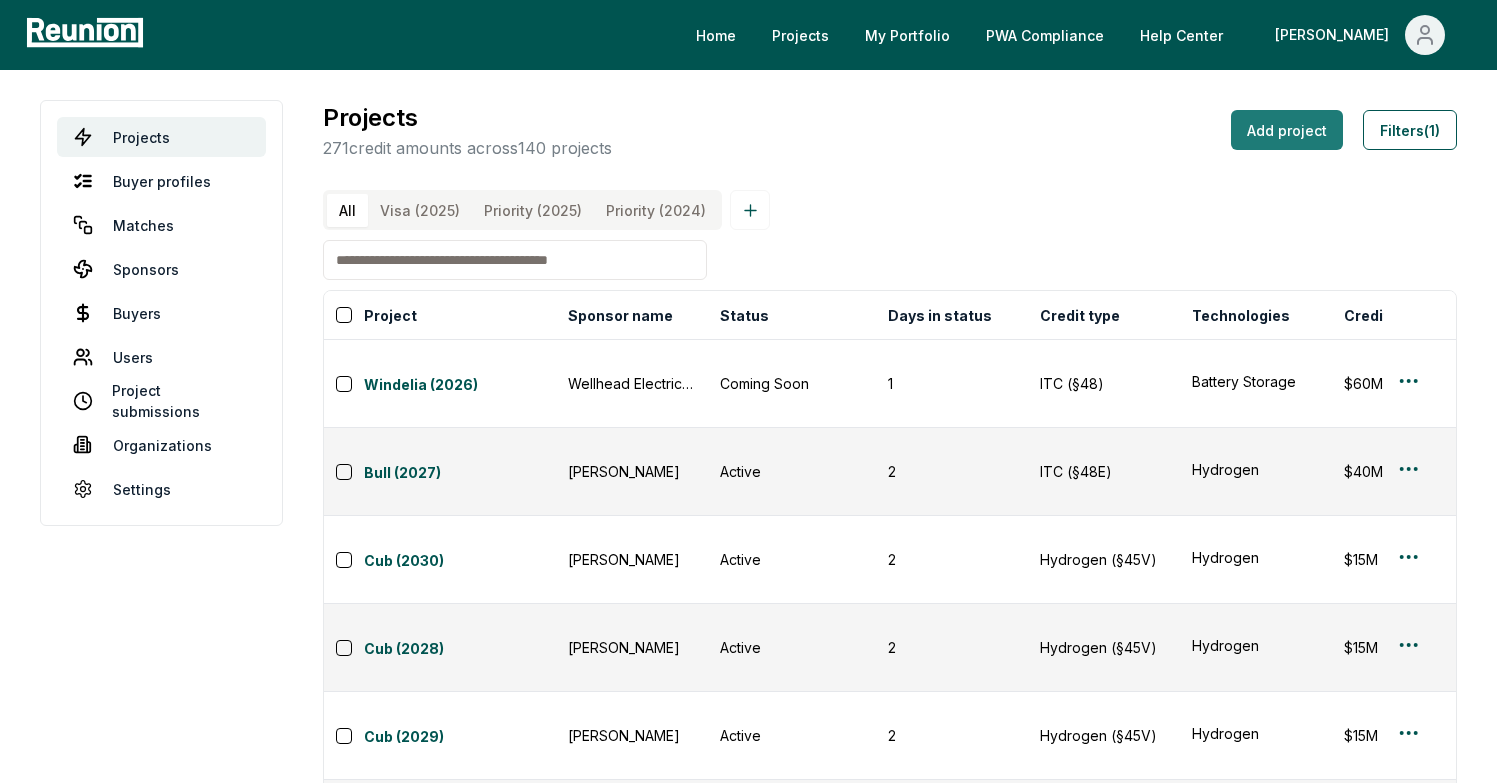 click on "Add project" at bounding box center [1287, 130] 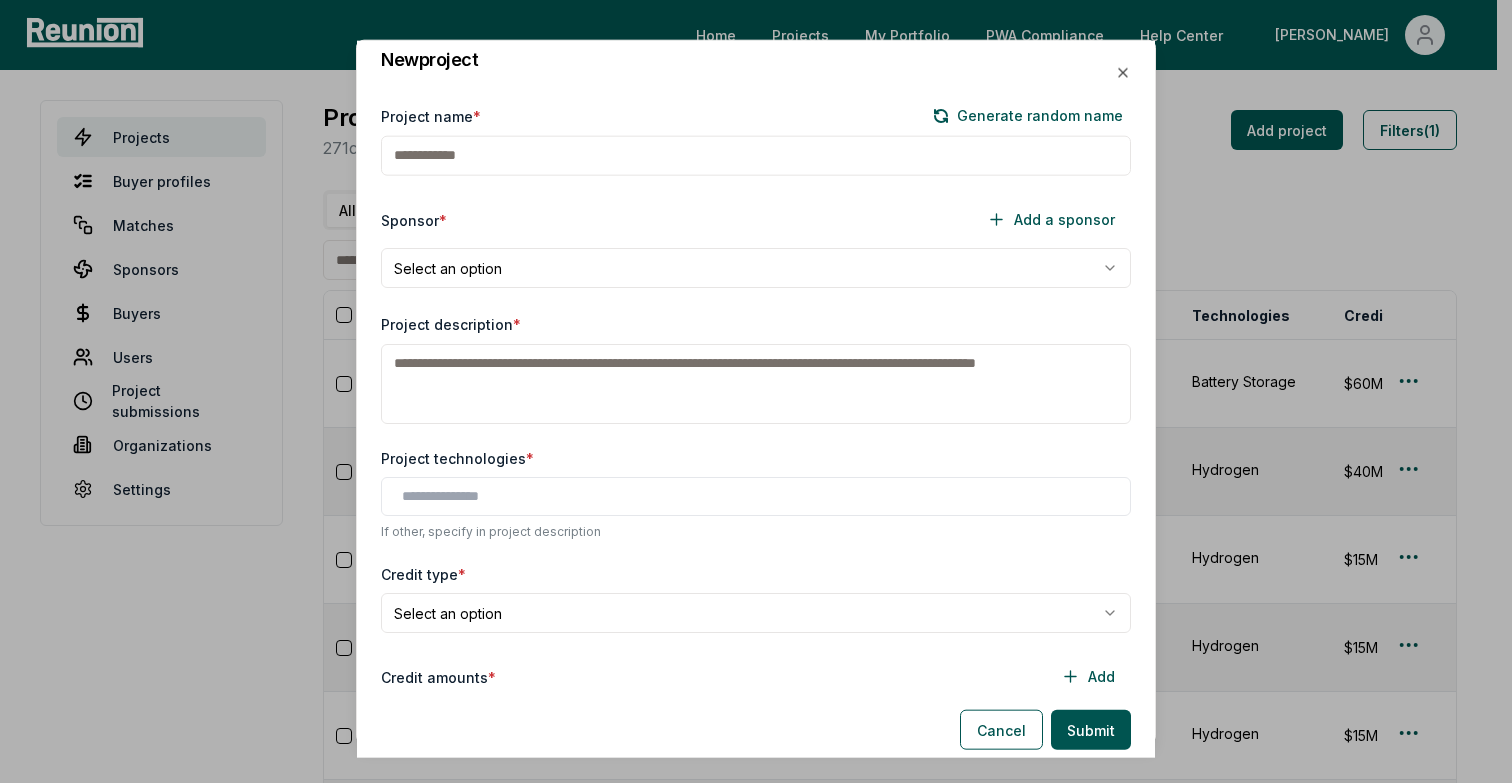 click on "Project name  *" at bounding box center [756, 155] 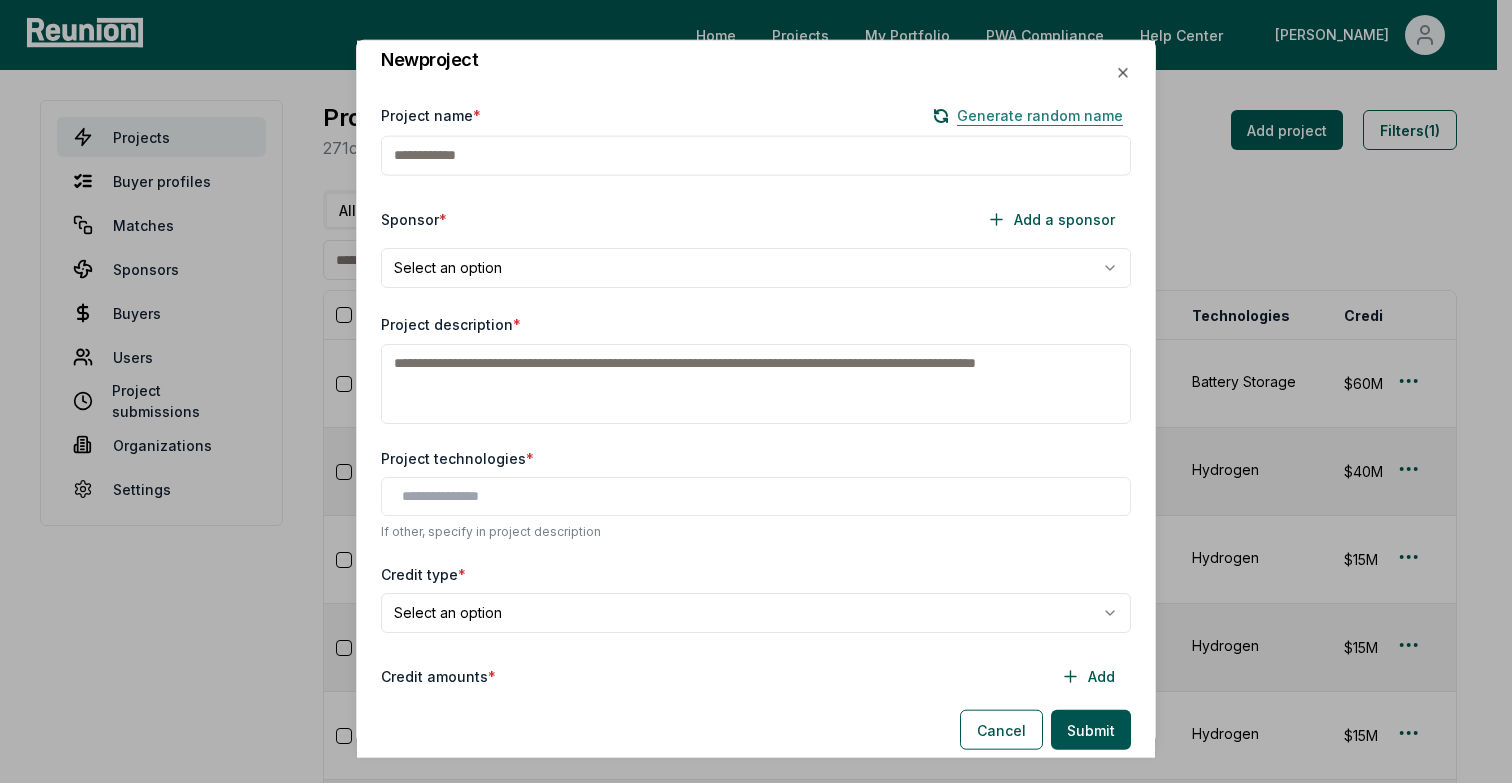 click on "Generate random name" at bounding box center (1028, 115) 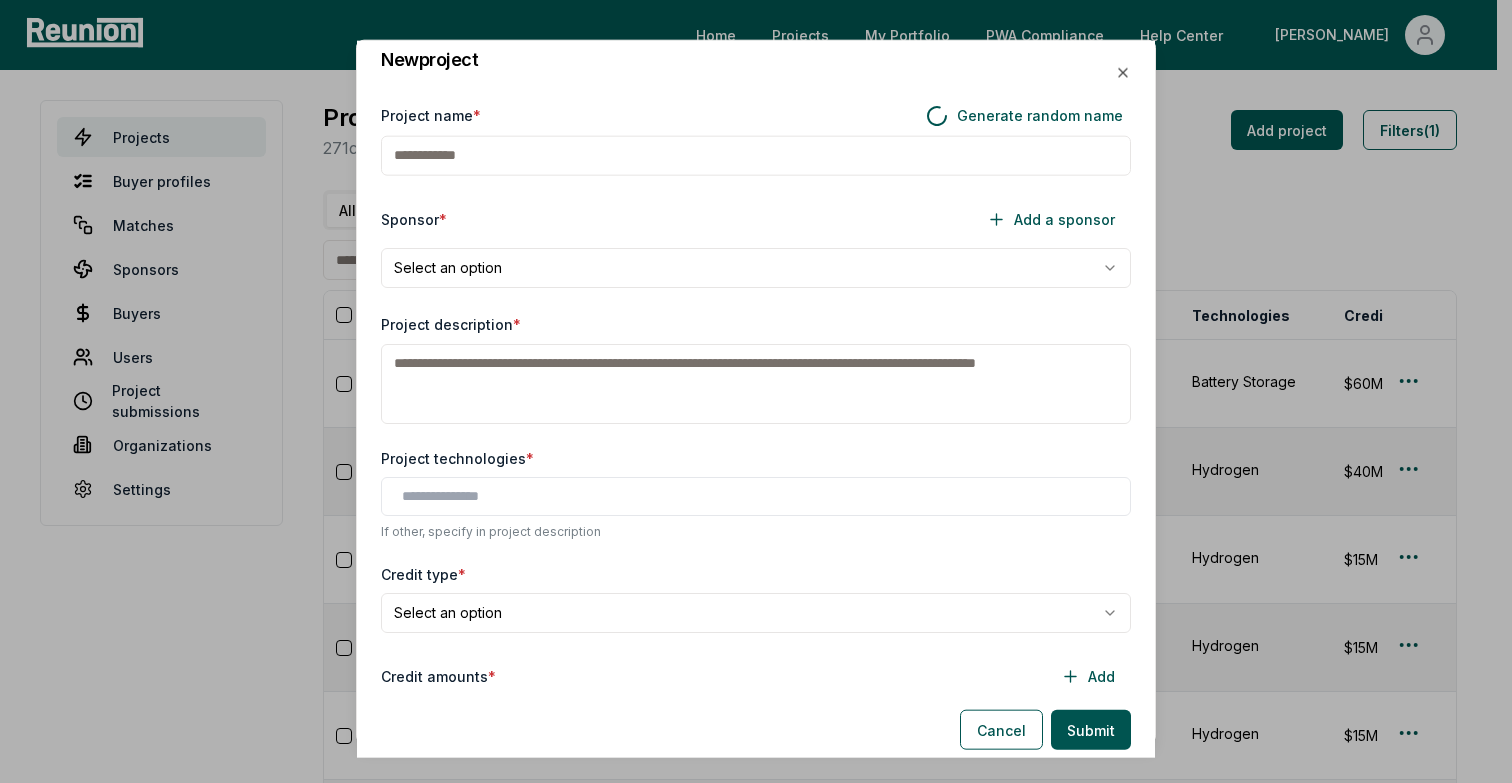 type on "*********" 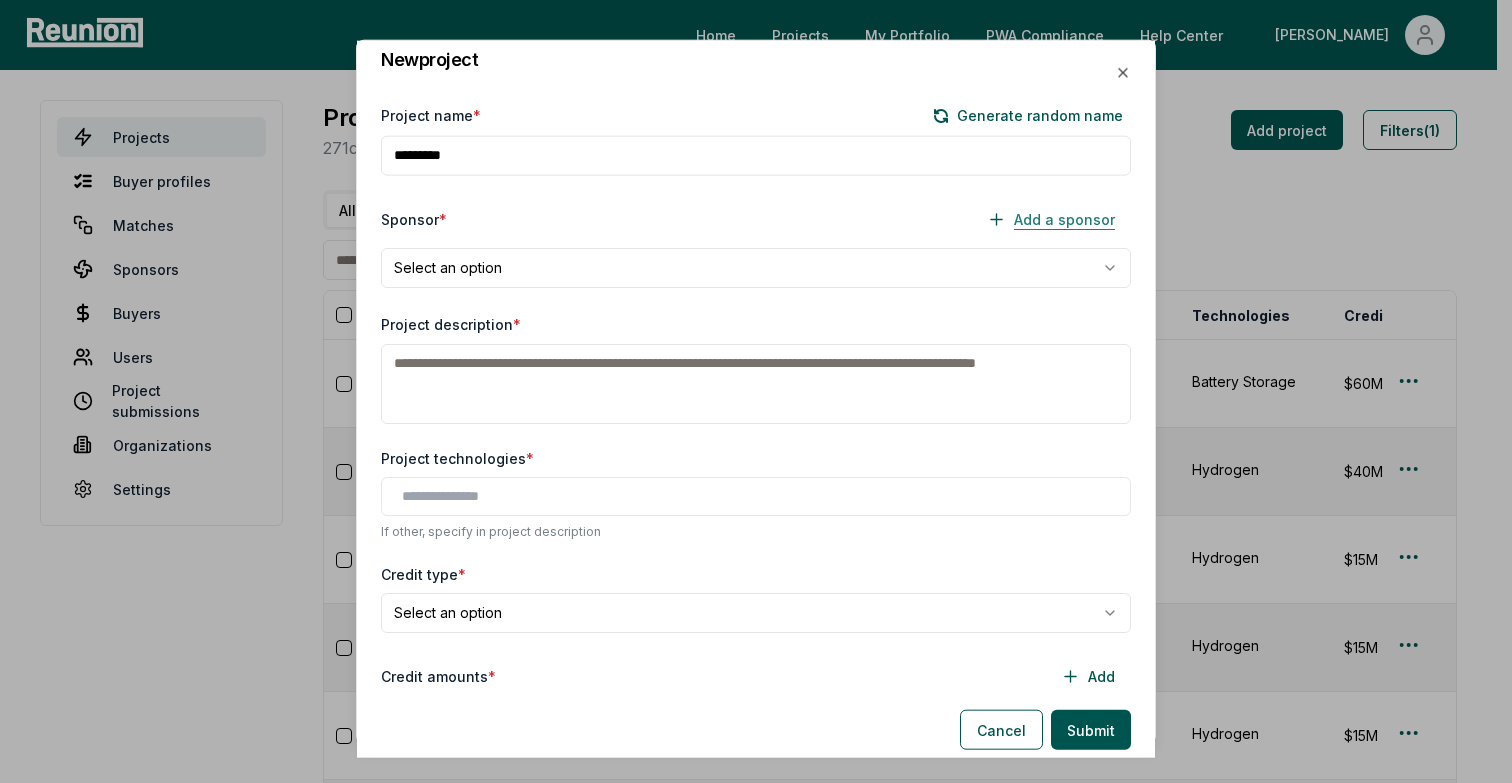 click on "Add a sponsor" at bounding box center (1051, 219) 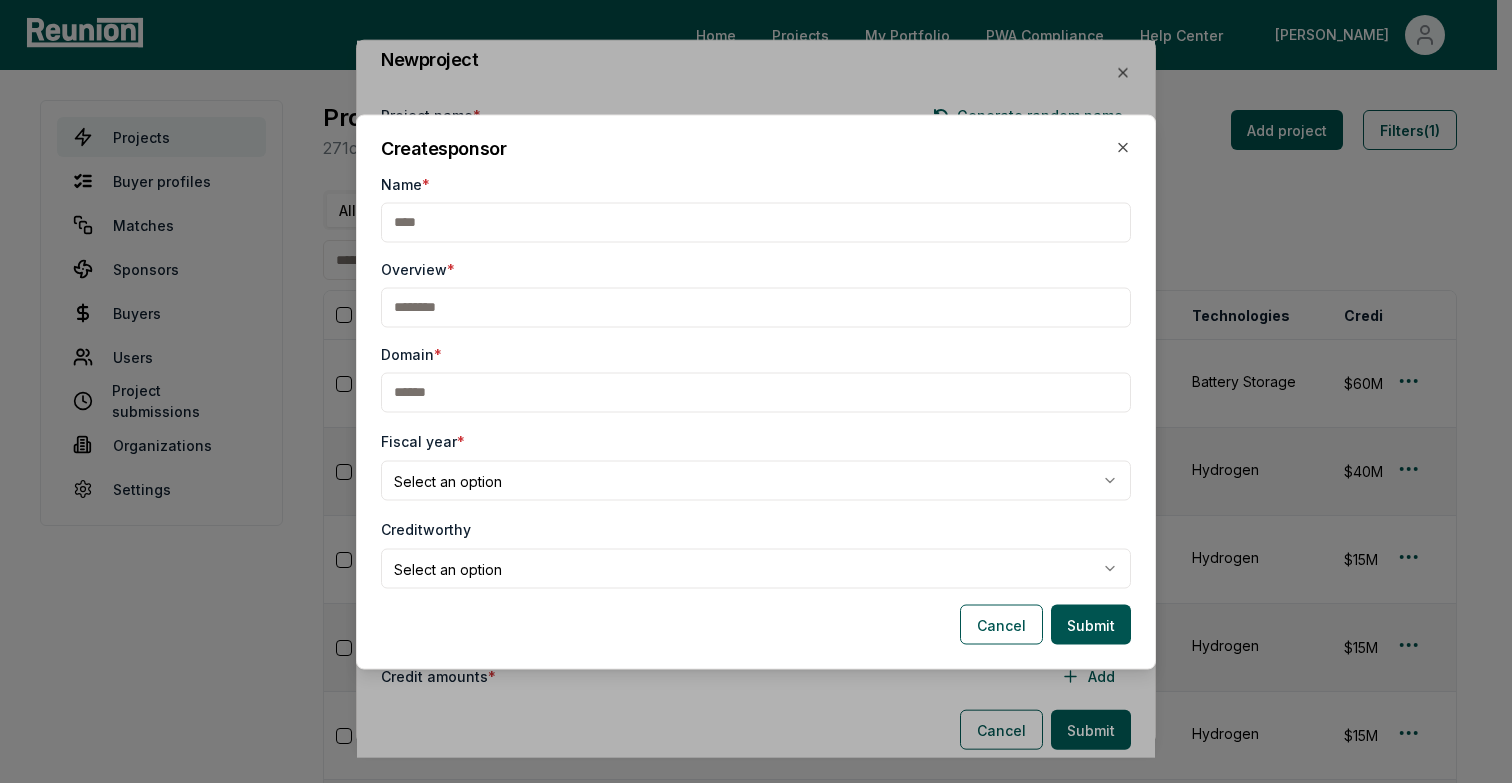 click on "**********" at bounding box center (756, 391) 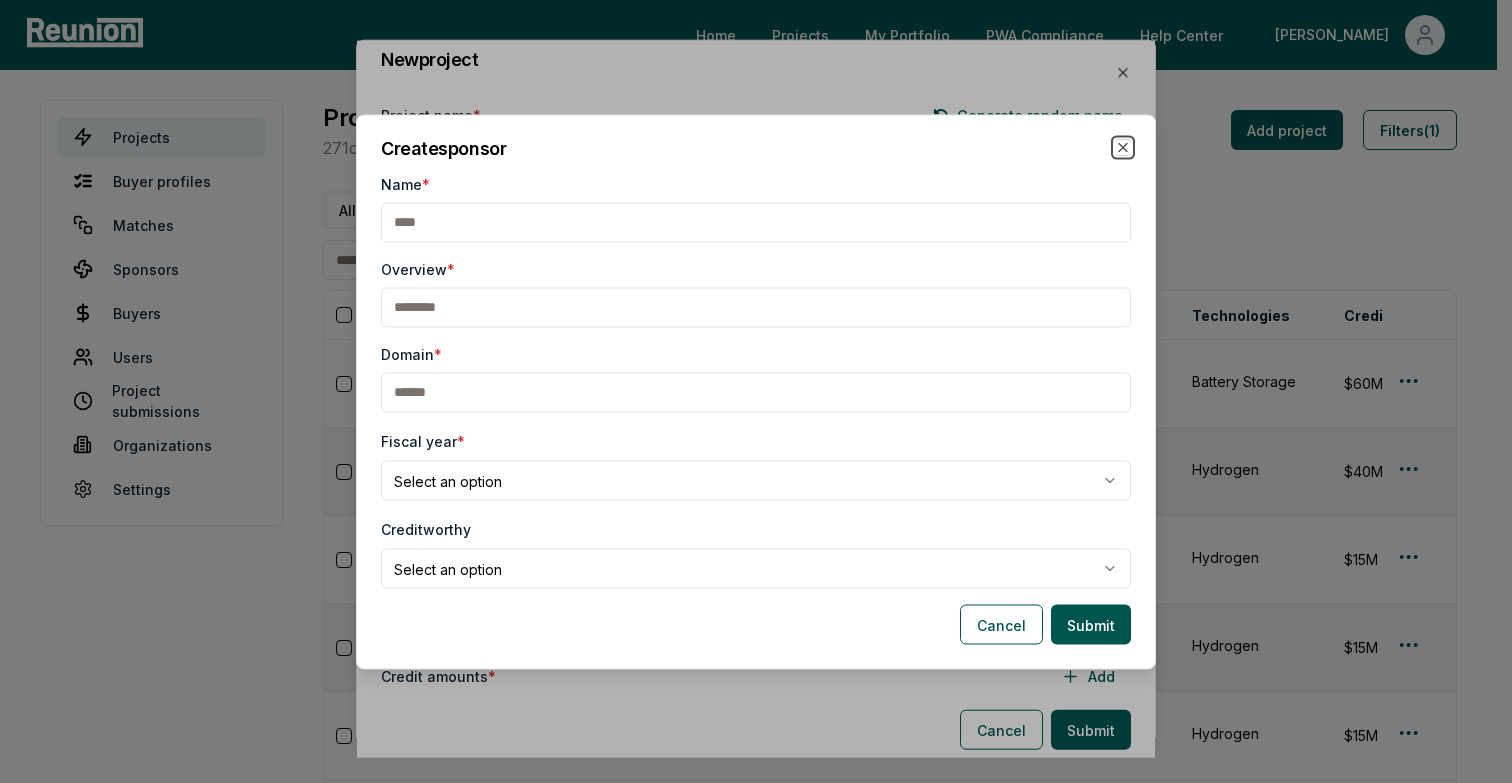 click 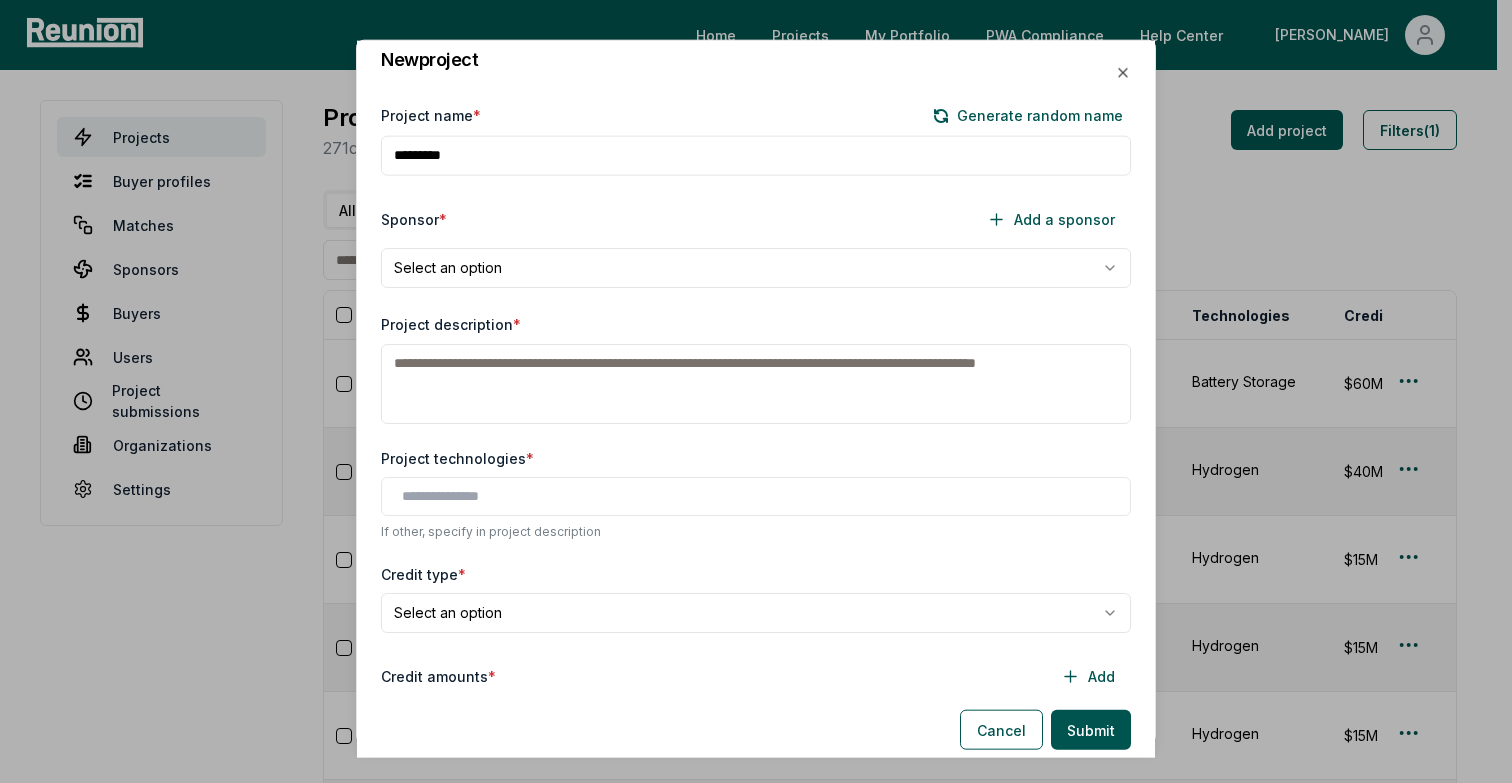 click on "Please visit us on your desktop We're working on making our marketplace mobile-friendly. For now, please visit [GEOGRAPHIC_DATA] on a desktop computer. Home Projects My Portfolio PWA Compliance Help Center [PERSON_NAME] Projects Buyer profiles Matches Sponsors Buyers Users Project submissions Organizations Settings Projects 271  credit amounts across  140   projects Add project Filters  (1) All Visa (2025) Priority (2025) Priority (2024) Project Sponsor name Status Days in status Credit type Technologies Credit amount Internal notes PIS Fiscal year US state Credit year Last substantive update Created Lists Created by Windelia (2026) Wellhead Electric Company Coming Soon 1 ITC (§48) Battery Storage $60M Seller looking to market in Q4 2025 with early Q2 2026 financial close.  2026 Q2 TBD [US_STATE] 2026 [DATE] [DATE] 0 [PERSON_NAME][EMAIL_ADDRESS][DOMAIN_NAME] Bull (2027) [PERSON_NAME] Active 2 ITC (§48E) Hydrogen $40M 2027 Q3 TBD [US_STATE] 2027 [DATE] [DATE] 0 [PERSON_NAME][EMAIL_ADDRESS][DOMAIN_NAME] Cub (2030) [PERSON_NAME] Active 2 Hydrogen (§45V) Hydrogen $15M" at bounding box center (748, 11509) 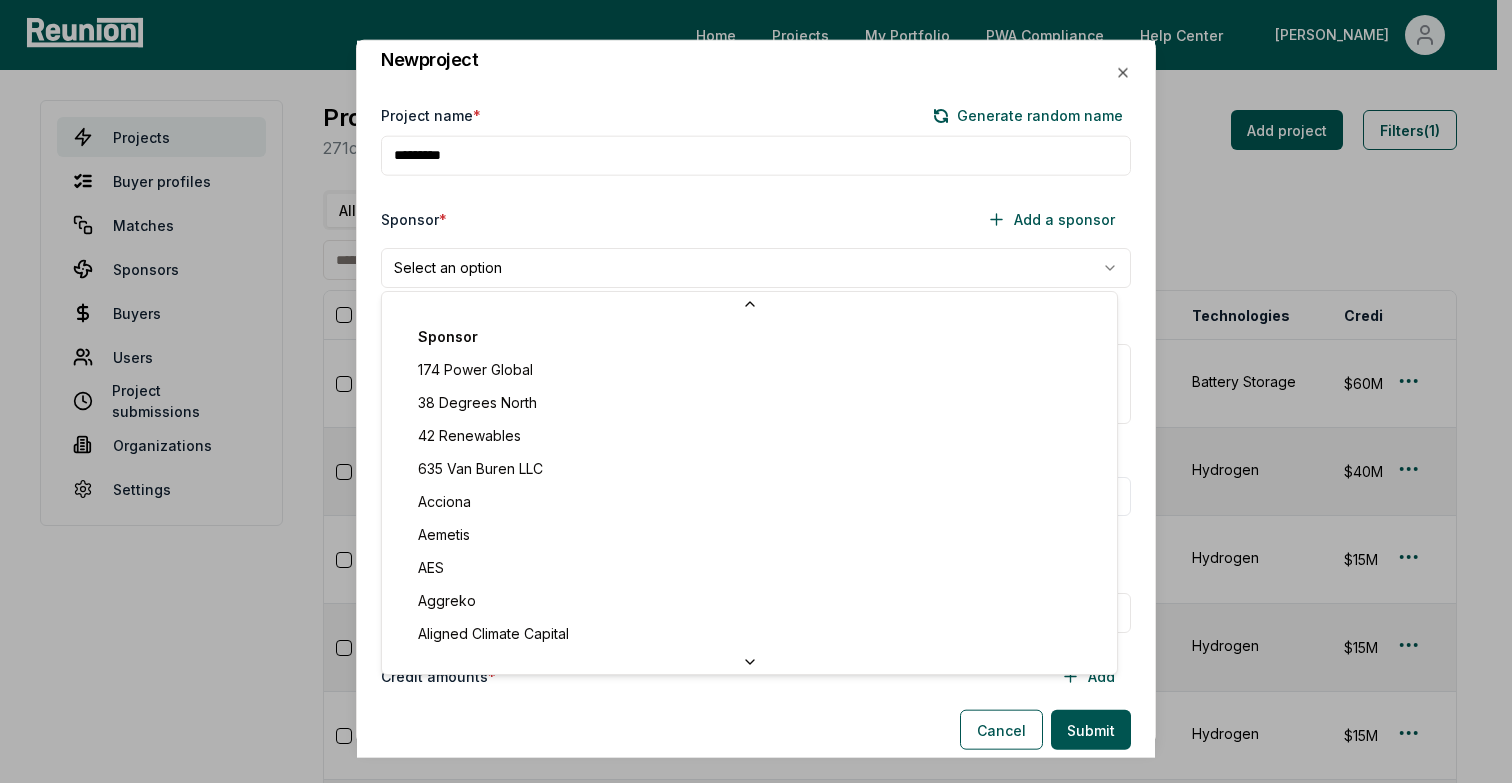 scroll, scrollTop: 3109, scrollLeft: 0, axis: vertical 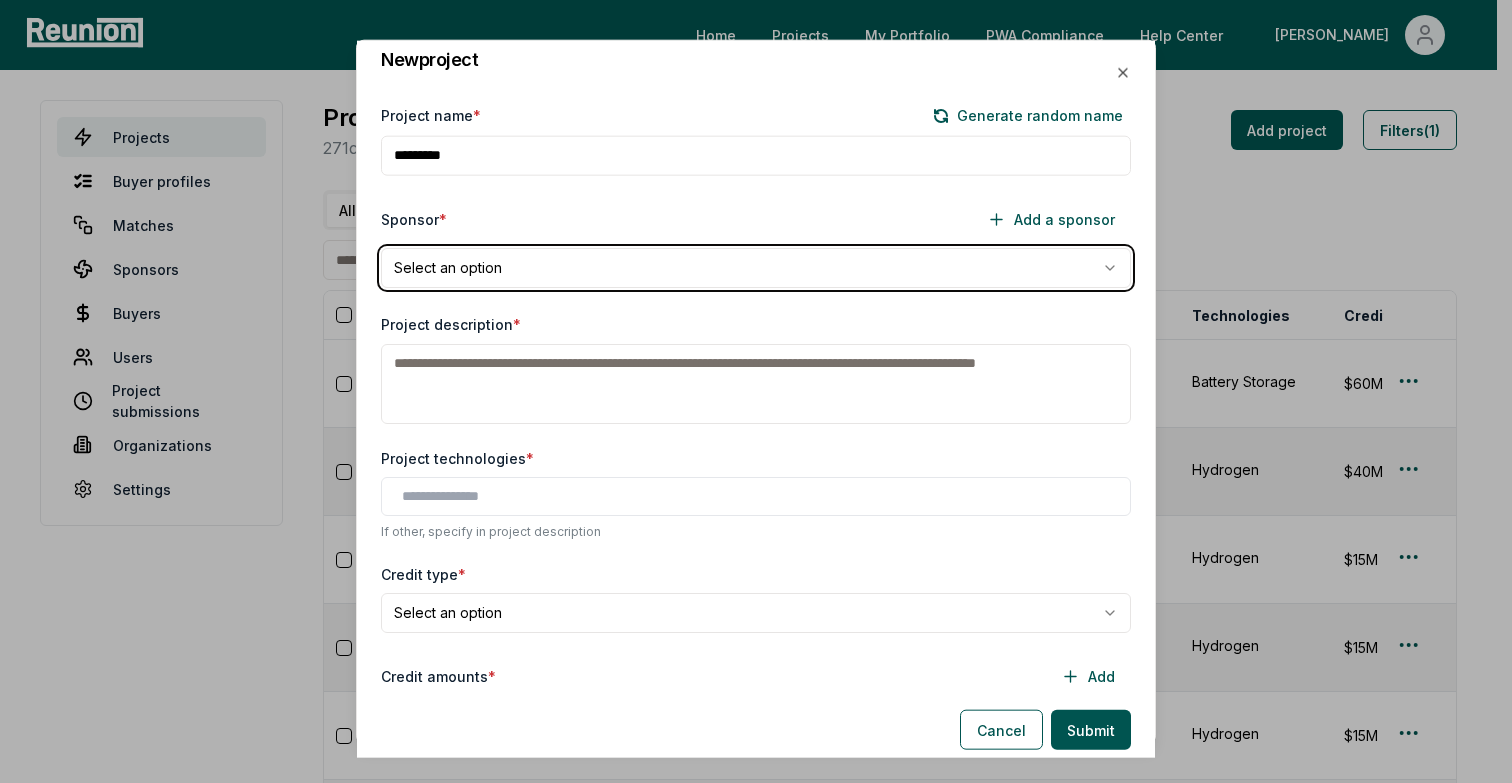 click on "Please visit us on your desktop We're working on making our marketplace mobile-friendly. For now, please visit [GEOGRAPHIC_DATA] on a desktop computer. Home Projects My Portfolio PWA Compliance Help Center [PERSON_NAME] Projects Buyer profiles Matches Sponsors Buyers Users Project submissions Organizations Settings Projects 271  credit amounts across  140   projects Add project Filters  (1) All Visa (2025) Priority (2025) Priority (2024) Project Sponsor name Status Days in status Credit type Technologies Credit amount Internal notes PIS Fiscal year US state Credit year Last substantive update Created Lists Created by Windelia (2026) Wellhead Electric Company Coming Soon 1 ITC (§48) Battery Storage $60M Seller looking to market in Q4 2025 with early Q2 2026 financial close.  2026 Q2 TBD [US_STATE] 2026 [DATE] [DATE] 0 [PERSON_NAME][EMAIL_ADDRESS][DOMAIN_NAME] Bull (2027) [PERSON_NAME] Active 2 ITC (§48E) Hydrogen $40M 2027 Q3 TBD [US_STATE] 2027 [DATE] [DATE] 0 [PERSON_NAME][EMAIL_ADDRESS][DOMAIN_NAME] Cub (2030) [PERSON_NAME] Active 2 Hydrogen (§45V) Hydrogen $15M" at bounding box center [748, 11509] 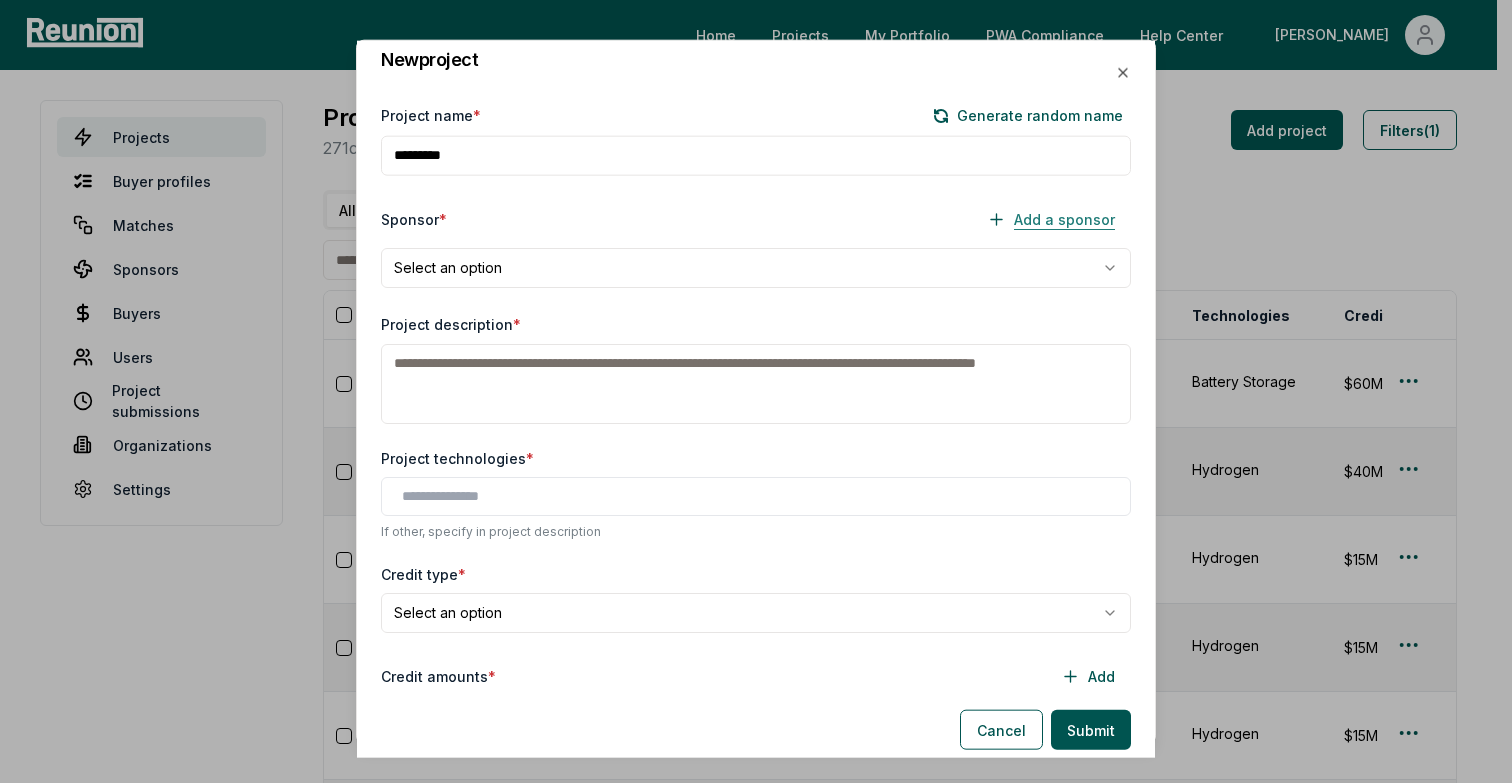 click on "Add a sponsor" at bounding box center (1051, 219) 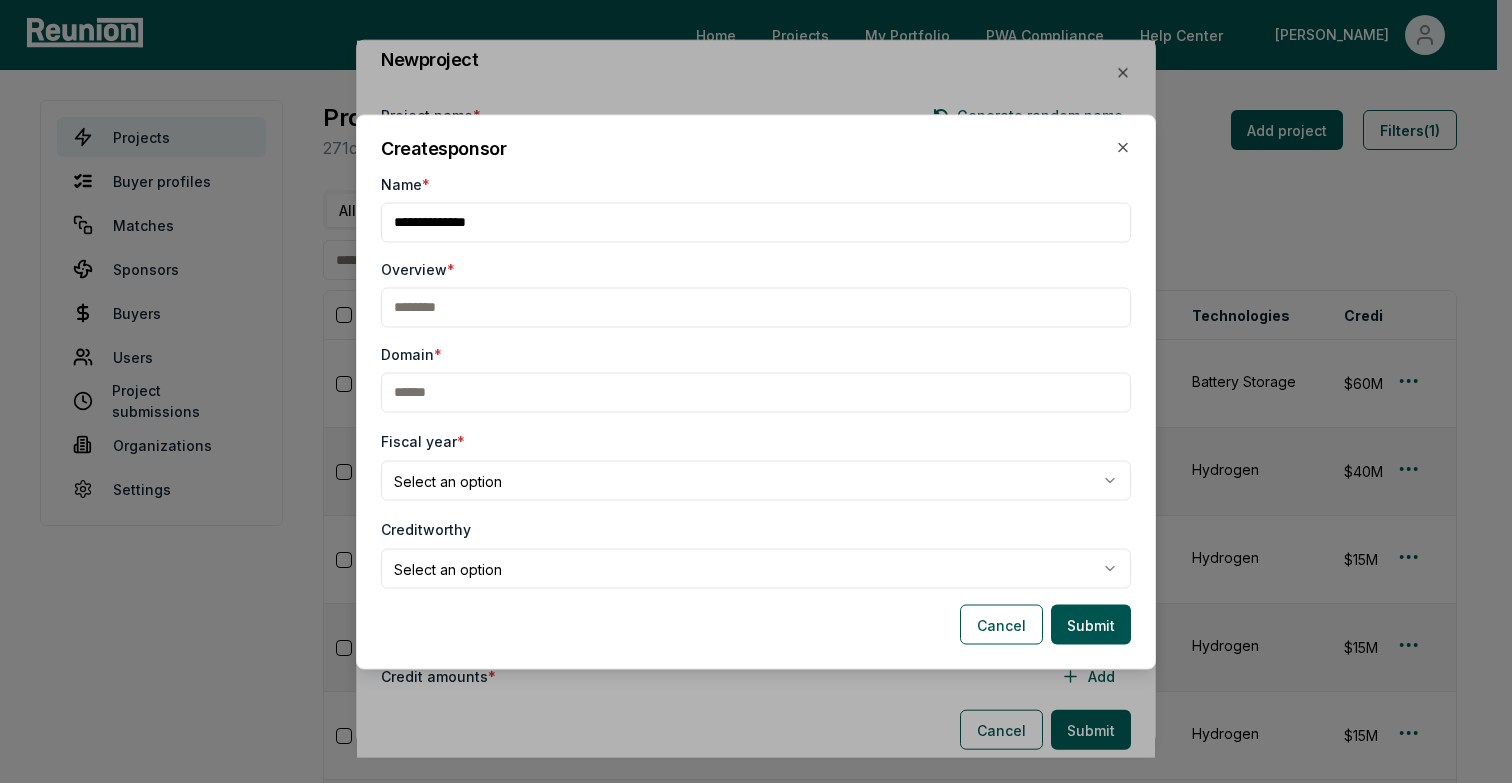 type on "**********" 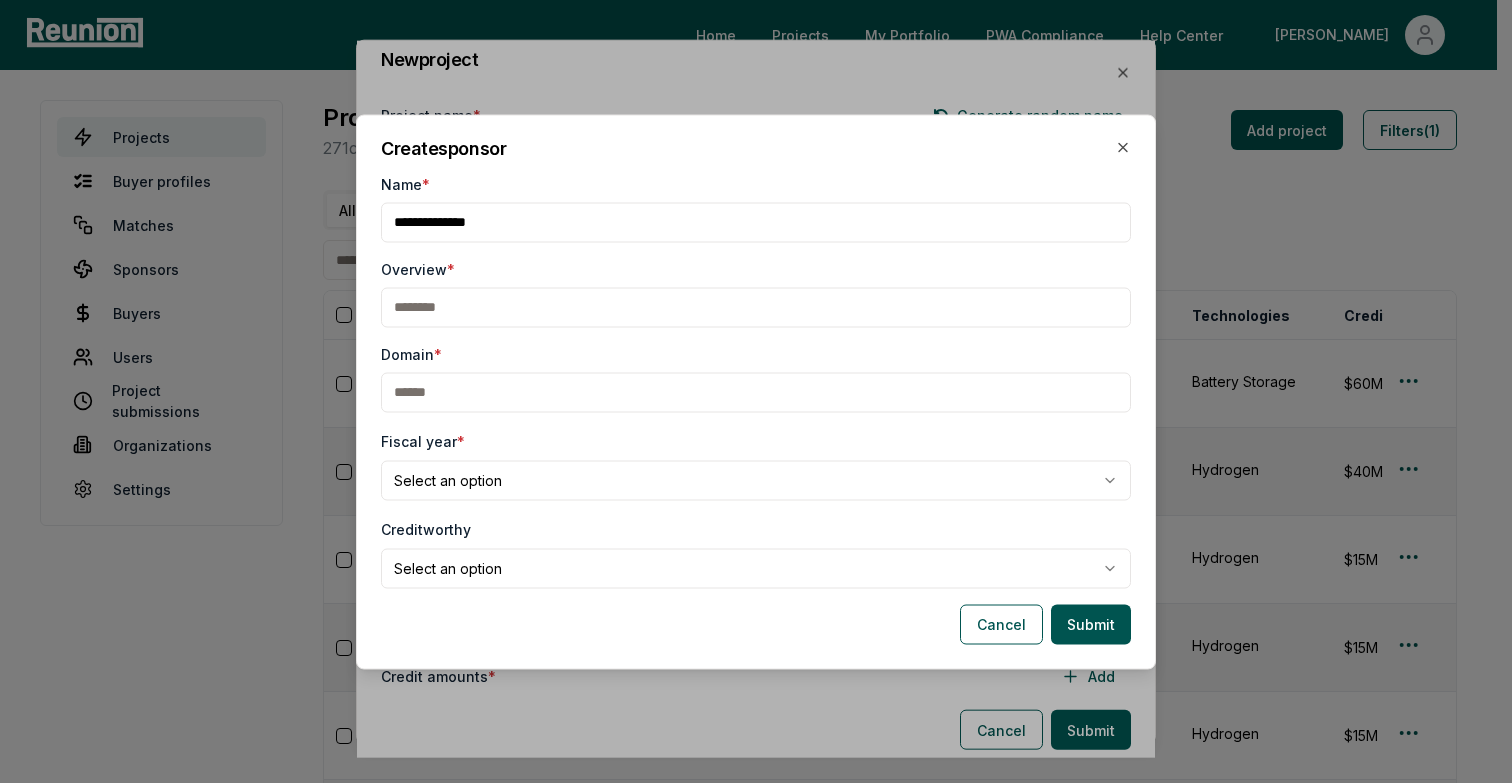 click on "Domain  *" at bounding box center (756, 392) 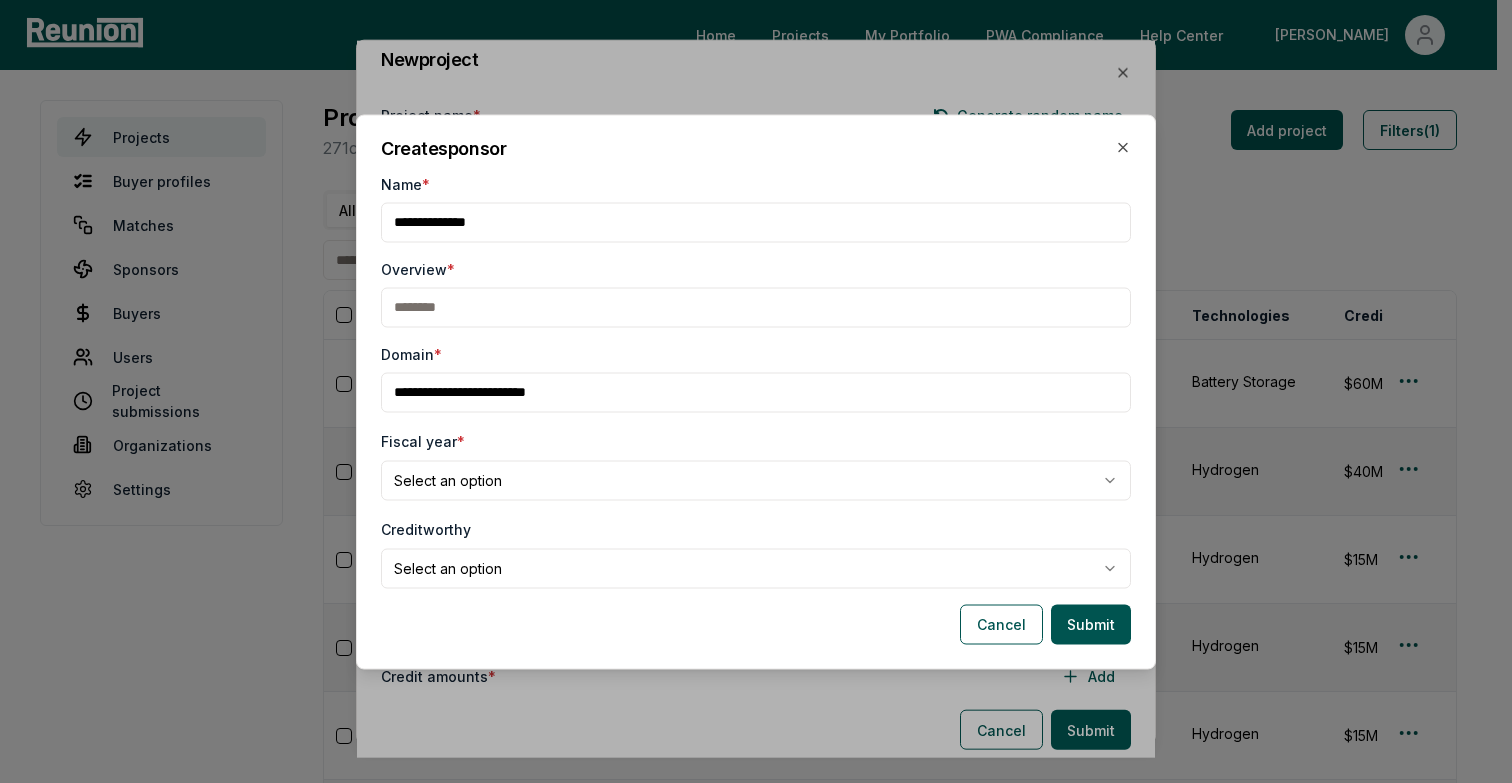drag, startPoint x: 441, startPoint y: 395, endPoint x: 339, endPoint y: 392, distance: 102.044106 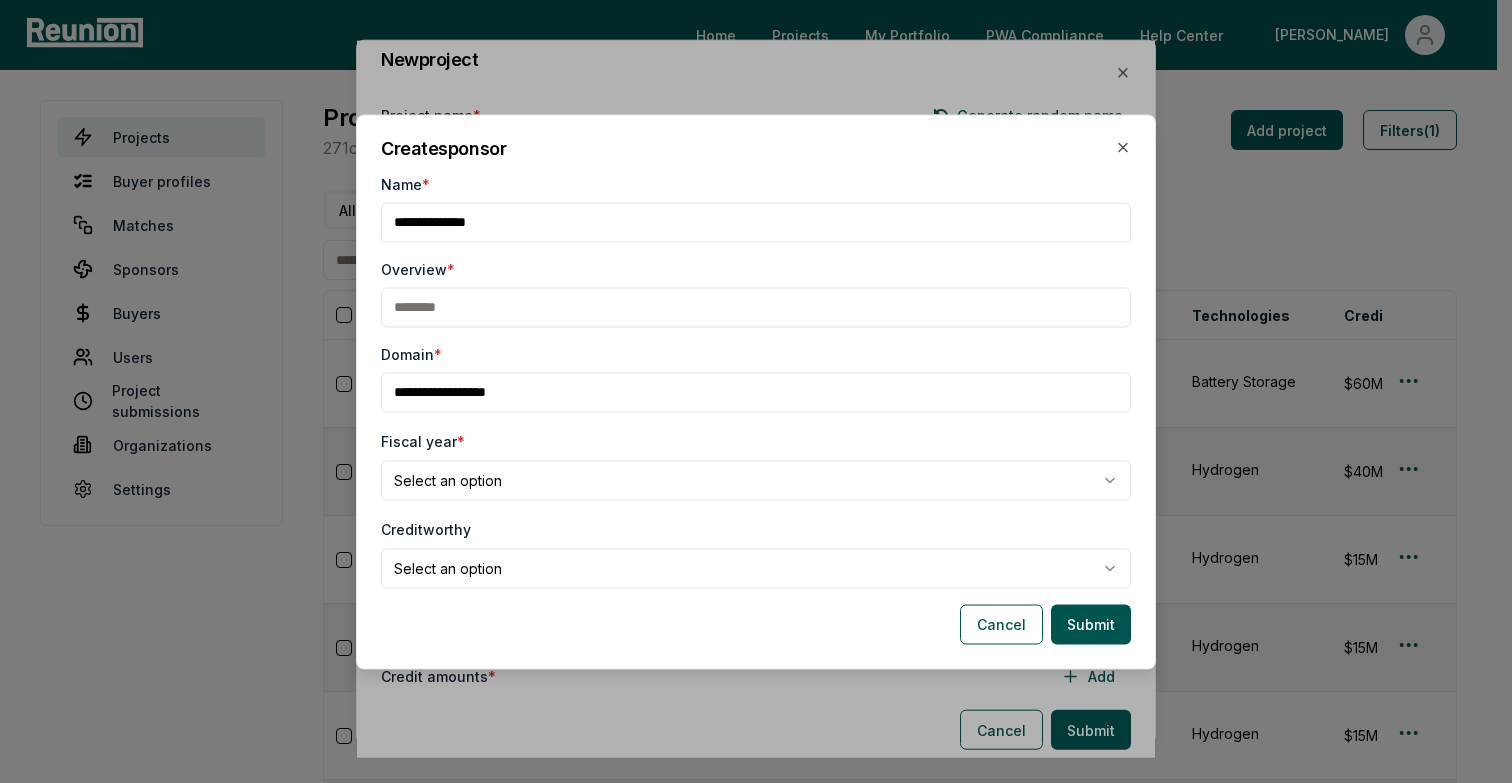 click on "Domain  *" at bounding box center [756, 392] 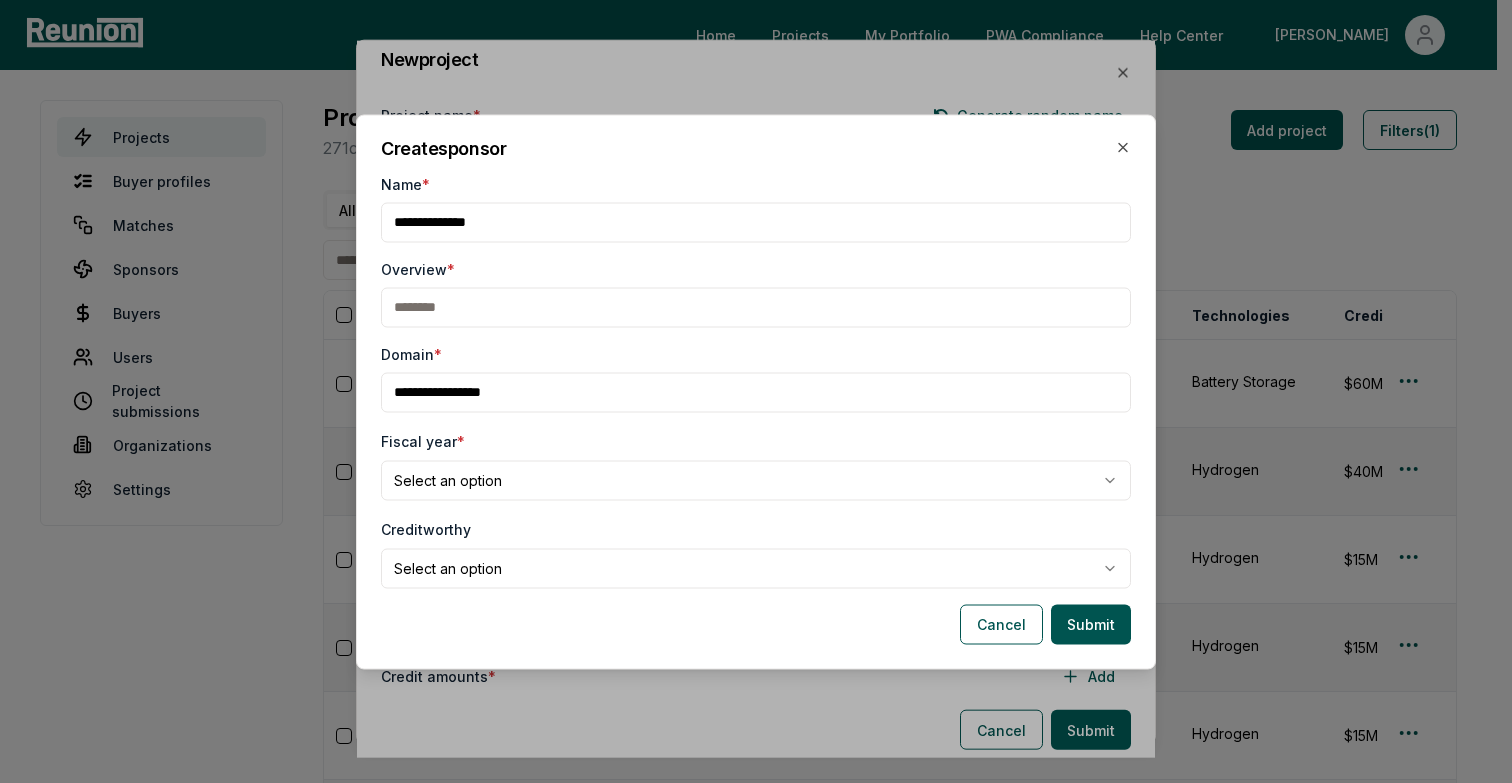 type on "**********" 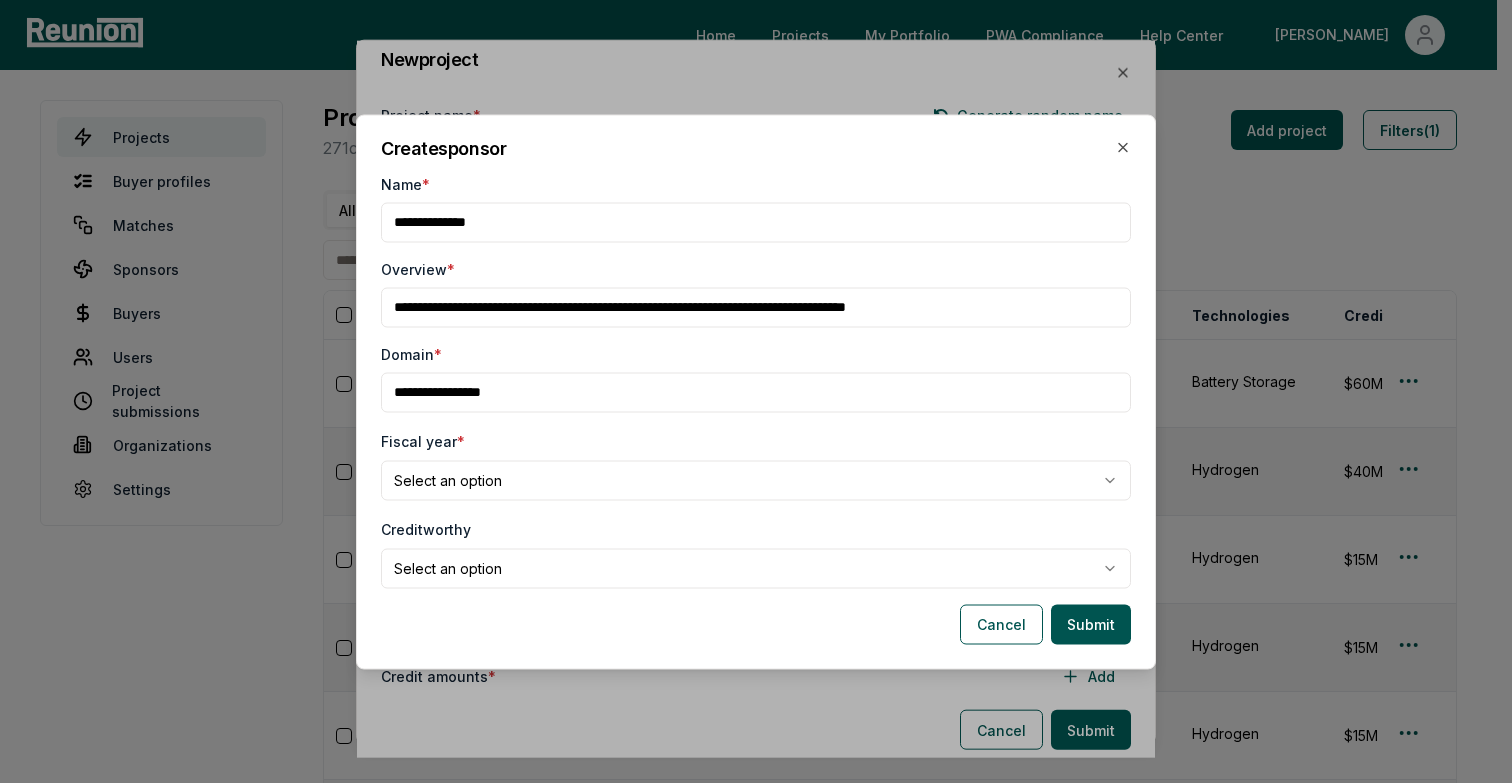 type on "**********" 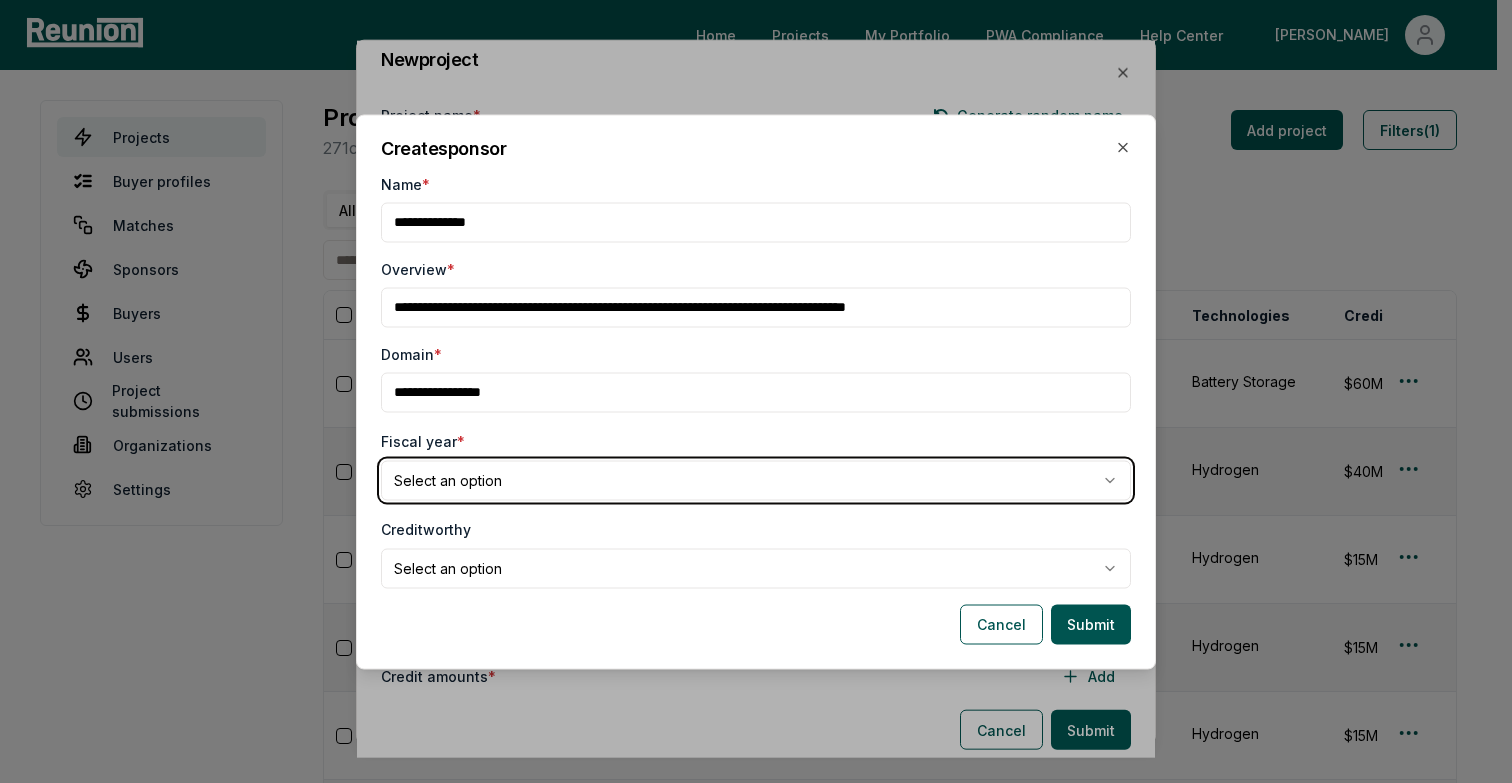 click on "Please visit us on your desktop We're working on making our marketplace mobile-friendly. For now, please visit [GEOGRAPHIC_DATA] on a desktop computer. Home Projects My Portfolio PWA Compliance Help Center [PERSON_NAME] Projects Buyer profiles Matches Sponsors Buyers Users Project submissions Organizations Settings Projects 271  credit amounts across  140   projects Add project Filters  (1) All Visa (2025) Priority (2025) Priority (2024) Project Sponsor name Status Days in status Credit type Technologies Credit amount Internal notes PIS Fiscal year US state Credit year Last substantive update Created Lists Created by Windelia (2026) Wellhead Electric Company Coming Soon 1 ITC (§48) Battery Storage $60M Seller looking to market in Q4 2025 with early Q2 2026 financial close.  2026 Q2 TBD [US_STATE] 2026 [DATE] [DATE] 0 [PERSON_NAME][EMAIL_ADDRESS][DOMAIN_NAME] Bull (2027) [PERSON_NAME] Active 2 ITC (§48E) Hydrogen $40M 2027 Q3 TBD [US_STATE] 2027 [DATE] [DATE] 0 [PERSON_NAME][EMAIL_ADDRESS][DOMAIN_NAME] Cub (2030) [PERSON_NAME] Active 2 Hydrogen (§45V) Hydrogen $15M" at bounding box center (748, 11509) 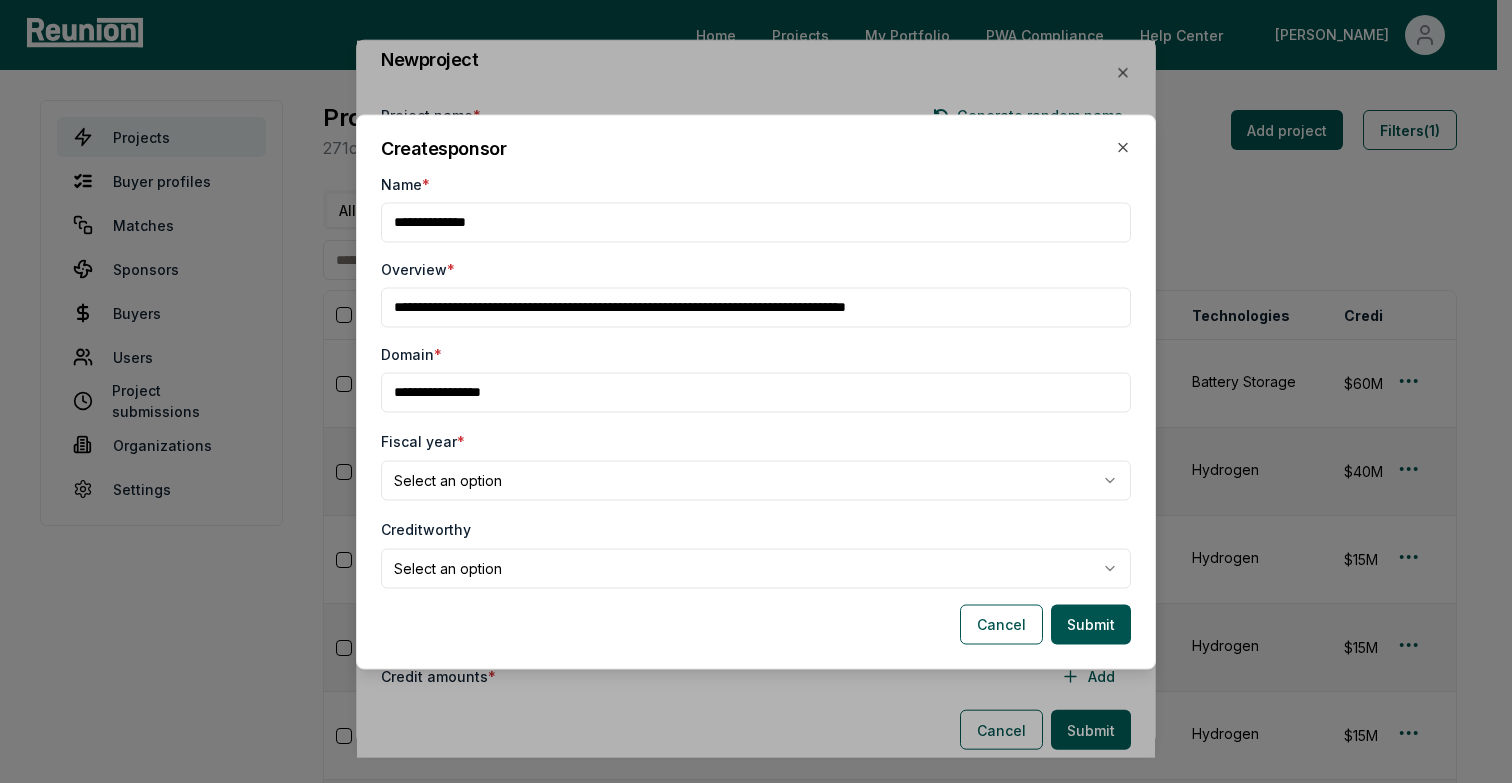 click on "Please visit us on your desktop We're working on making our marketplace mobile-friendly. For now, please visit [GEOGRAPHIC_DATA] on a desktop computer. Home Projects My Portfolio PWA Compliance Help Center [PERSON_NAME] Projects Buyer profiles Matches Sponsors Buyers Users Project submissions Organizations Settings Projects 271  credit amounts across  140   projects Add project Filters  (1) All Visa (2025) Priority (2025) Priority (2024) Project Sponsor name Status Days in status Credit type Technologies Credit amount Internal notes PIS Fiscal year US state Credit year Last substantive update Created Lists Created by Windelia (2026) Wellhead Electric Company Coming Soon 1 ITC (§48) Battery Storage $60M Seller looking to market in Q4 2025 with early Q2 2026 financial close.  2026 Q2 TBD [US_STATE] 2026 [DATE] [DATE] 0 [PERSON_NAME][EMAIL_ADDRESS][DOMAIN_NAME] Bull (2027) [PERSON_NAME] Active 2 ITC (§48E) Hydrogen $40M 2027 Q3 TBD [US_STATE] 2027 [DATE] [DATE] 0 [PERSON_NAME][EMAIL_ADDRESS][DOMAIN_NAME] Cub (2030) [PERSON_NAME] Active 2 Hydrogen (§45V) Hydrogen $15M" at bounding box center (748, 11509) 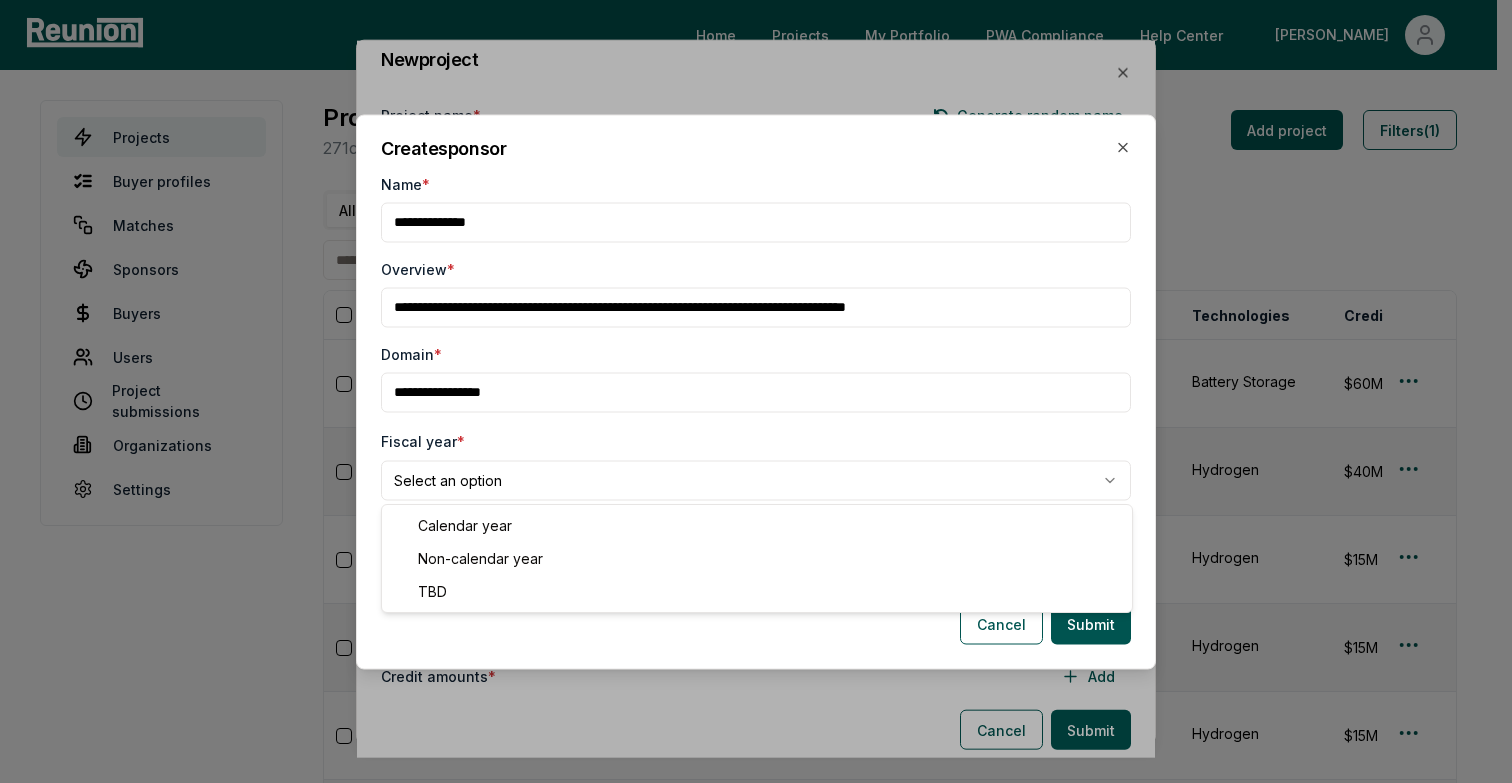 select on "***" 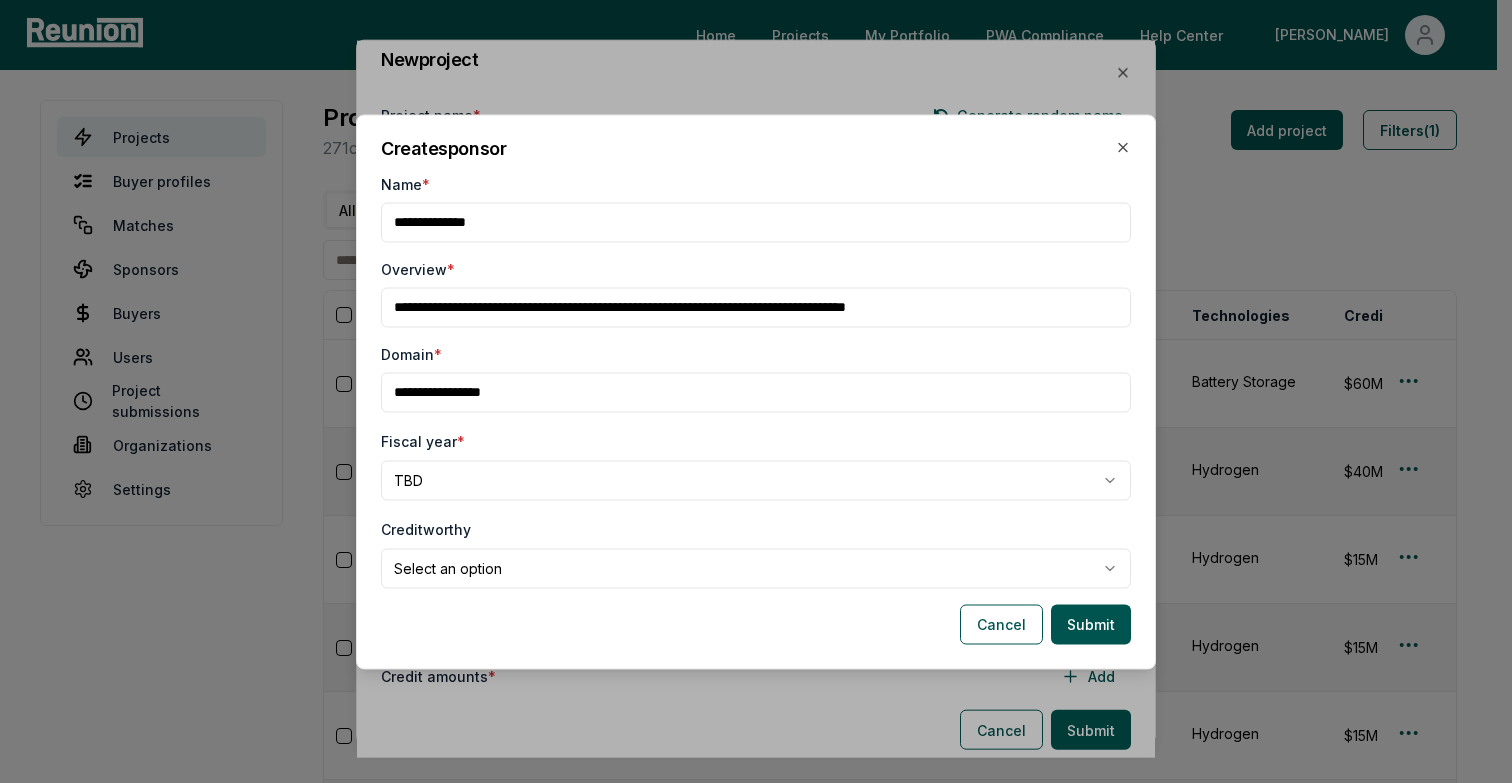 click on "Please visit us on your desktop We're working on making our marketplace mobile-friendly. For now, please visit [GEOGRAPHIC_DATA] on a desktop computer. Home Projects My Portfolio PWA Compliance Help Center [PERSON_NAME] Projects Buyer profiles Matches Sponsors Buyers Users Project submissions Organizations Settings Projects 271  credit amounts across  140   projects Add project Filters  (1) All Visa (2025) Priority (2025) Priority (2024) Project Sponsor name Status Days in status Credit type Technologies Credit amount Internal notes PIS Fiscal year US state Credit year Last substantive update Created Lists Created by Windelia (2026) Wellhead Electric Company Coming Soon 1 ITC (§48) Battery Storage $60M Seller looking to market in Q4 2025 with early Q2 2026 financial close.  2026 Q2 TBD [US_STATE] 2026 [DATE] [DATE] 0 [PERSON_NAME][EMAIL_ADDRESS][DOMAIN_NAME] Bull (2027) [PERSON_NAME] Active 2 ITC (§48E) Hydrogen $40M 2027 Q3 TBD [US_STATE] 2027 [DATE] [DATE] 0 [PERSON_NAME][EMAIL_ADDRESS][DOMAIN_NAME] Cub (2030) [PERSON_NAME] Active 2 Hydrogen (§45V) Hydrogen $15M" at bounding box center (748, 11509) 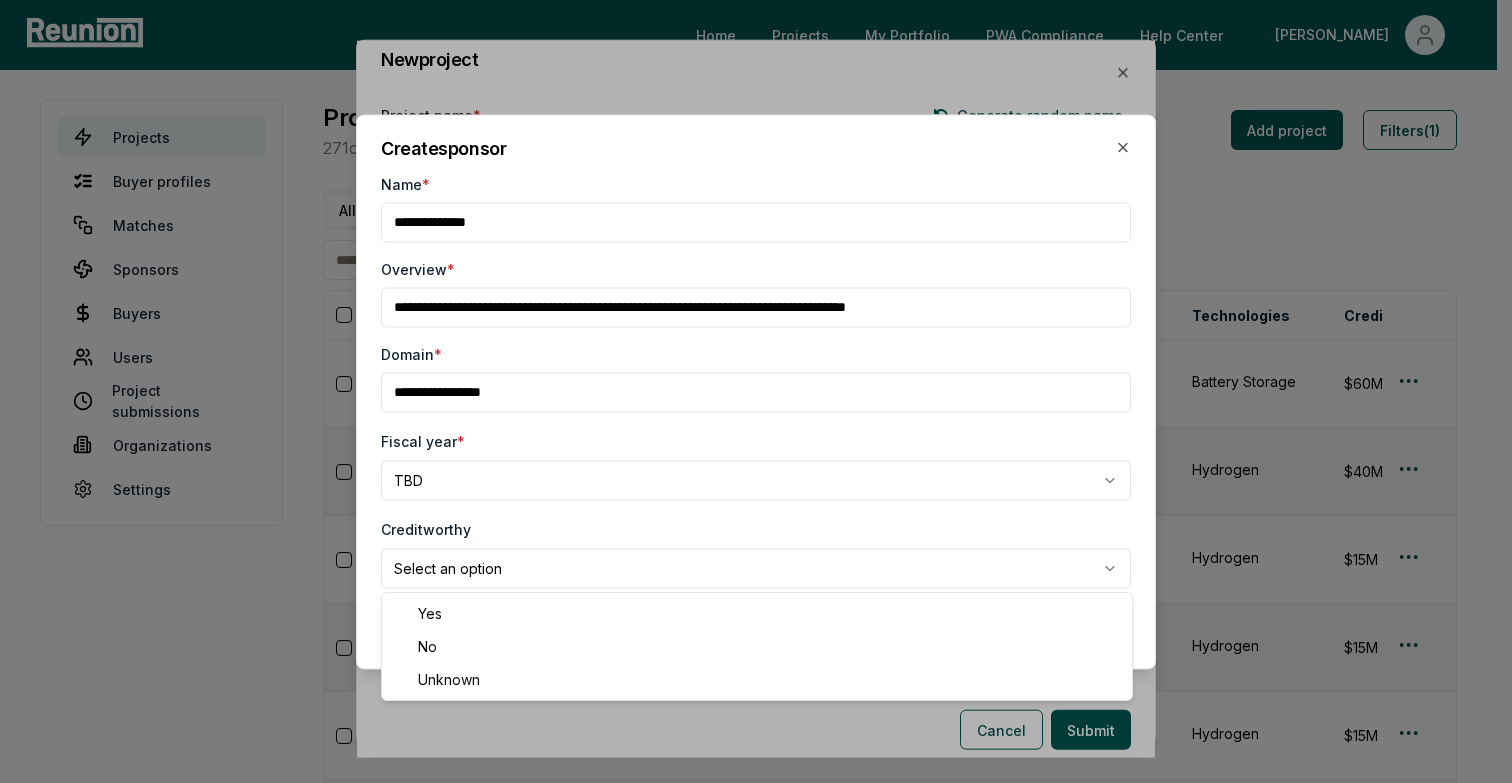 select on "*******" 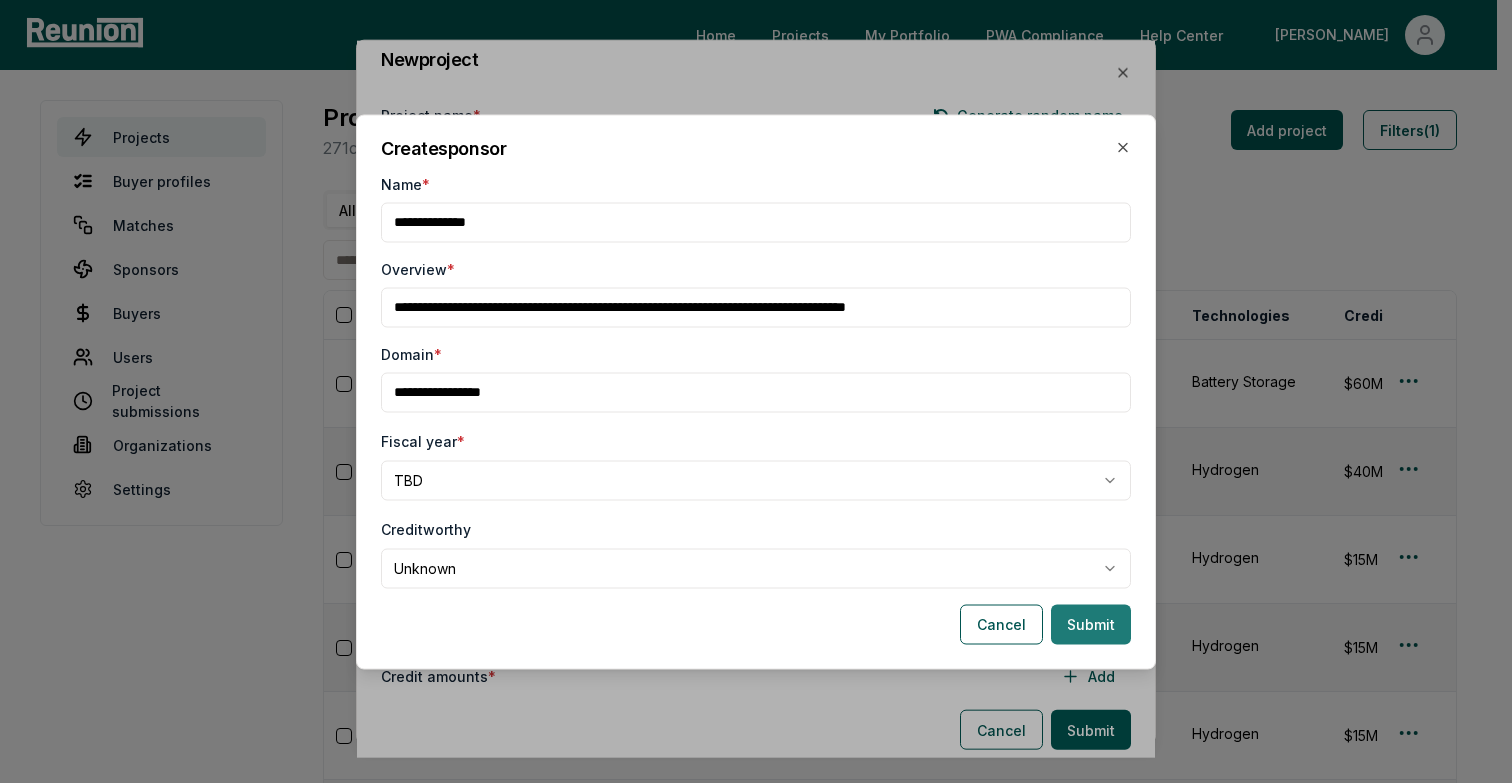 click on "Submit" at bounding box center [1091, 624] 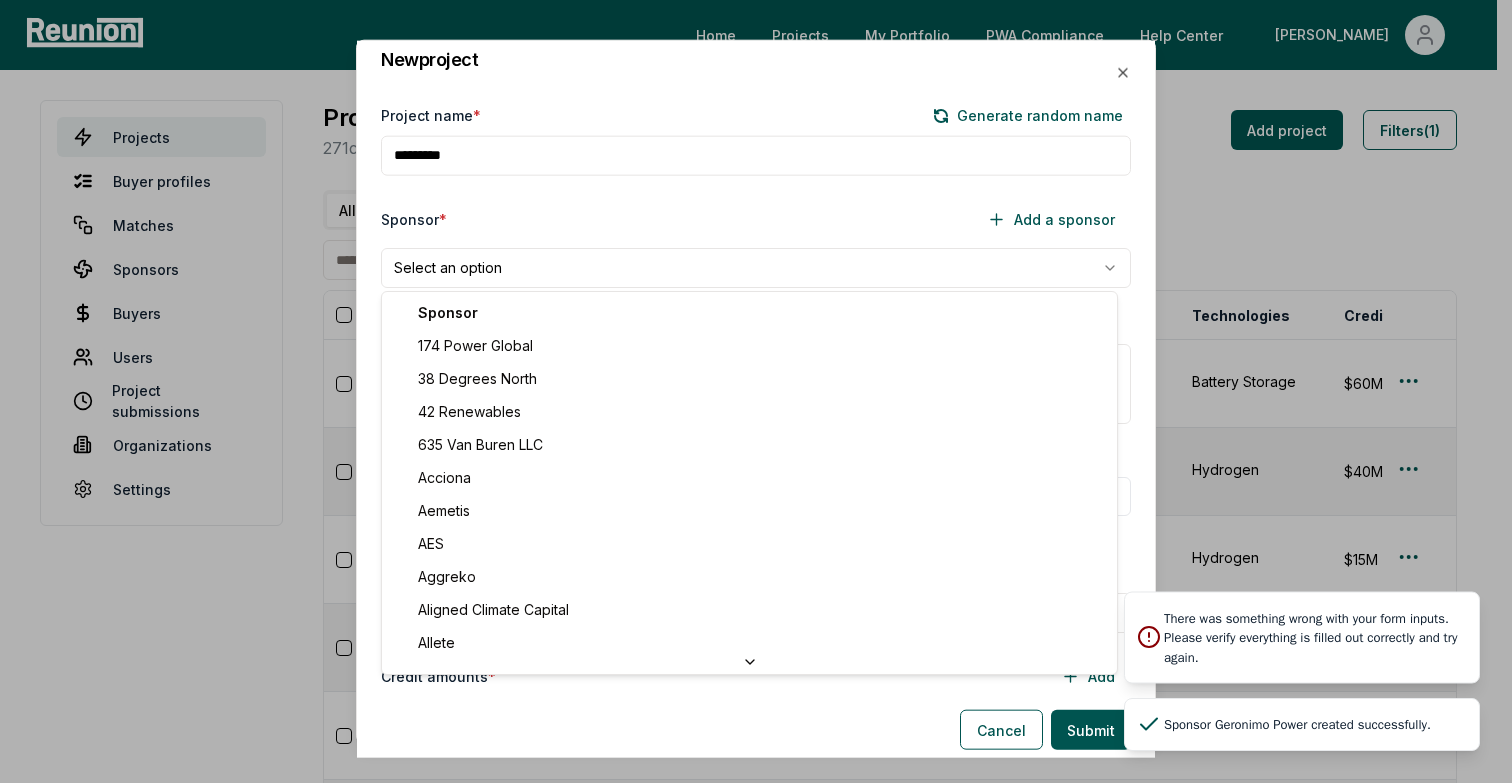 click on "Please visit us on your desktop We're working on making our marketplace mobile-friendly. For now, please visit [GEOGRAPHIC_DATA] on a desktop computer. Home Projects My Portfolio PWA Compliance Help Center [PERSON_NAME] Projects Buyer profiles Matches Sponsors Buyers Users Project submissions Organizations Settings Projects 271  credit amounts across  140   projects Add project Filters  (1) All Visa (2025) Priority (2025) Priority (2024) Project Sponsor name Status Days in status Credit type Technologies Credit amount Internal notes PIS Fiscal year US state Credit year Last substantive update Created Lists Created by Windelia (2026) Wellhead Electric Company Coming Soon 1 ITC (§48) Battery Storage $60M Seller looking to market in Q4 2025 with early Q2 2026 financial close.  2026 Q2 TBD [US_STATE] 2026 [DATE] [DATE] 0 [PERSON_NAME][EMAIL_ADDRESS][DOMAIN_NAME] Bull (2027) [PERSON_NAME] Active 2 ITC (§48E) Hydrogen $40M 2027 Q3 TBD [US_STATE] 2027 [DATE] [DATE] 0 [PERSON_NAME][EMAIL_ADDRESS][DOMAIN_NAME] Cub (2030) [PERSON_NAME] Active 2 Hydrogen (§45V) Hydrogen $15M" at bounding box center (748, 11509) 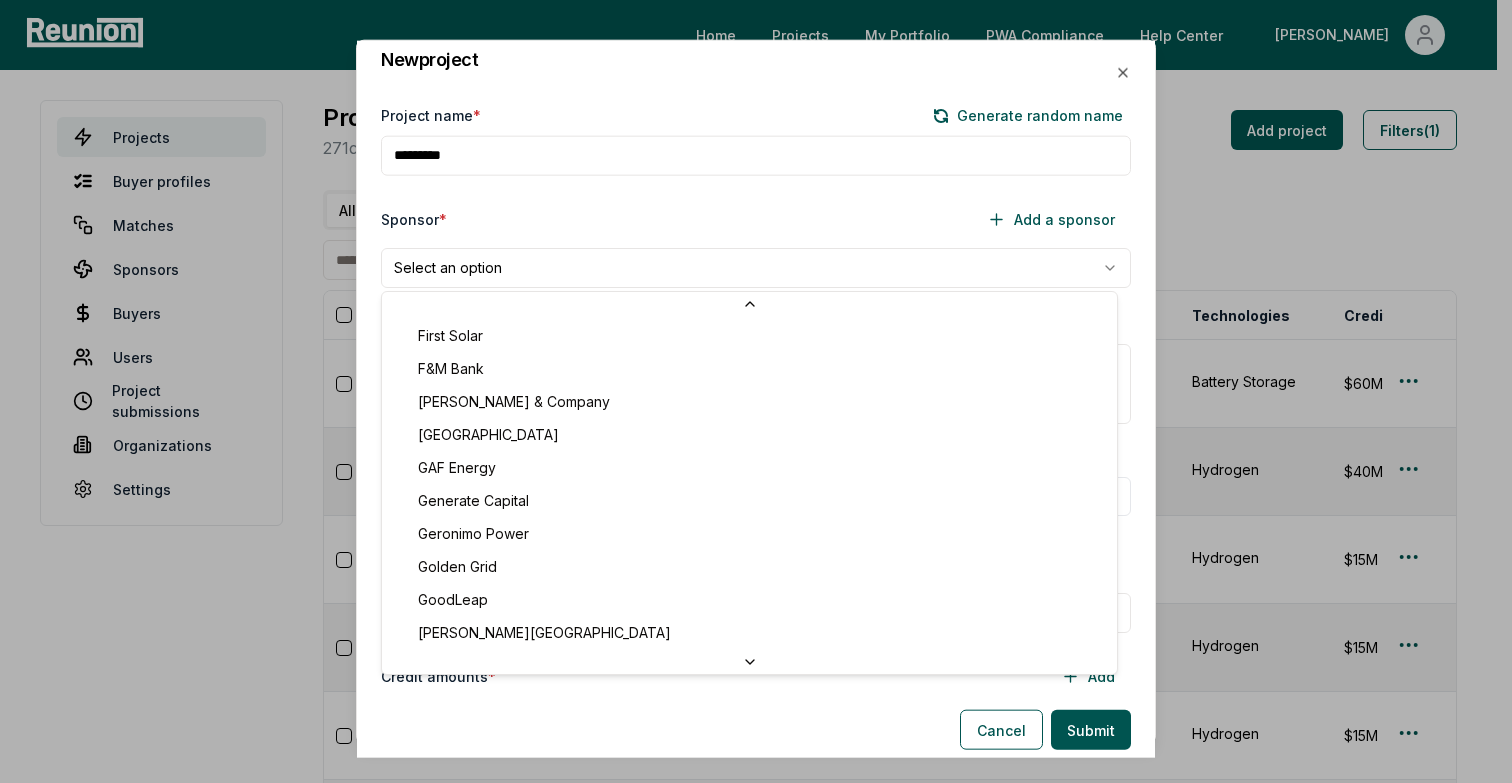 scroll, scrollTop: 3143, scrollLeft: 0, axis: vertical 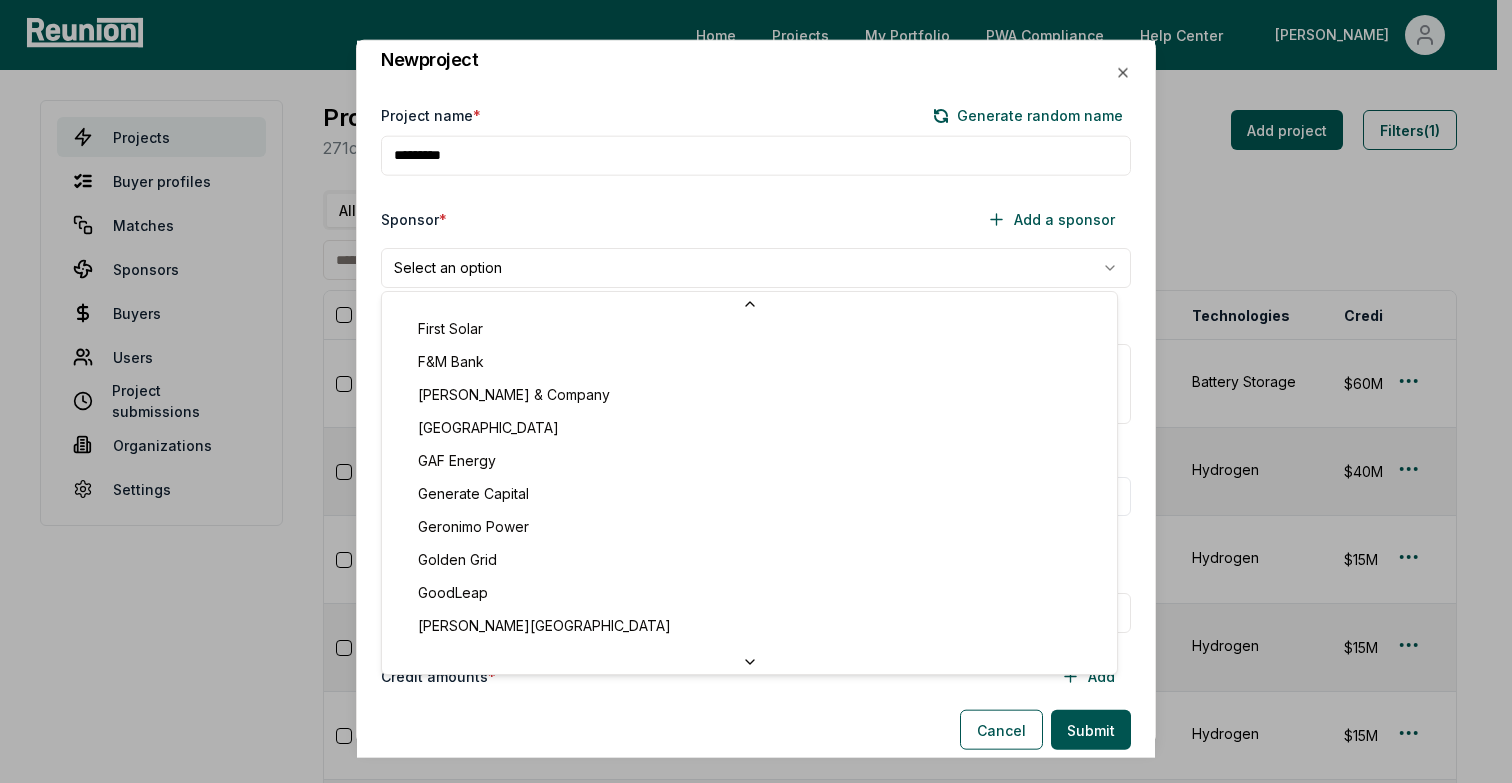 select on "**********" 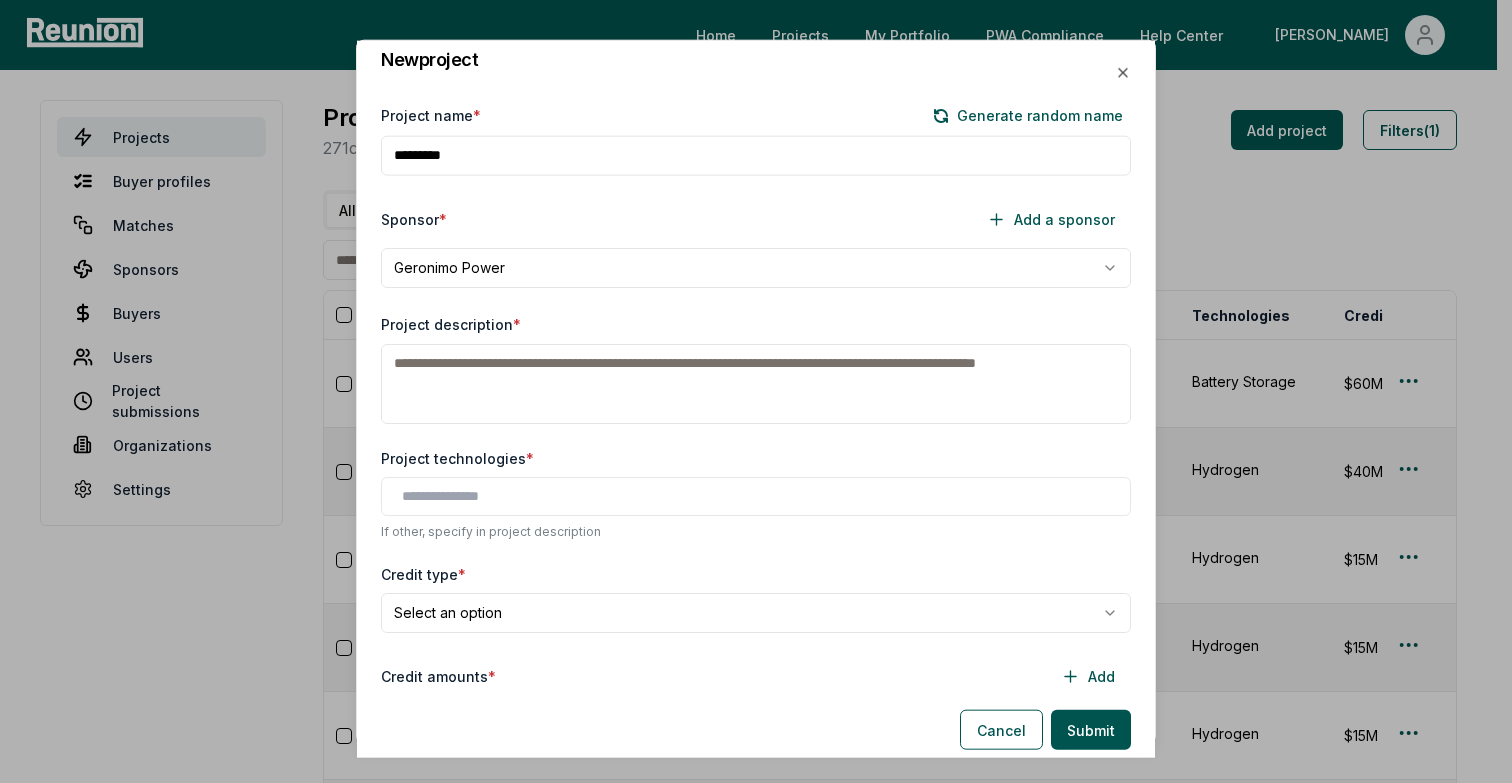 click on "Project description  *" at bounding box center (756, 383) 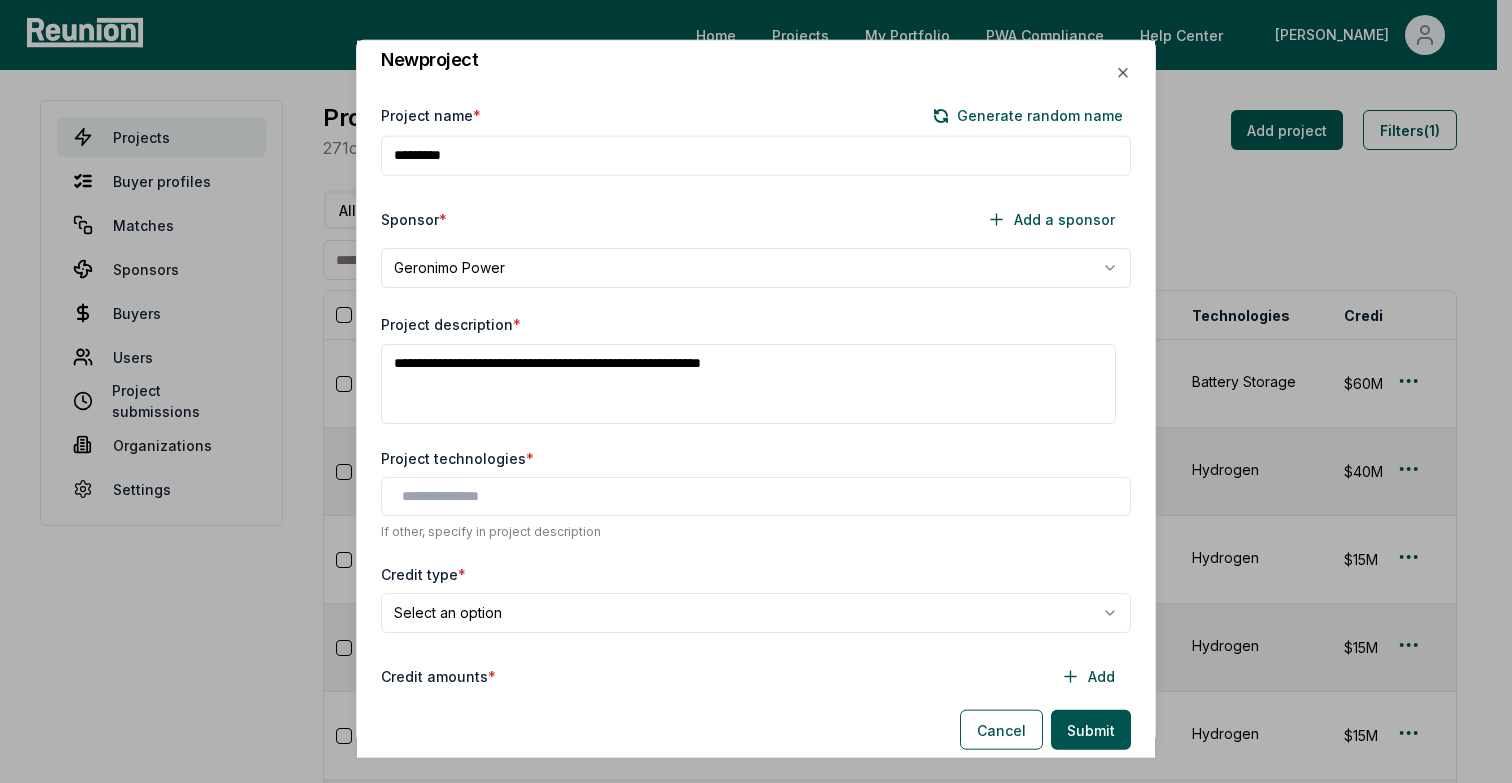 type on "**********" 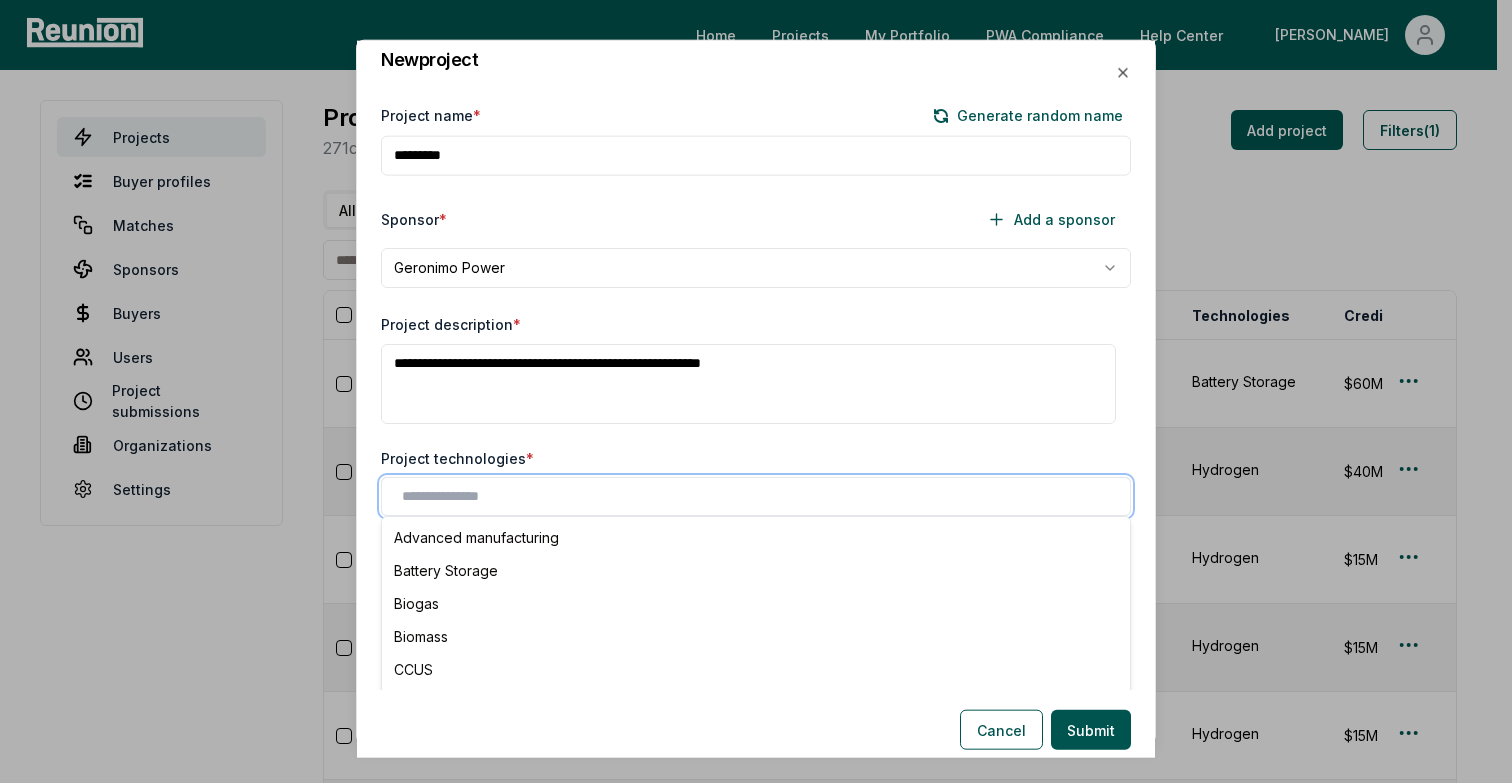 click at bounding box center (760, 495) 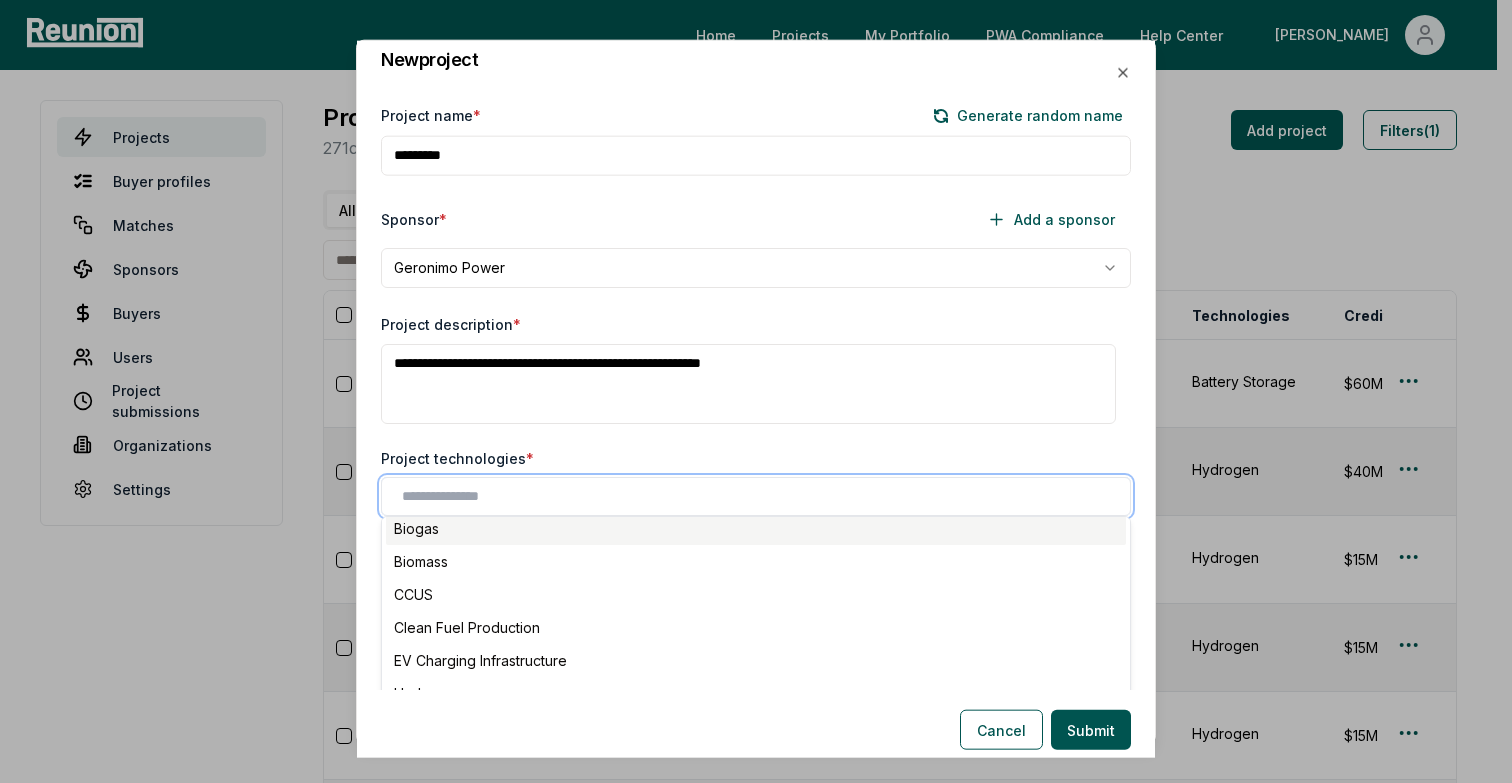 scroll, scrollTop: 291, scrollLeft: 0, axis: vertical 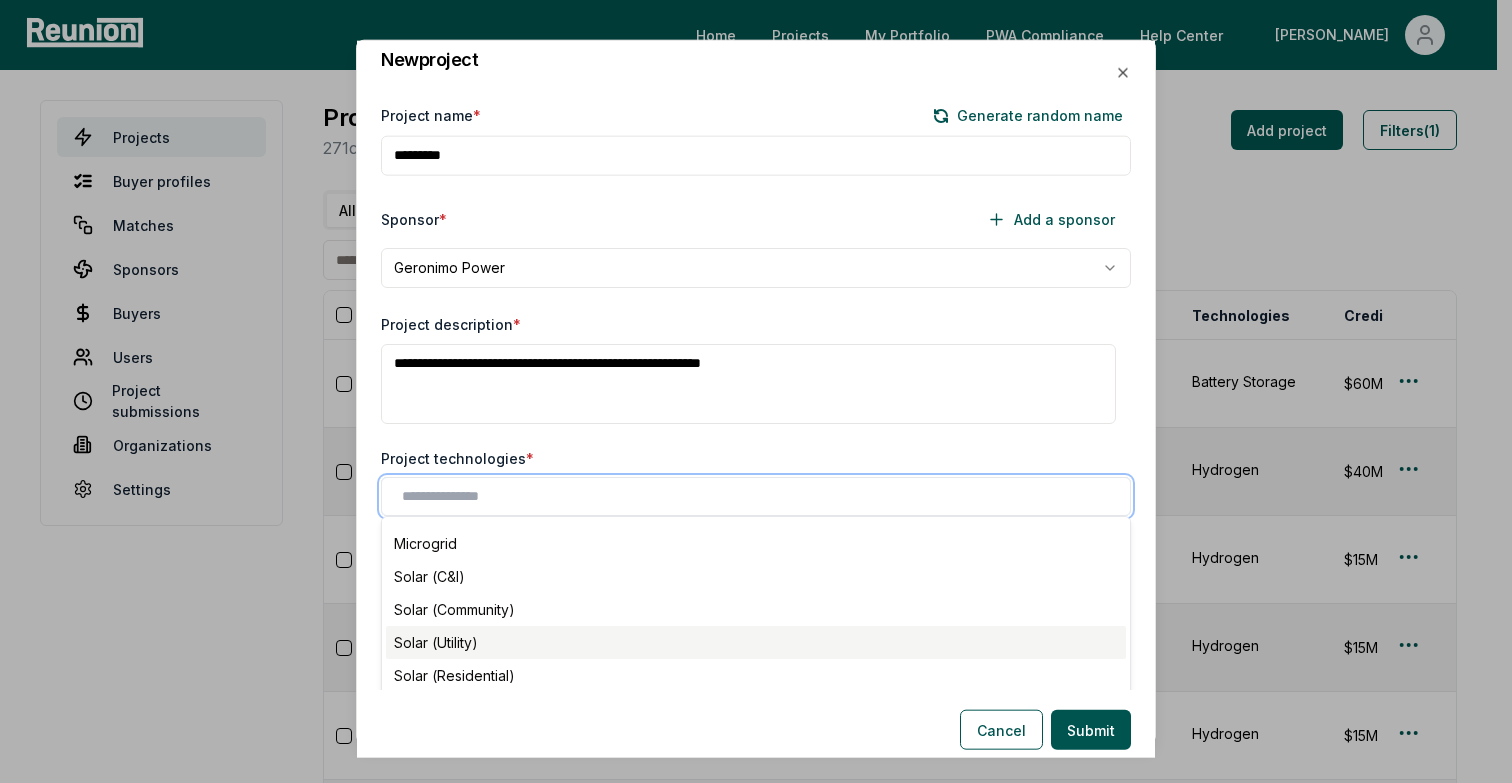 click on "Solar (Utility)" at bounding box center (756, 641) 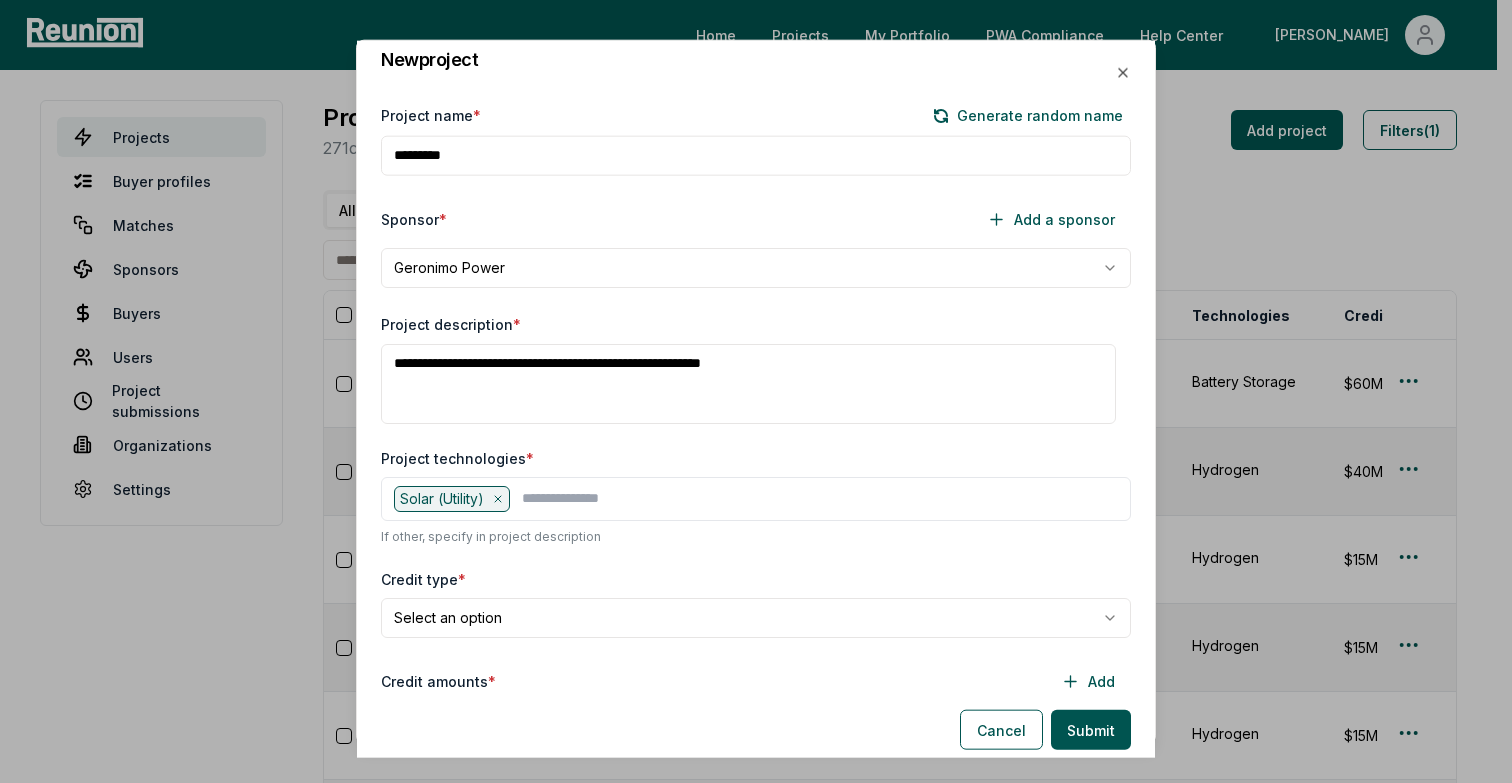 click on "**********" at bounding box center [748, 383] 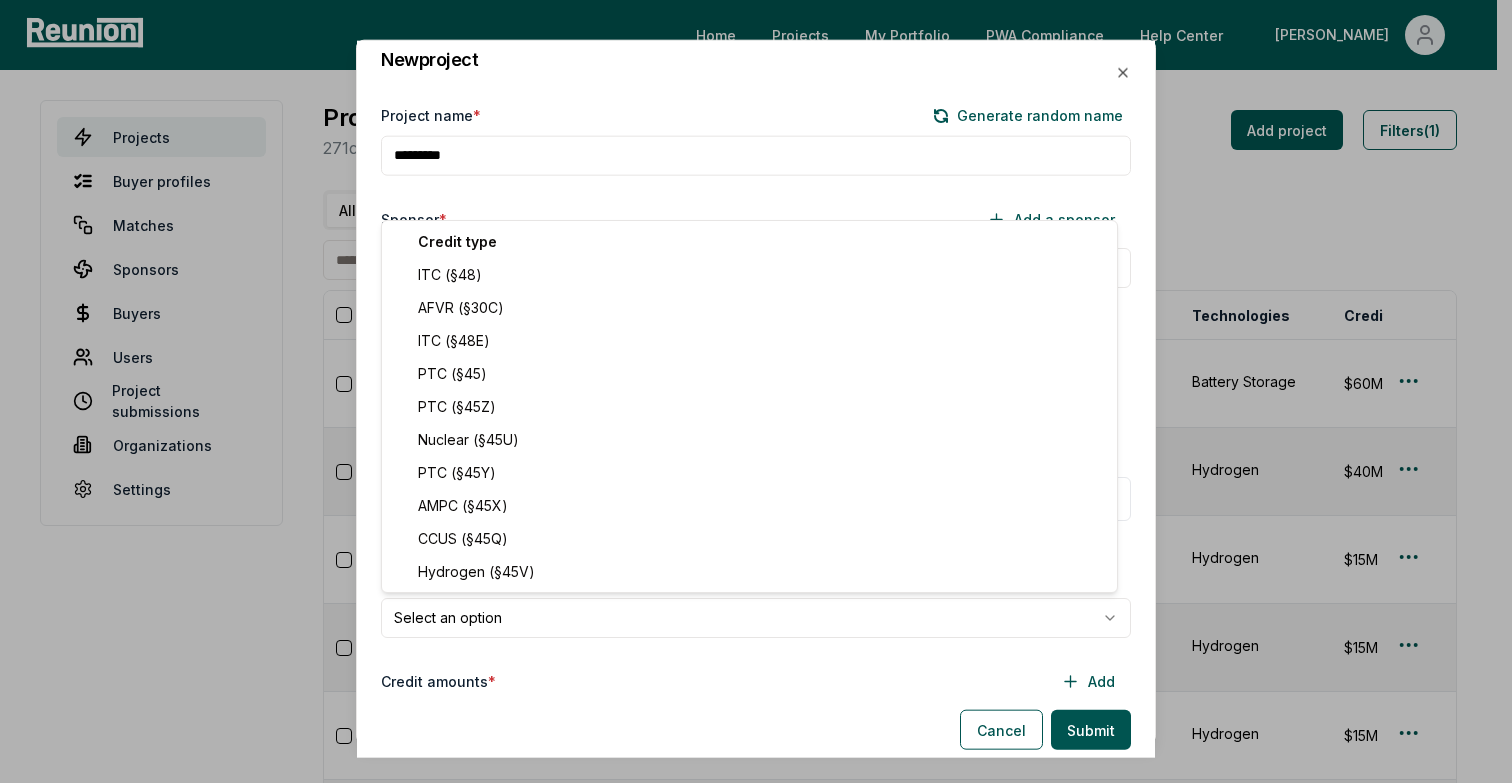 select on "*********" 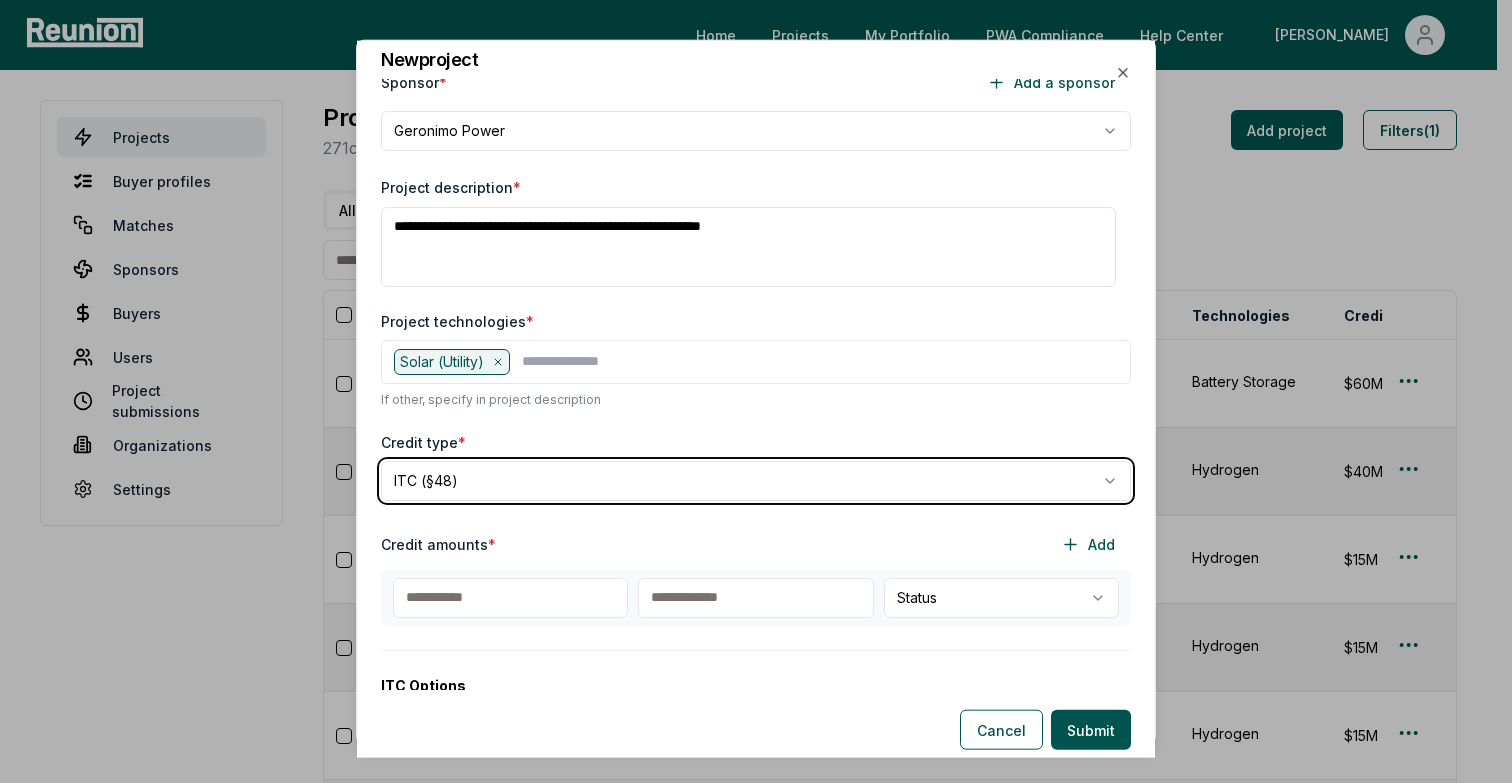 scroll, scrollTop: 148, scrollLeft: 0, axis: vertical 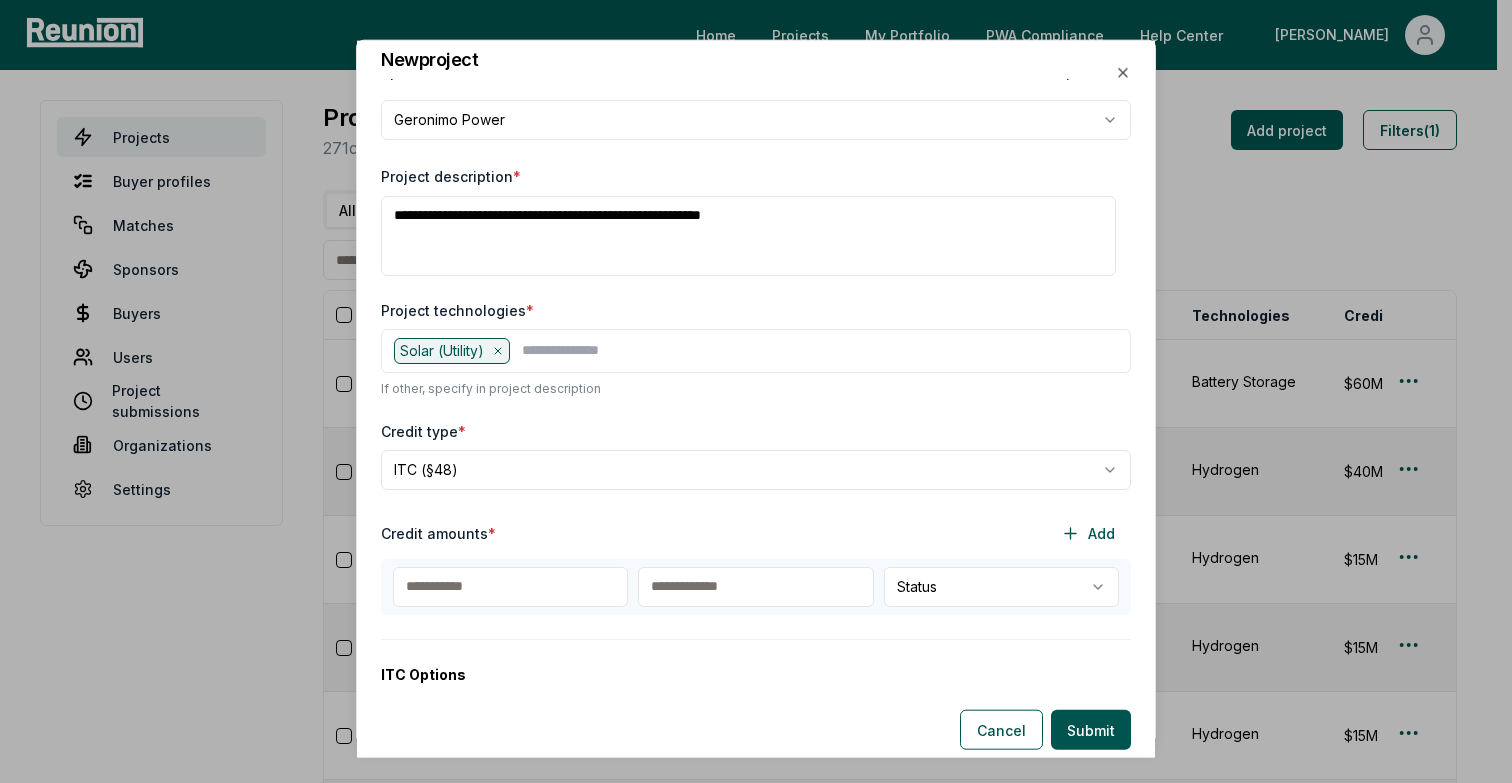 click at bounding box center (510, 586) 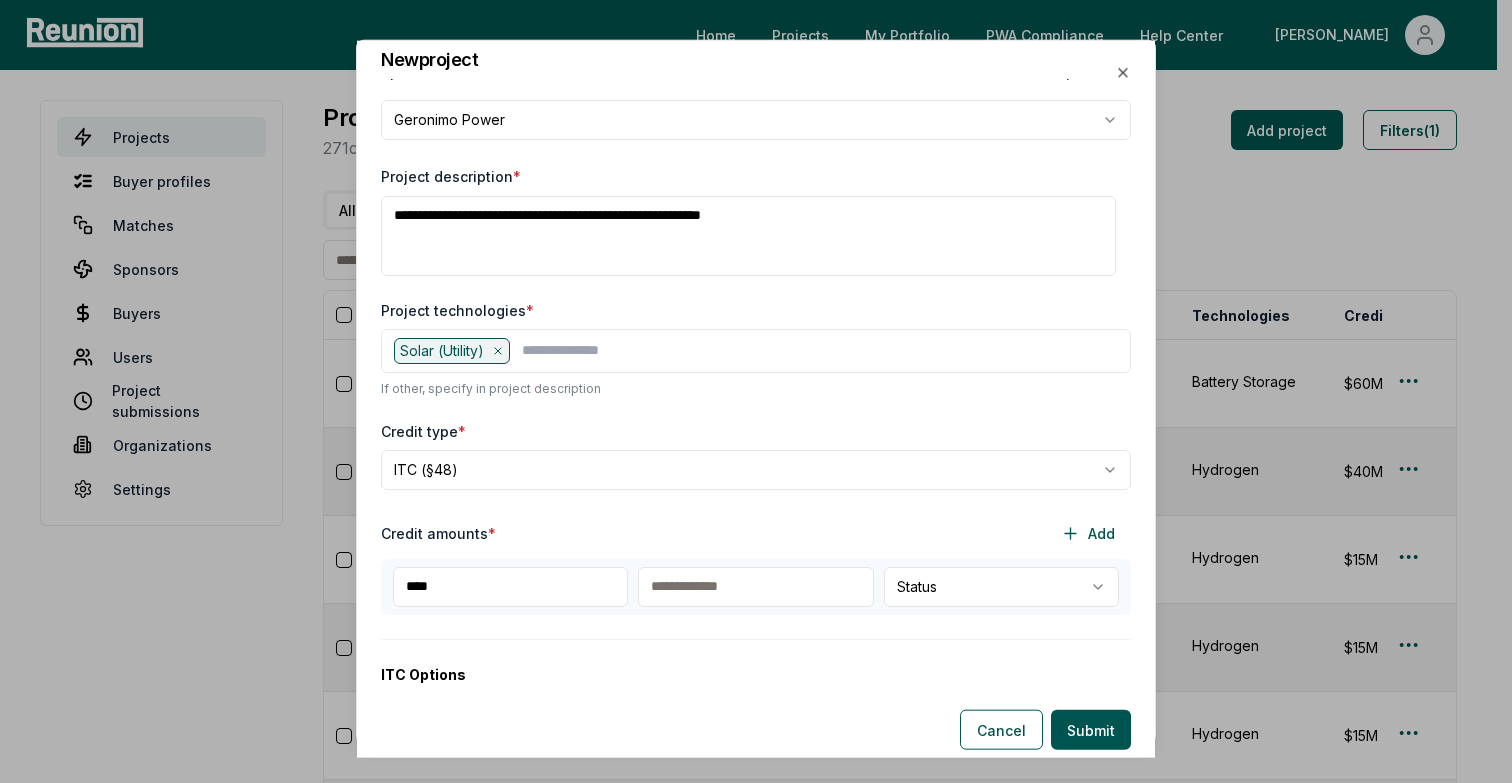 type on "****" 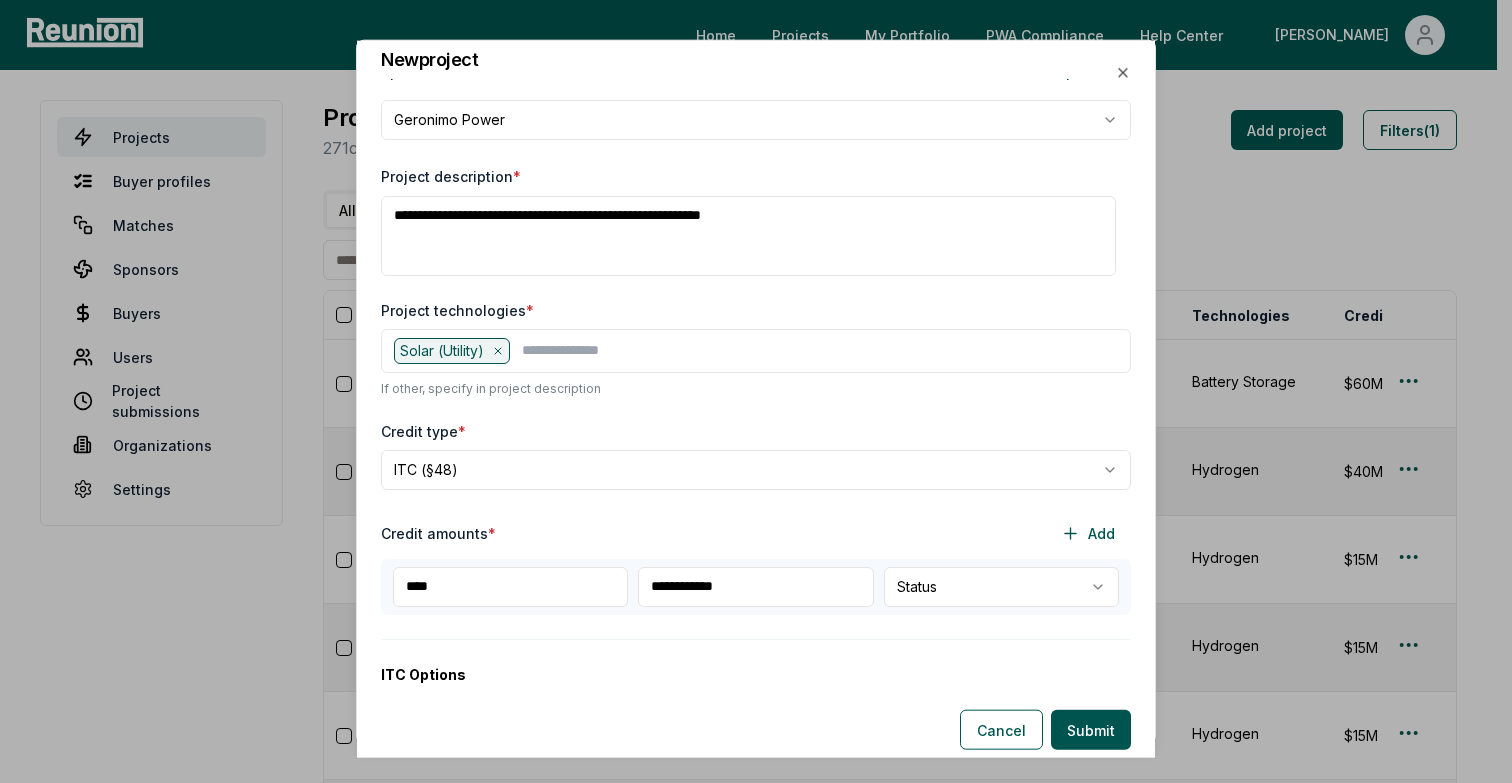 type on "**********" 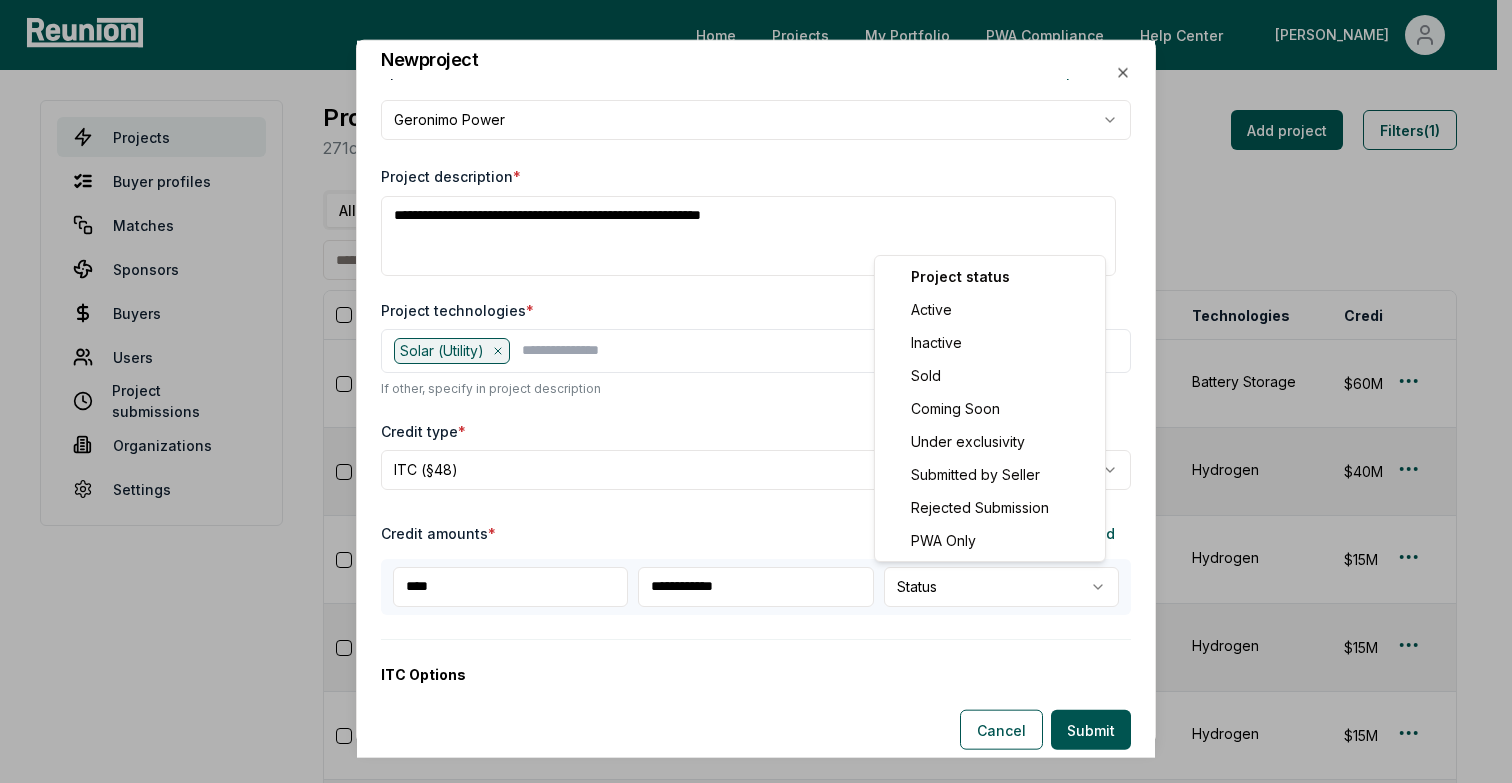 select on "******" 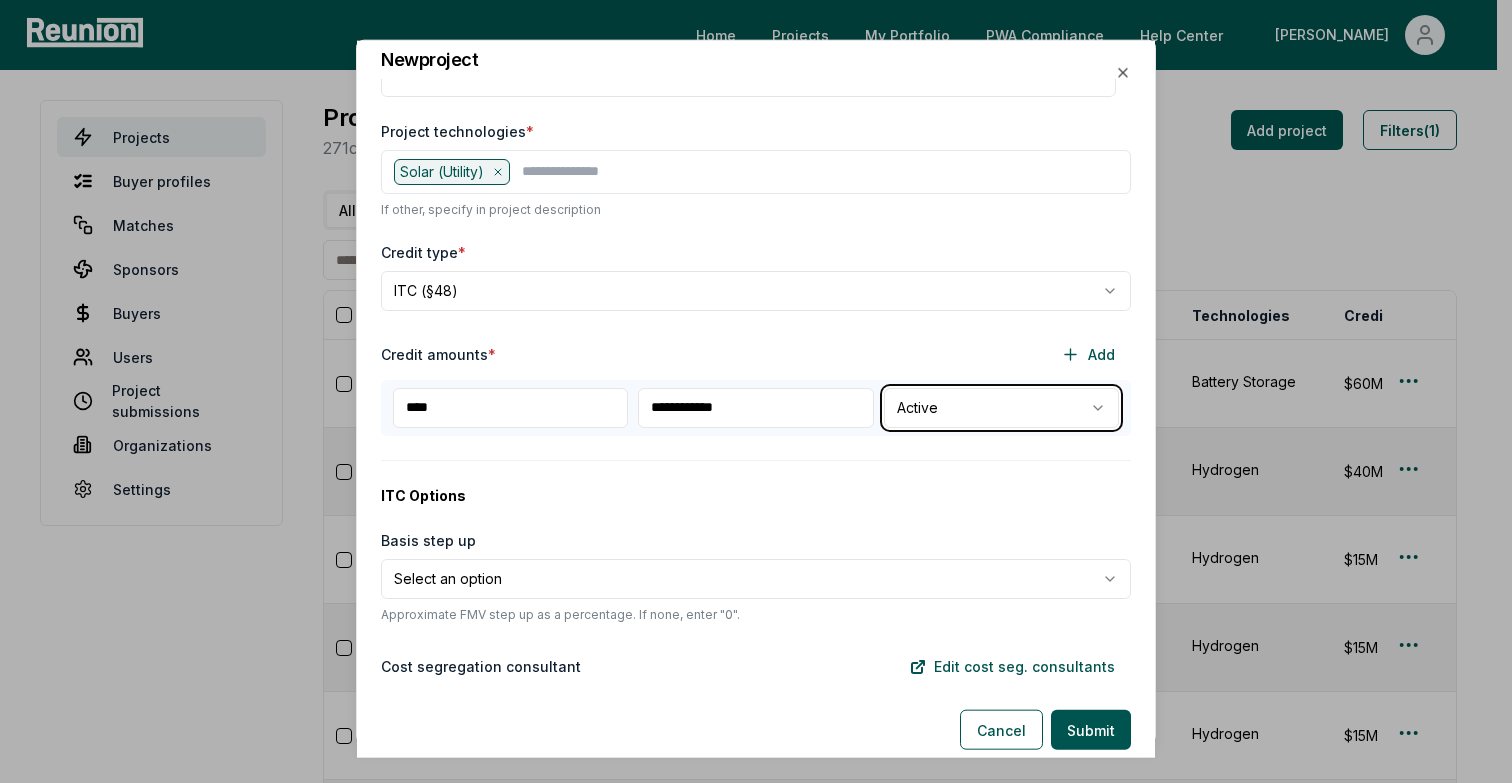 scroll, scrollTop: 333, scrollLeft: 0, axis: vertical 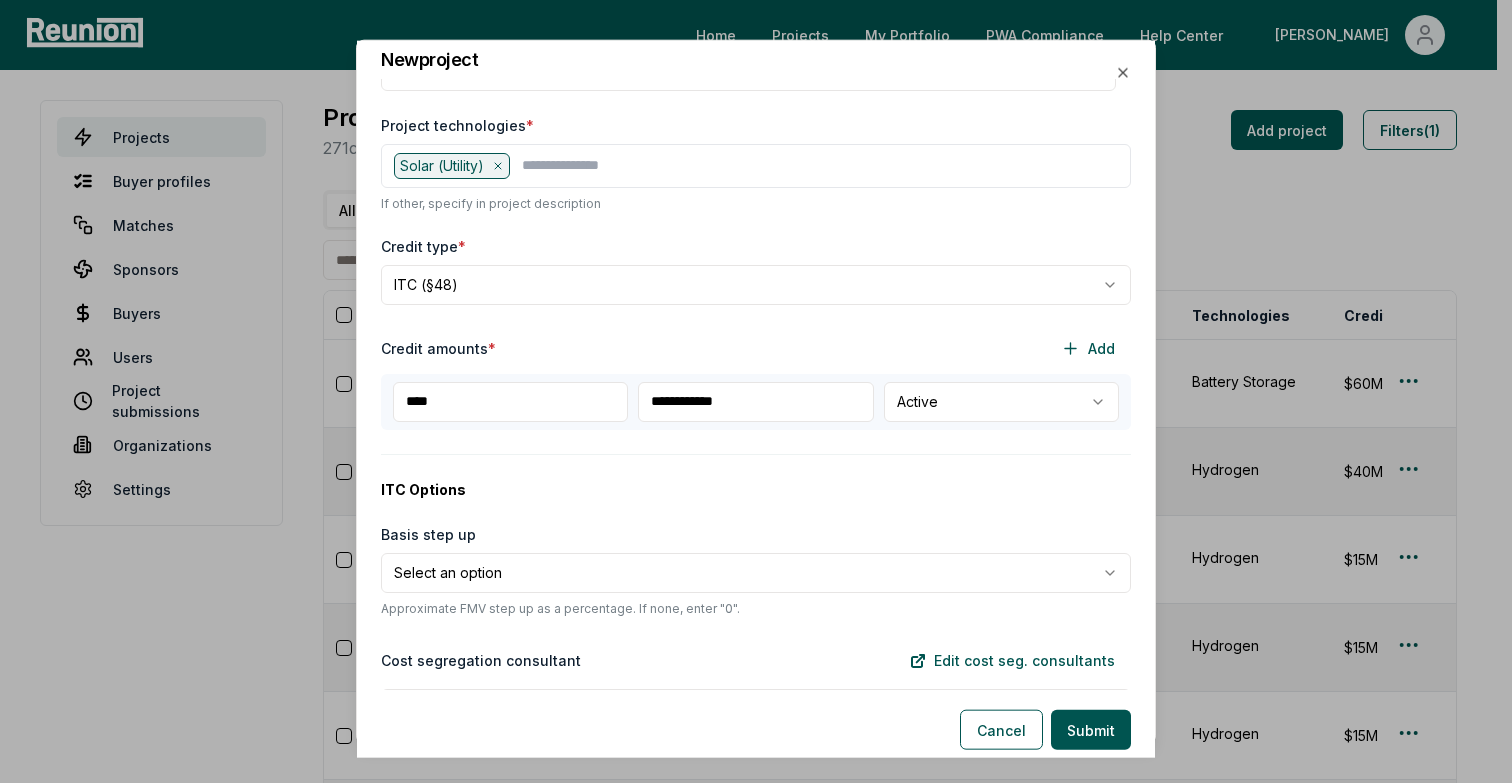click on "Please visit us on your desktop We're working on making our marketplace mobile-friendly. For now, please visit [GEOGRAPHIC_DATA] on a desktop computer. Home Projects My Portfolio PWA Compliance Help Center [PERSON_NAME] Projects Buyer profiles Matches Sponsors Buyers Users Project submissions Organizations Settings Projects 271  credit amounts across  140   projects Add project Filters  (1) All Visa (2025) Priority (2025) Priority (2024) Project Sponsor name Status Days in status Credit type Technologies Credit amount Internal notes PIS Fiscal year US state Credit year Last substantive update Created Lists Created by Windelia (2026) Wellhead Electric Company Coming Soon 1 ITC (§48) Battery Storage $60M Seller looking to market in Q4 2025 with early Q2 2026 financial close.  2026 Q2 TBD [US_STATE] 2026 [DATE] [DATE] 0 [PERSON_NAME][EMAIL_ADDRESS][DOMAIN_NAME] Bull (2027) [PERSON_NAME] Active 2 ITC (§48E) Hydrogen $40M 2027 Q3 TBD [US_STATE] 2027 [DATE] [DATE] 0 [PERSON_NAME][EMAIL_ADDRESS][DOMAIN_NAME] Cub (2030) [PERSON_NAME] Active 2 Hydrogen (§45V) Hydrogen $15M" at bounding box center (748, 11509) 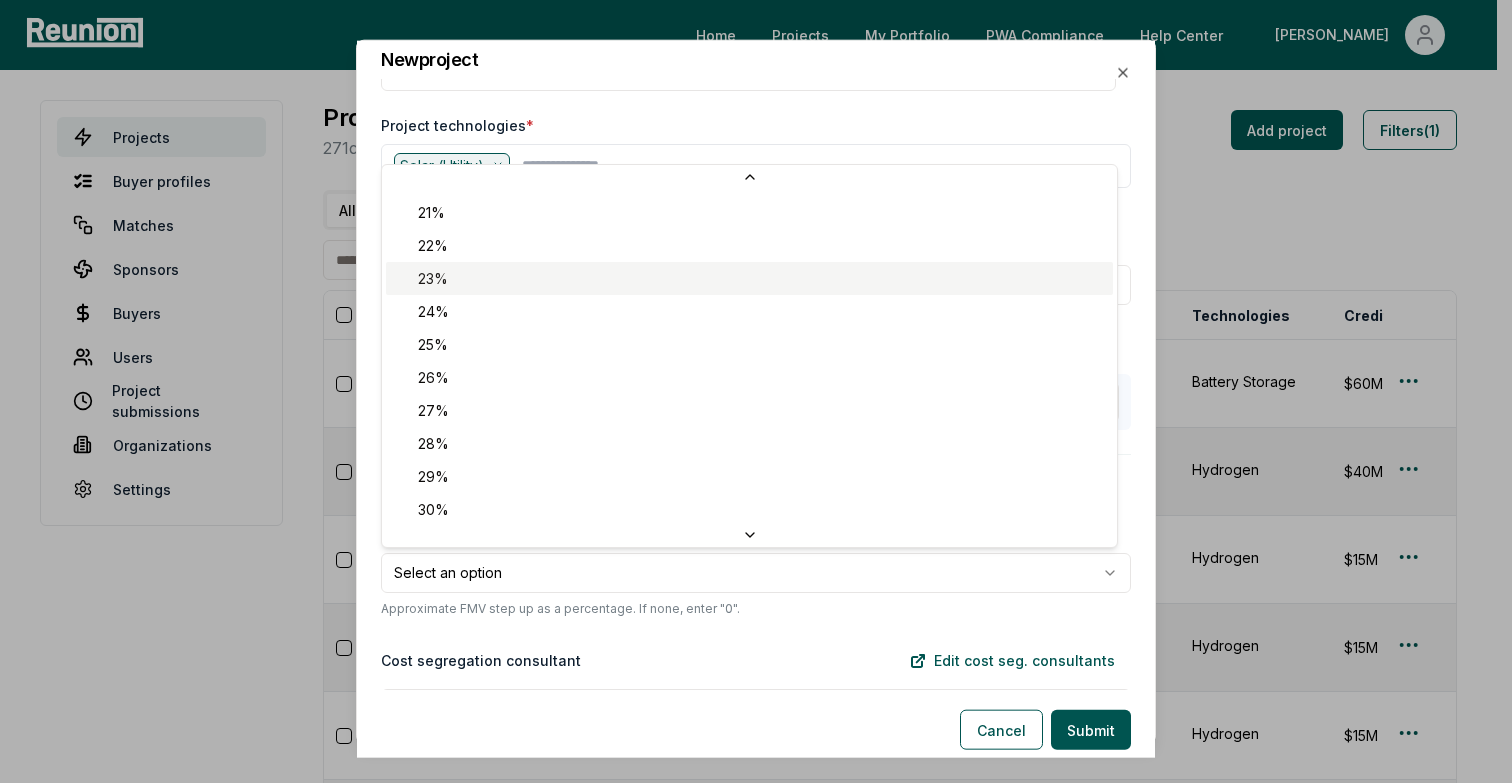 scroll, scrollTop: 710, scrollLeft: 0, axis: vertical 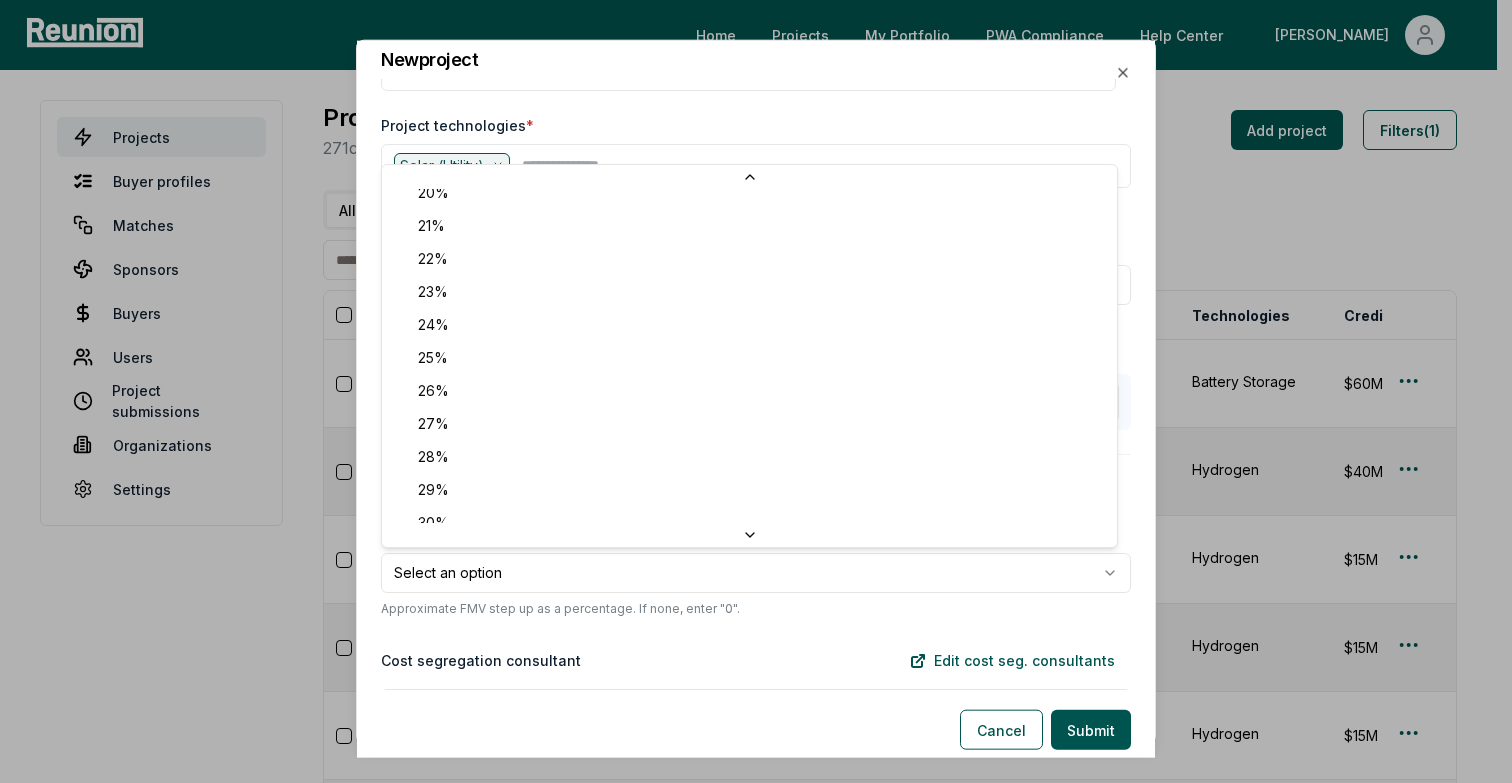 select on "**" 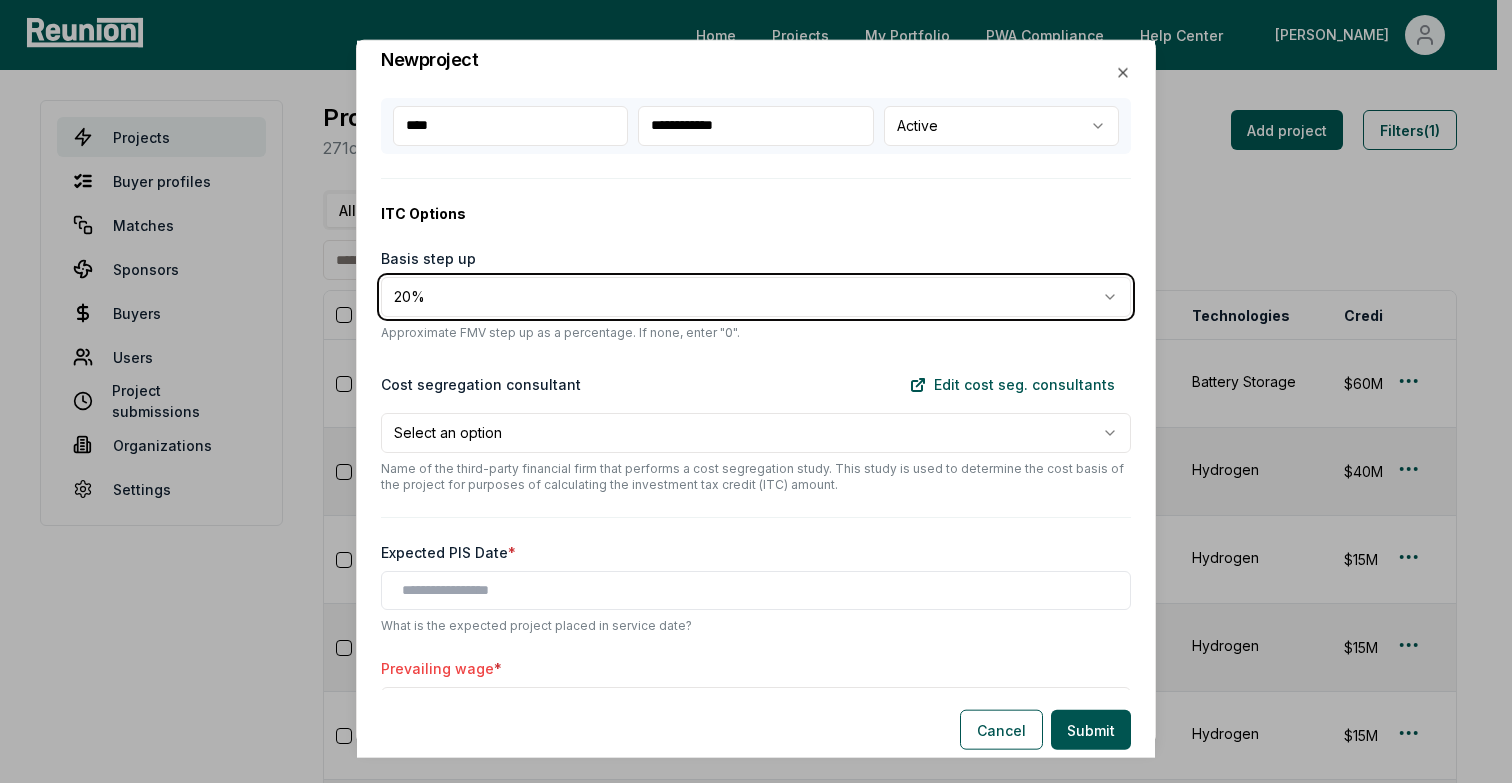 scroll, scrollTop: 618, scrollLeft: 0, axis: vertical 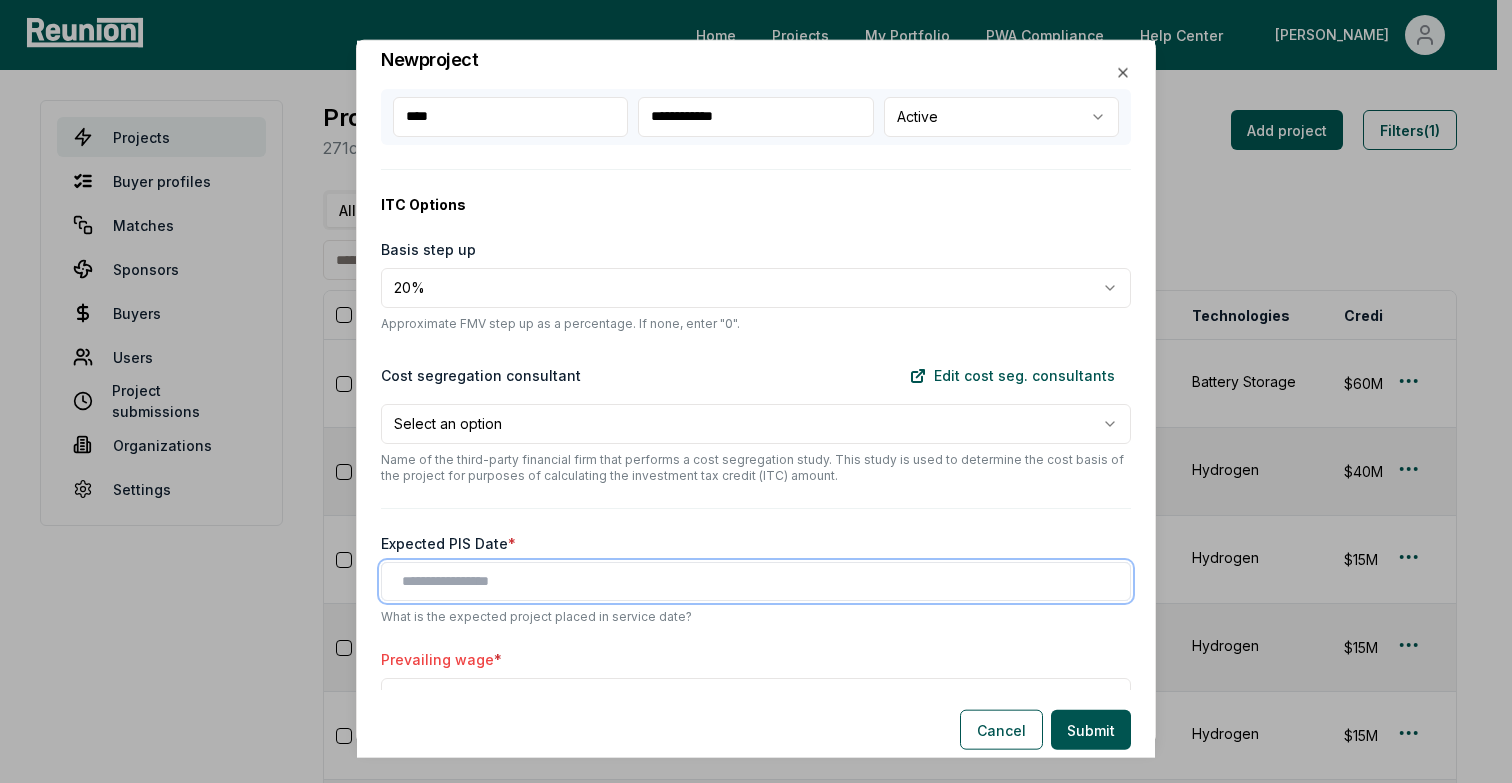 click at bounding box center (760, 580) 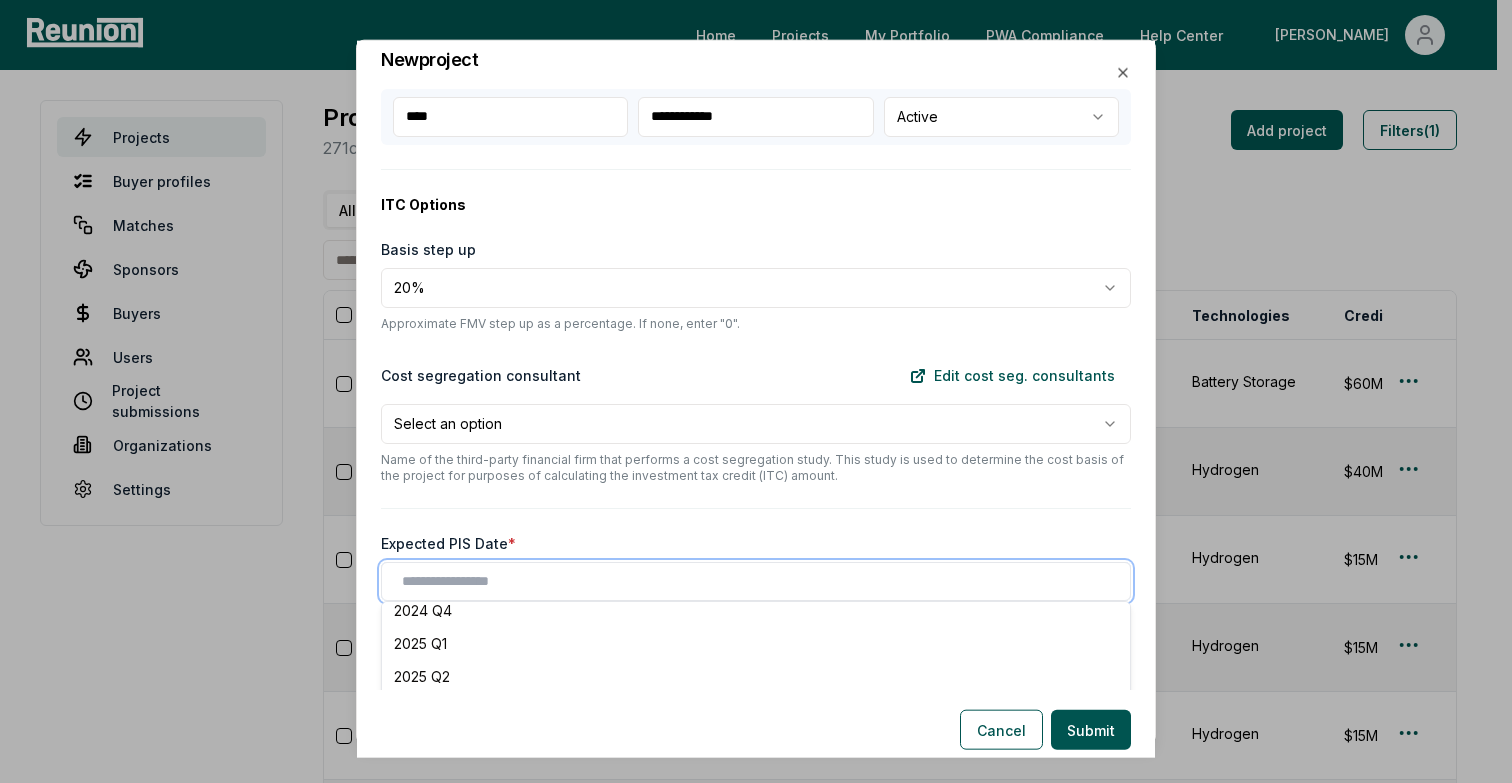 scroll, scrollTop: 245, scrollLeft: 0, axis: vertical 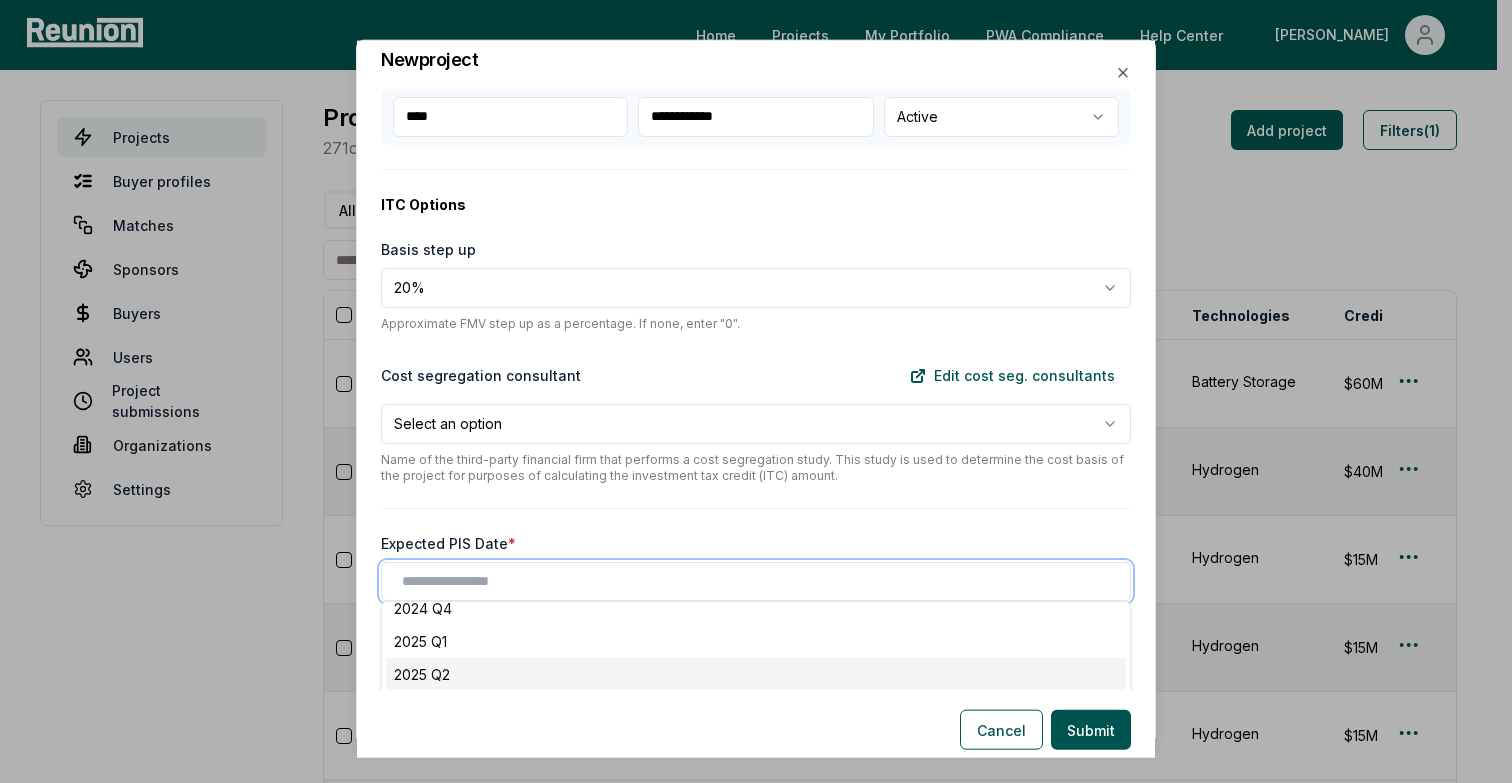 click on "2025 Q2" at bounding box center (756, 673) 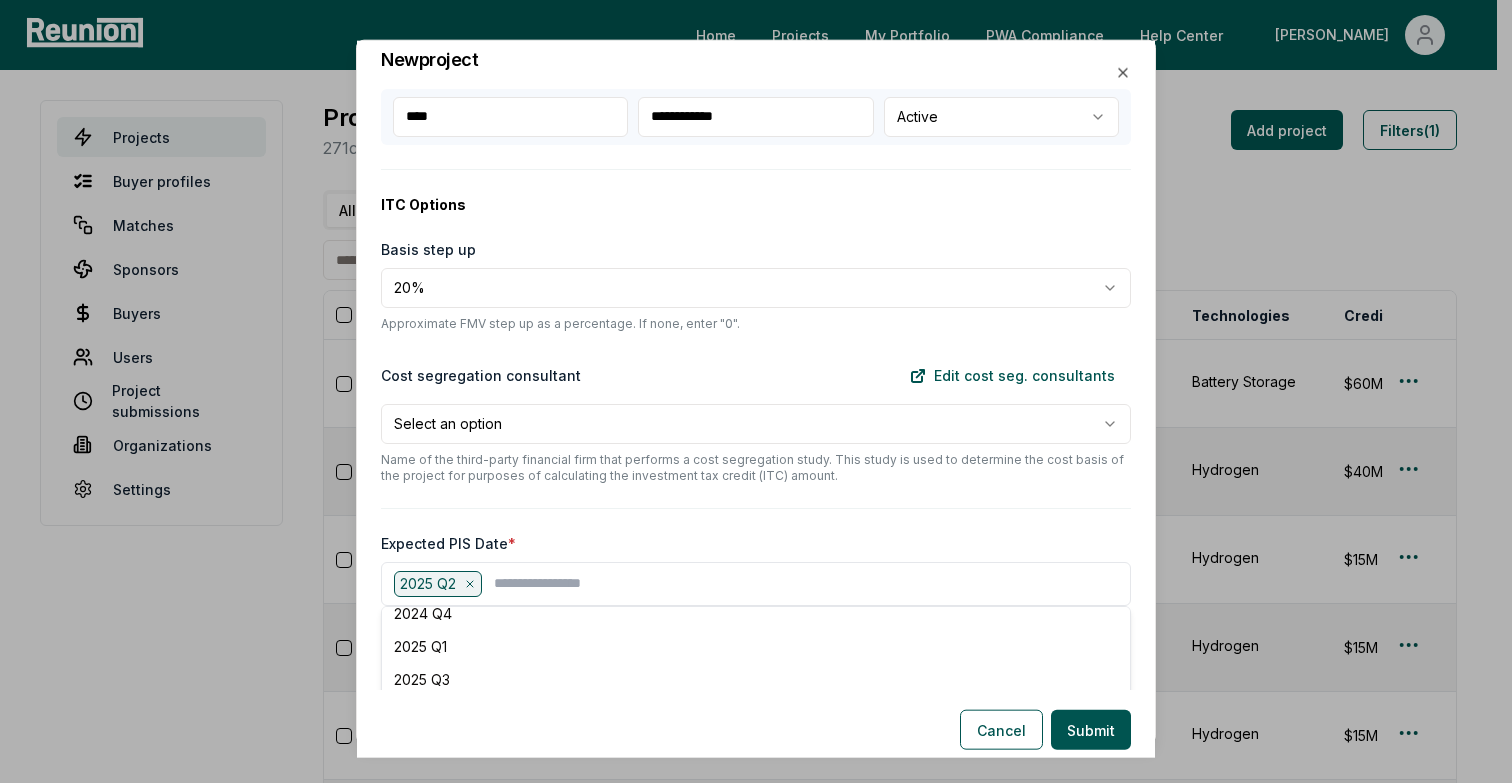 click on "Expected PIS Date  *" at bounding box center (756, 542) 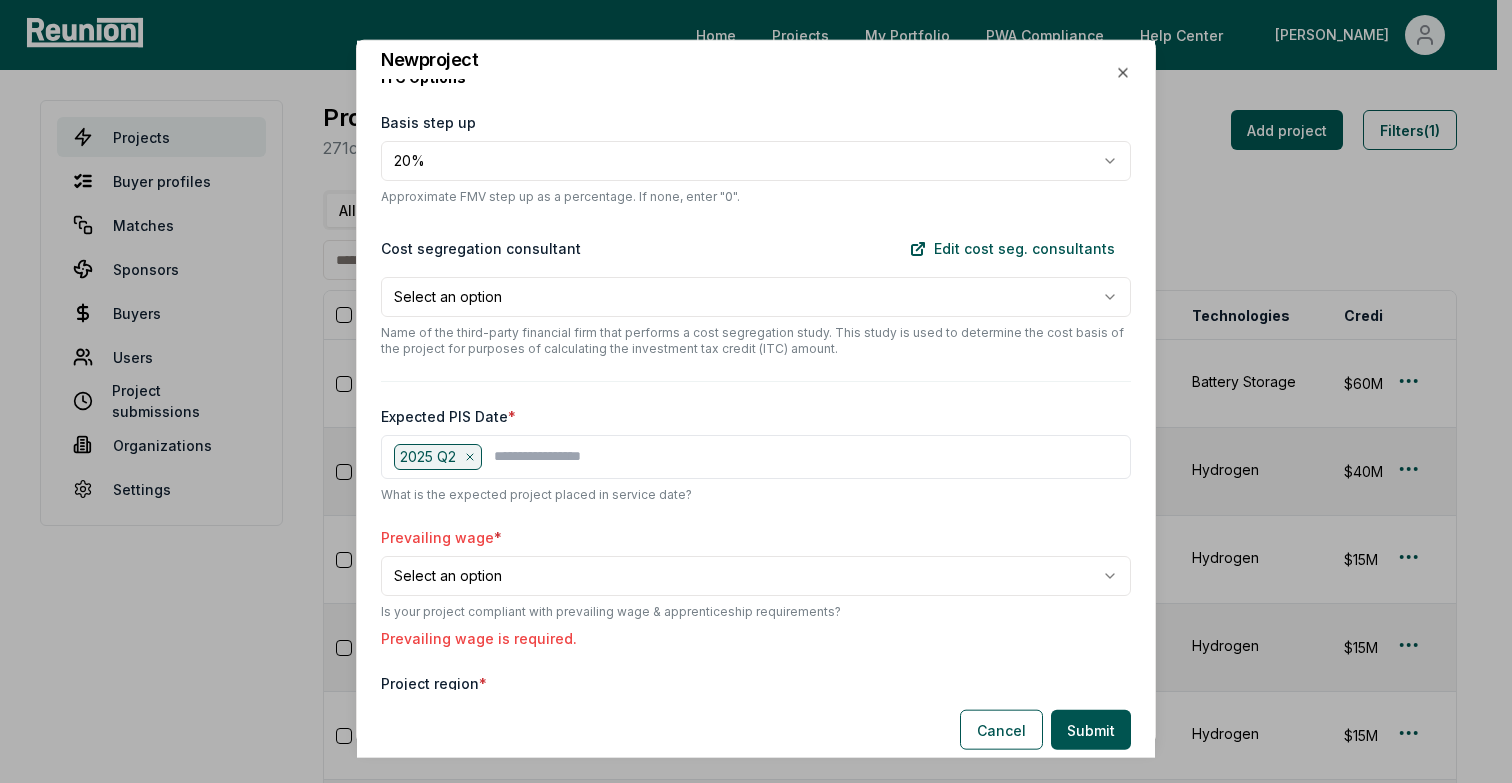 scroll, scrollTop: 777, scrollLeft: 0, axis: vertical 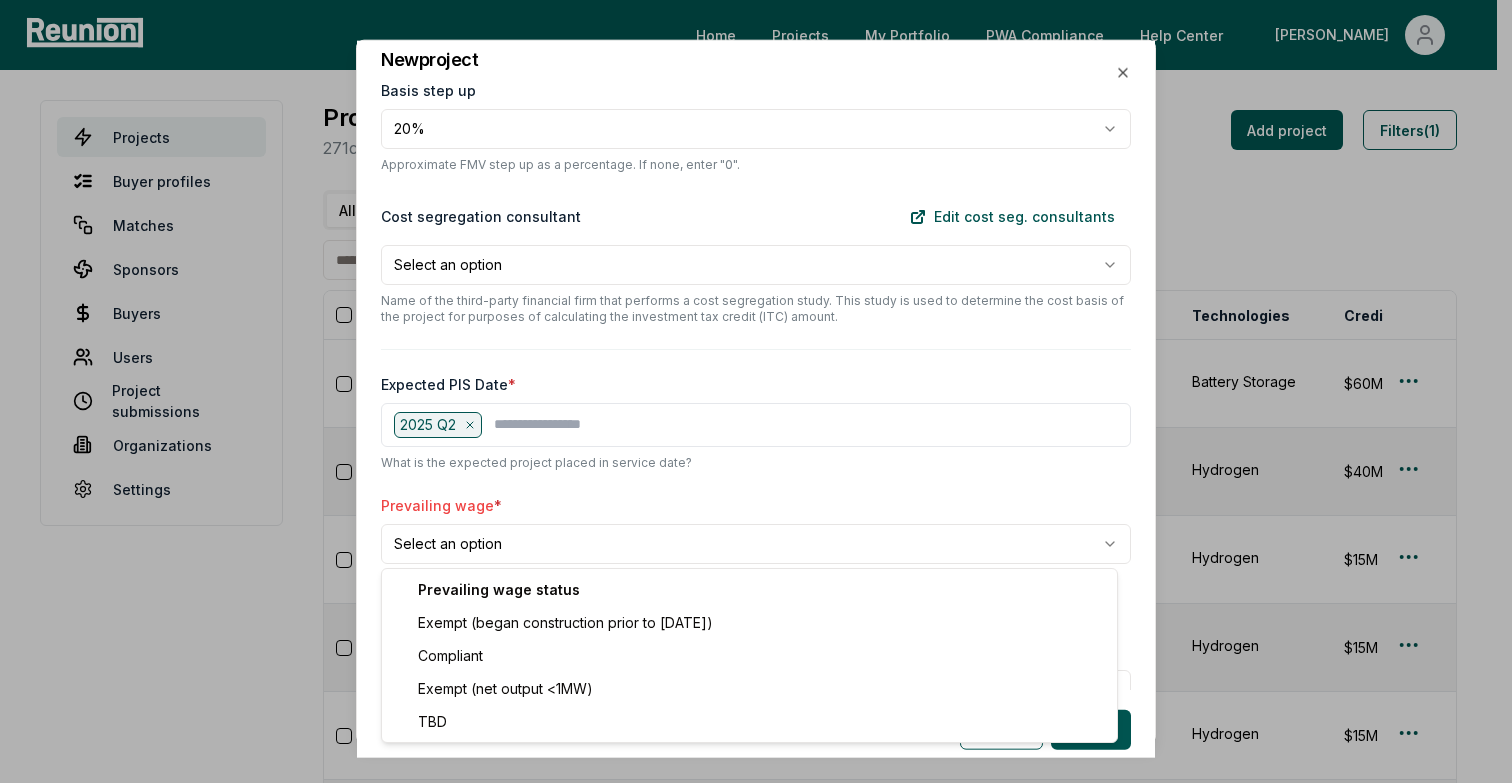 click on "Please visit us on your desktop We're working on making our marketplace mobile-friendly. For now, please visit [GEOGRAPHIC_DATA] on a desktop computer. Home Projects My Portfolio PWA Compliance Help Center [PERSON_NAME] Projects Buyer profiles Matches Sponsors Buyers Users Project submissions Organizations Settings Projects 271  credit amounts across  140   projects Add project Filters  (1) All Visa (2025) Priority (2025) Priority (2024) Project Sponsor name Status Days in status Credit type Technologies Credit amount Internal notes PIS Fiscal year US state Credit year Last substantive update Created Lists Created by Windelia (2026) Wellhead Electric Company Coming Soon 1 ITC (§48) Battery Storage $60M Seller looking to market in Q4 2025 with early Q2 2026 financial close.  2026 Q2 TBD [US_STATE] 2026 [DATE] [DATE] 0 [PERSON_NAME][EMAIL_ADDRESS][DOMAIN_NAME] Bull (2027) [PERSON_NAME] Active 2 ITC (§48E) Hydrogen $40M 2027 Q3 TBD [US_STATE] 2027 [DATE] [DATE] 0 [PERSON_NAME][EMAIL_ADDRESS][DOMAIN_NAME] Cub (2030) [PERSON_NAME] Active 2 Hydrogen (§45V) Hydrogen $15M" at bounding box center [748, 11509] 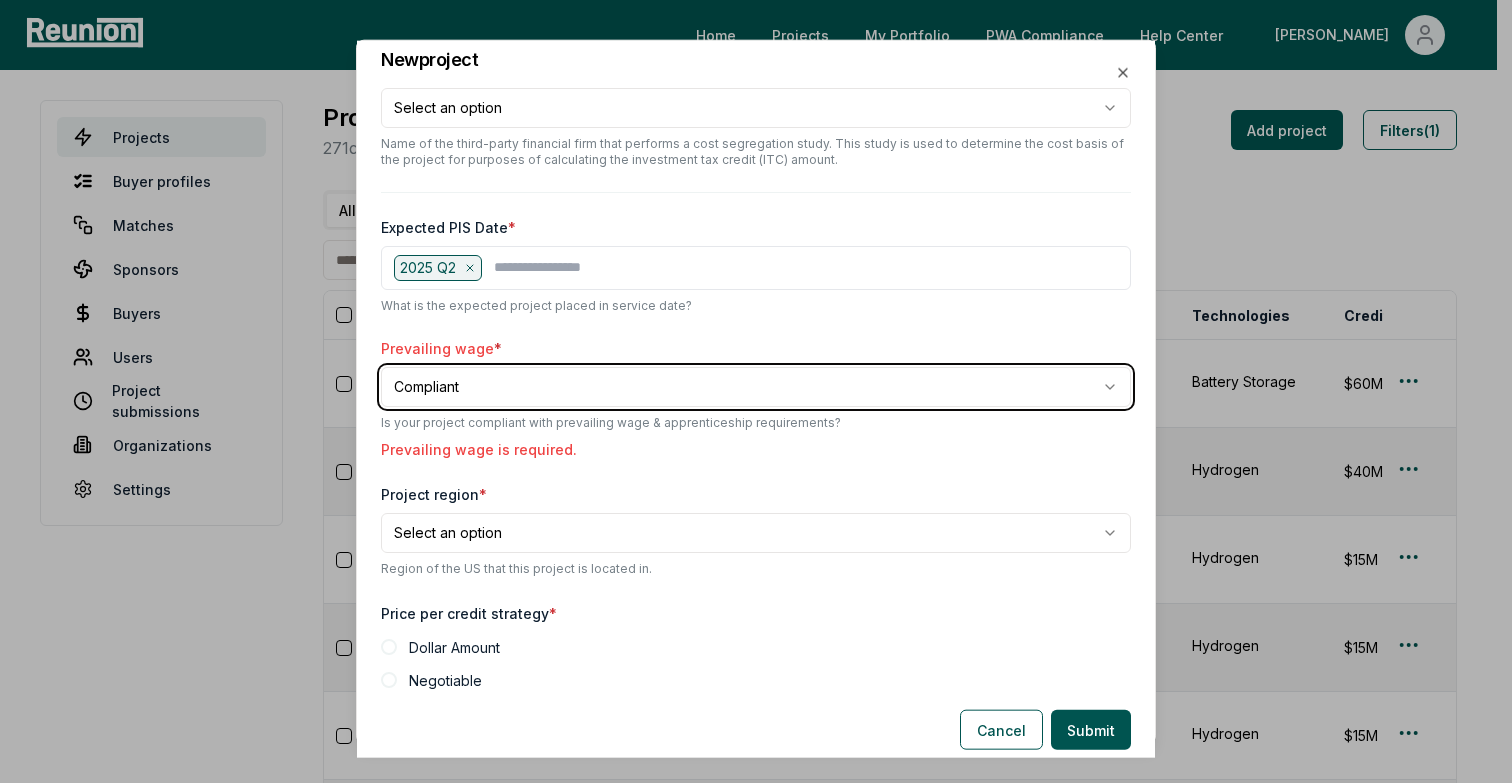 scroll, scrollTop: 938, scrollLeft: 0, axis: vertical 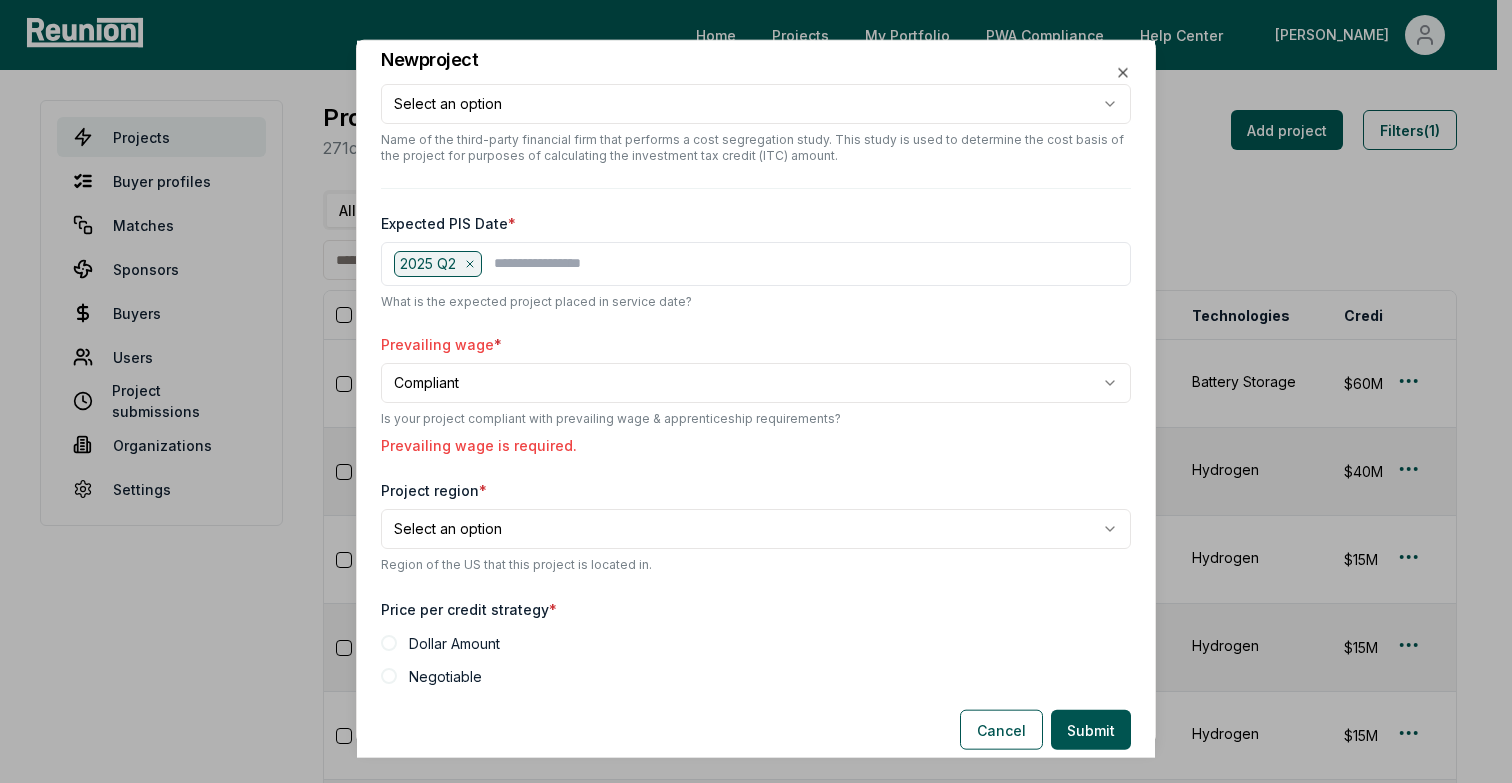 click on "Please visit us on your desktop We're working on making our marketplace mobile-friendly. For now, please visit [GEOGRAPHIC_DATA] on a desktop computer. Home Projects My Portfolio PWA Compliance Help Center [PERSON_NAME] Projects Buyer profiles Matches Sponsors Buyers Users Project submissions Organizations Settings Projects 271  credit amounts across  140   projects Add project Filters  (1) All Visa (2025) Priority (2025) Priority (2024) Project Sponsor name Status Days in status Credit type Technologies Credit amount Internal notes PIS Fiscal year US state Credit year Last substantive update Created Lists Created by Windelia (2026) Wellhead Electric Company Coming Soon 1 ITC (§48) Battery Storage $60M Seller looking to market in Q4 2025 with early Q2 2026 financial close.  2026 Q2 TBD [US_STATE] 2026 [DATE] [DATE] 0 [PERSON_NAME][EMAIL_ADDRESS][DOMAIN_NAME] Bull (2027) [PERSON_NAME] Active 2 ITC (§48E) Hydrogen $40M 2027 Q3 TBD [US_STATE] 2027 [DATE] [DATE] 0 [PERSON_NAME][EMAIL_ADDRESS][DOMAIN_NAME] Cub (2030) [PERSON_NAME] Active 2 Hydrogen (§45V) Hydrogen $15M" at bounding box center (748, 11509) 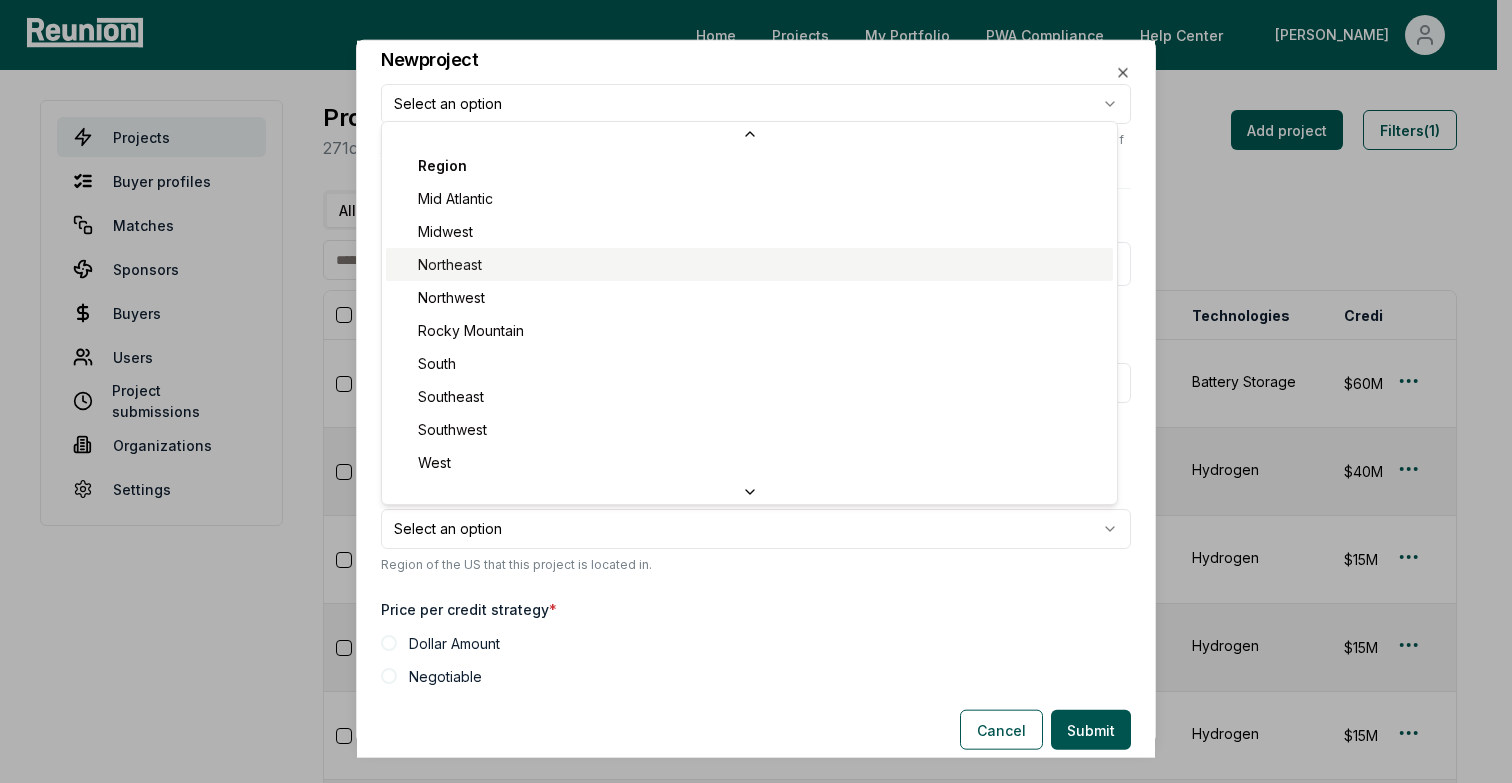 scroll, scrollTop: 0, scrollLeft: 0, axis: both 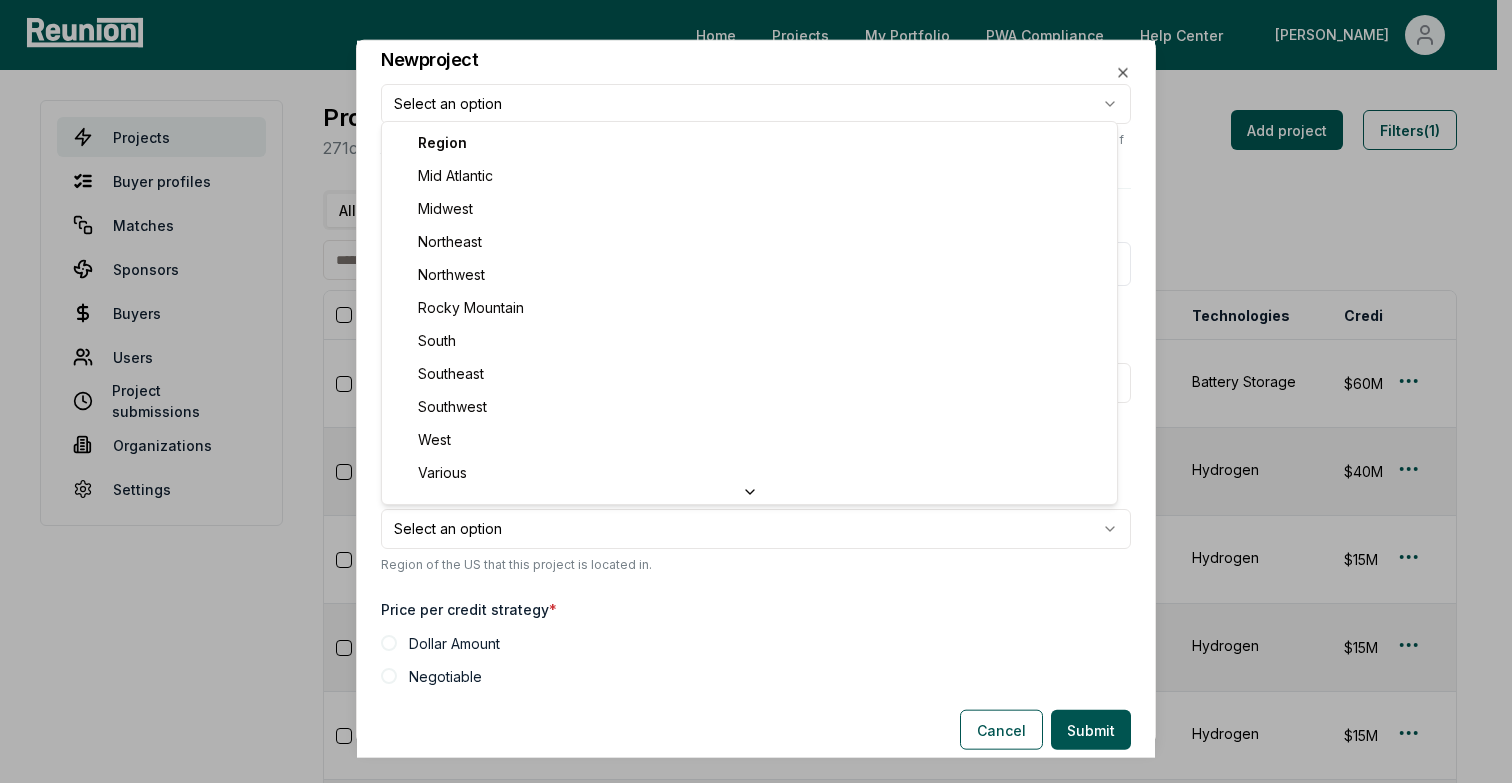 select on "*******" 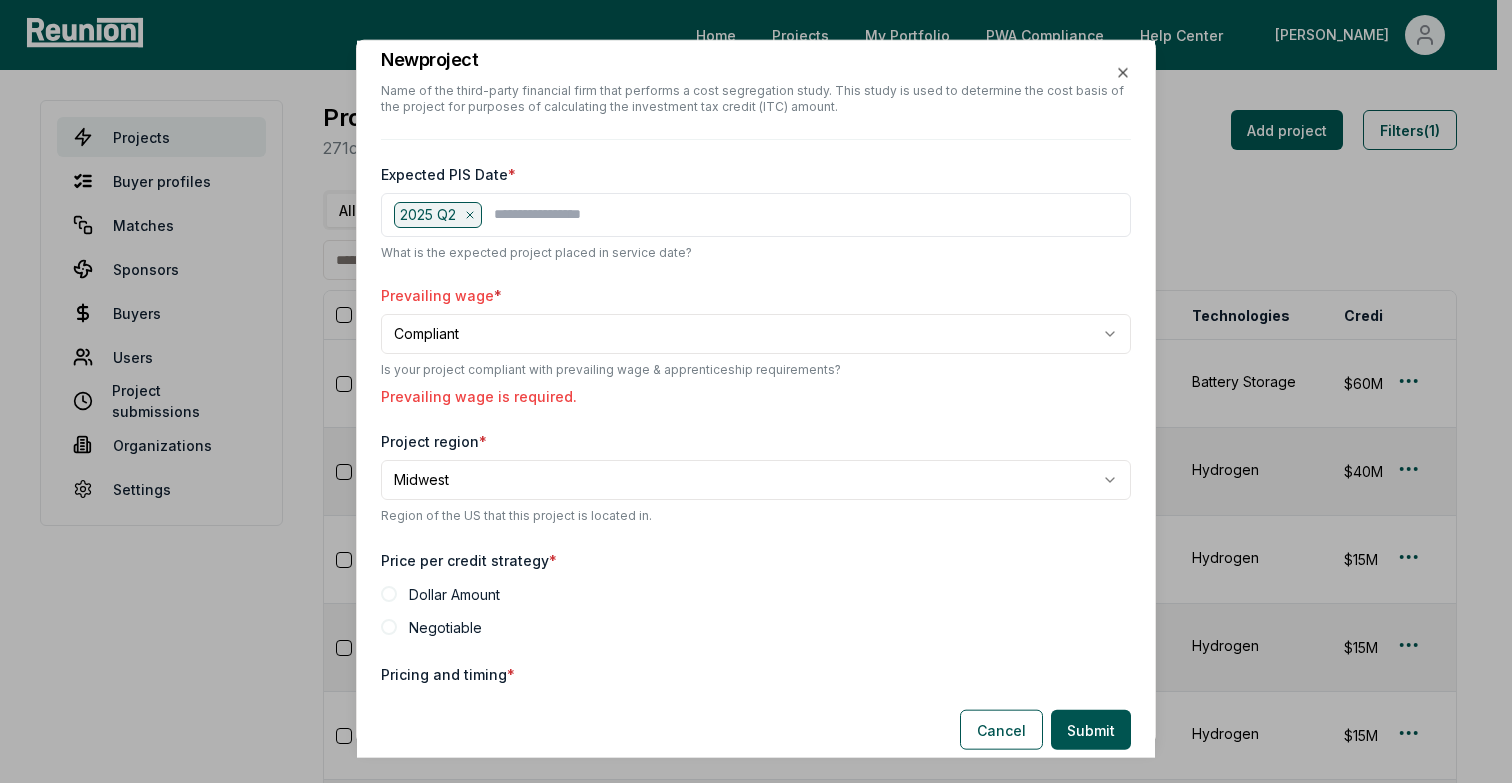 click on "Negotiable" at bounding box center (445, 627) 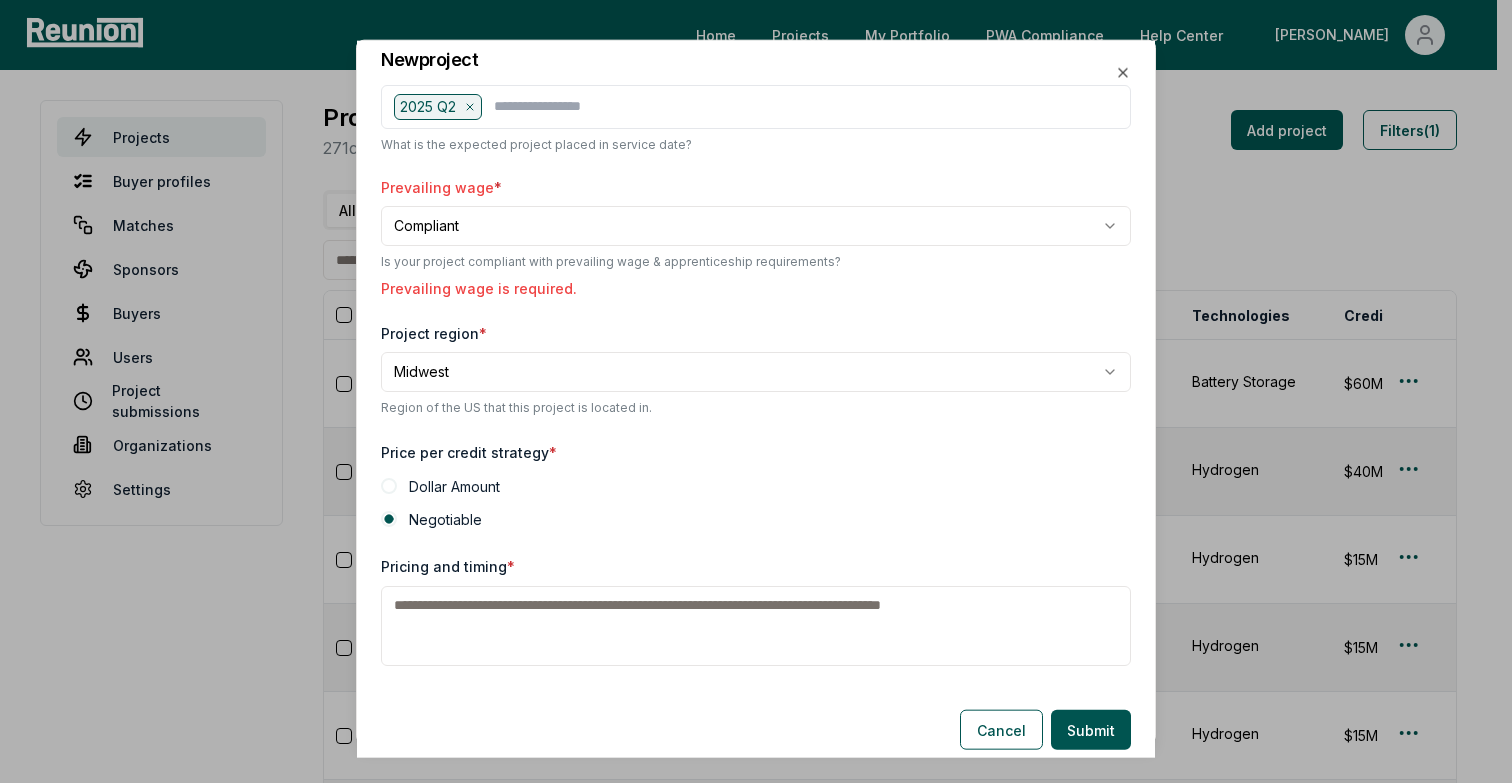 scroll, scrollTop: 1355, scrollLeft: 0, axis: vertical 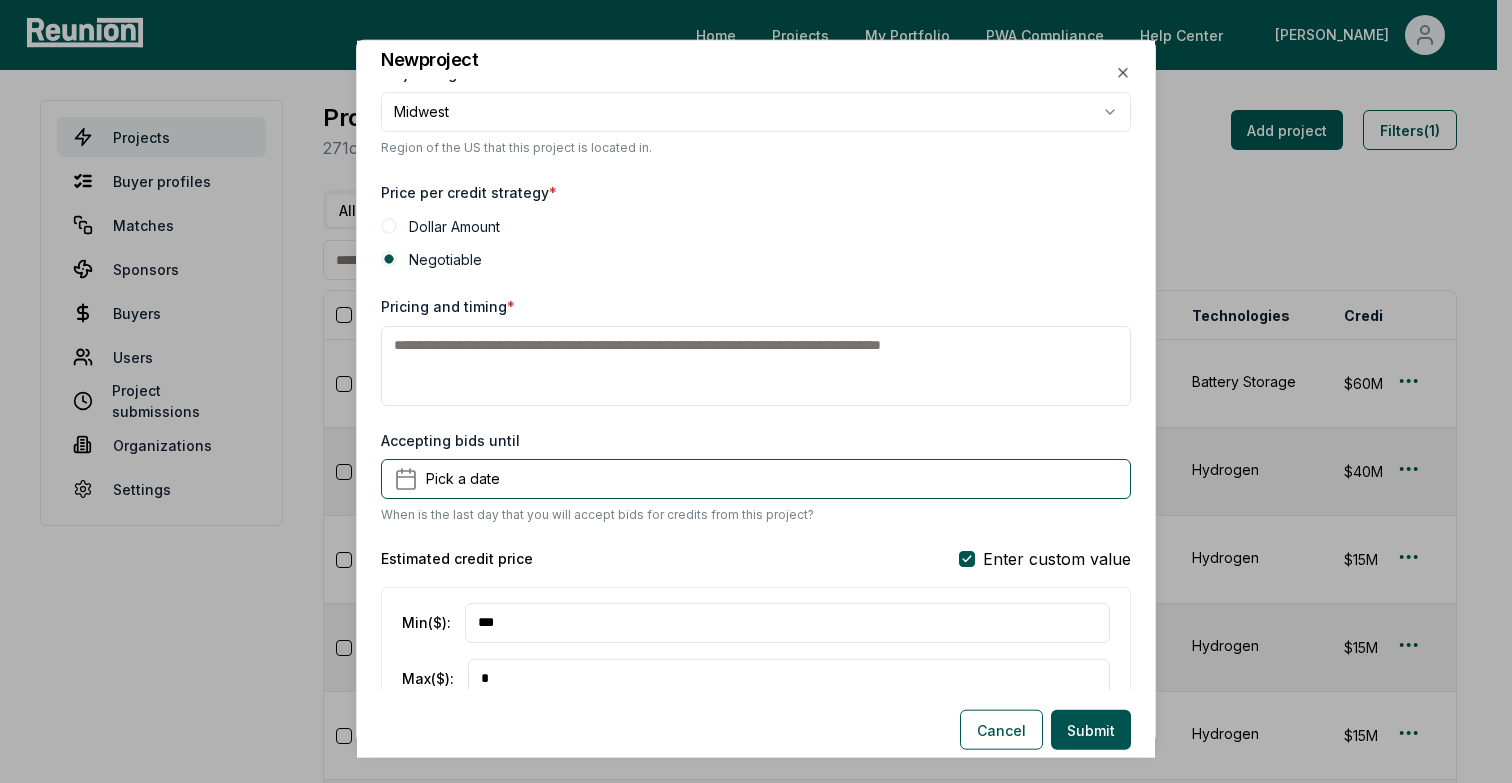 click on "Pricing and timing  *" at bounding box center (756, 366) 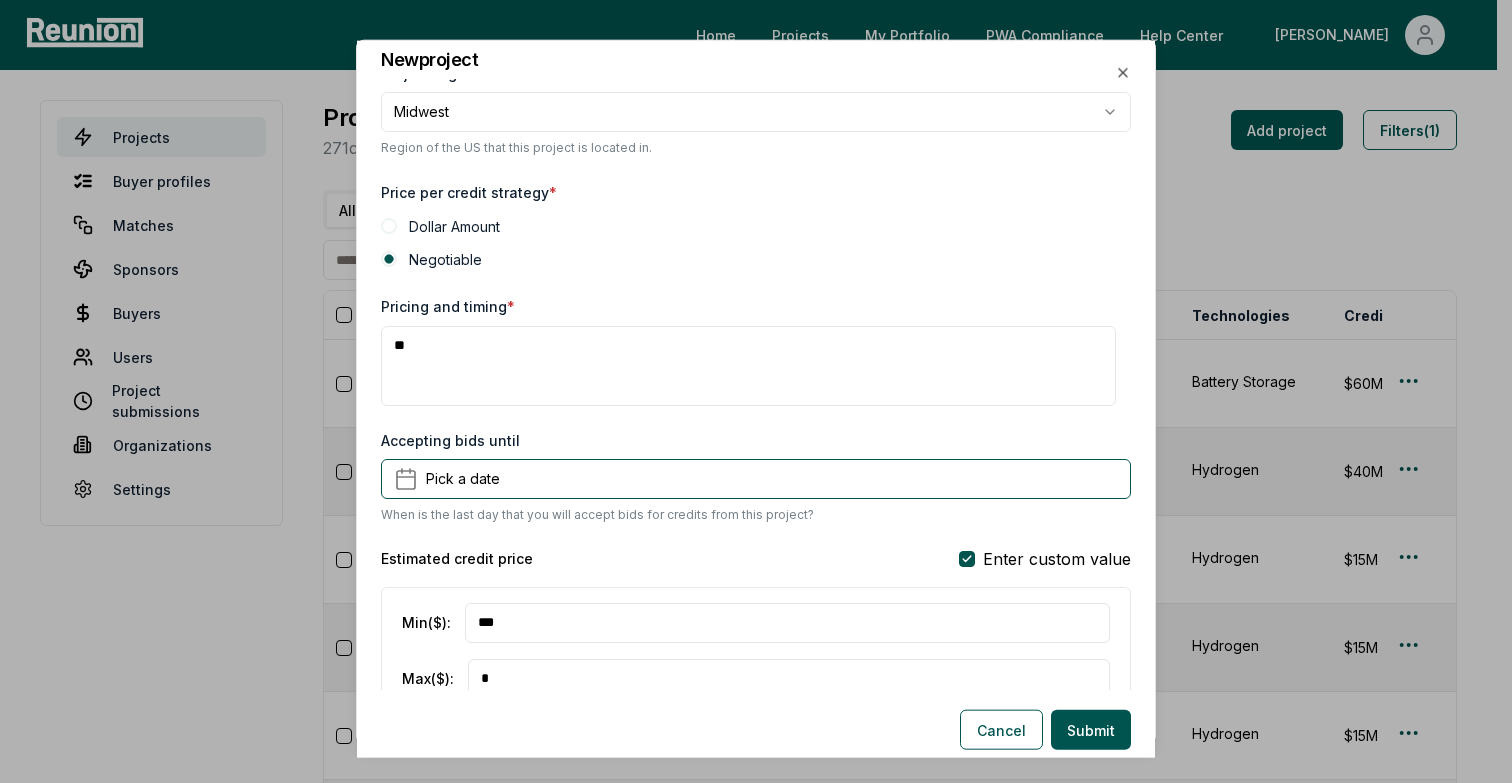 type on "*" 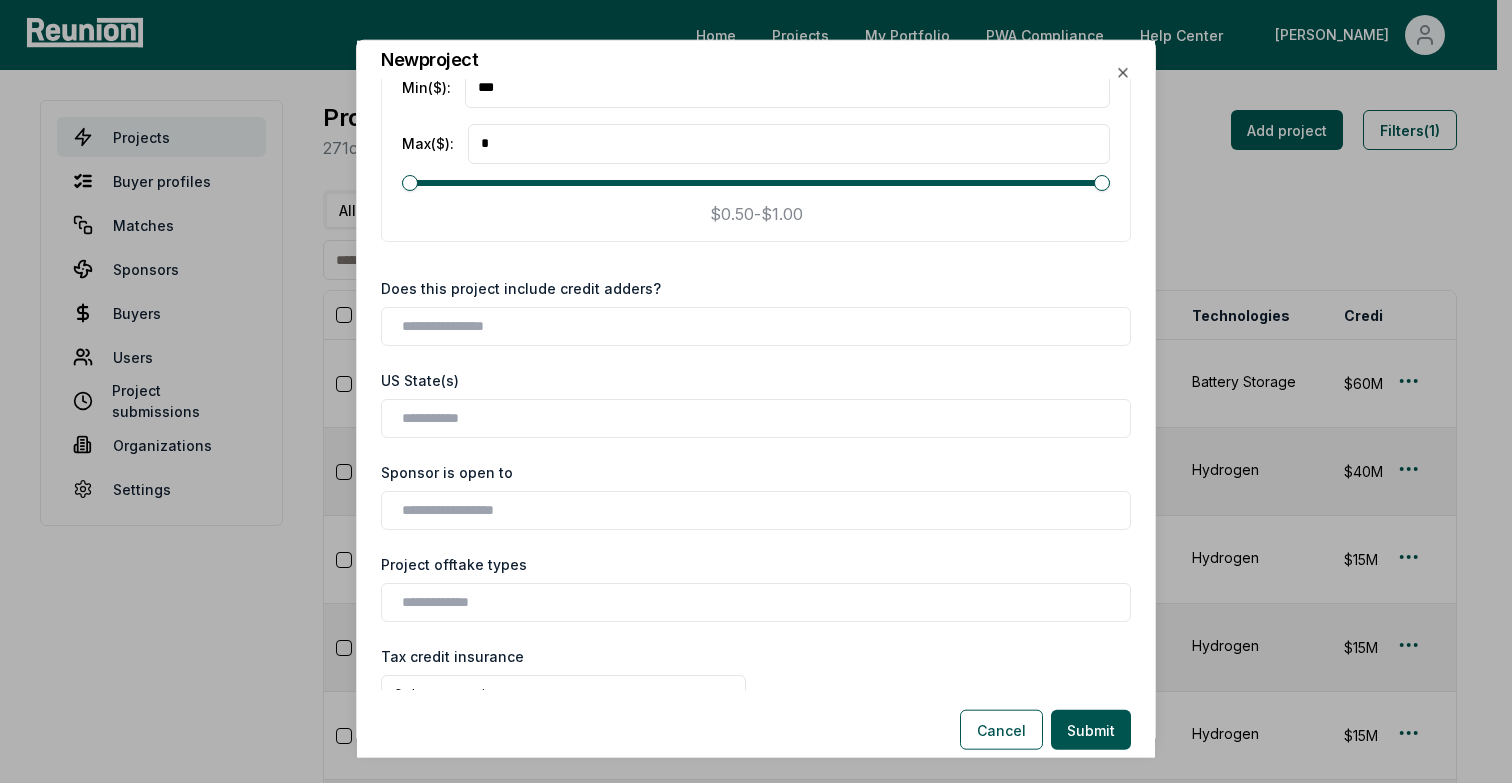 scroll, scrollTop: 1893, scrollLeft: 0, axis: vertical 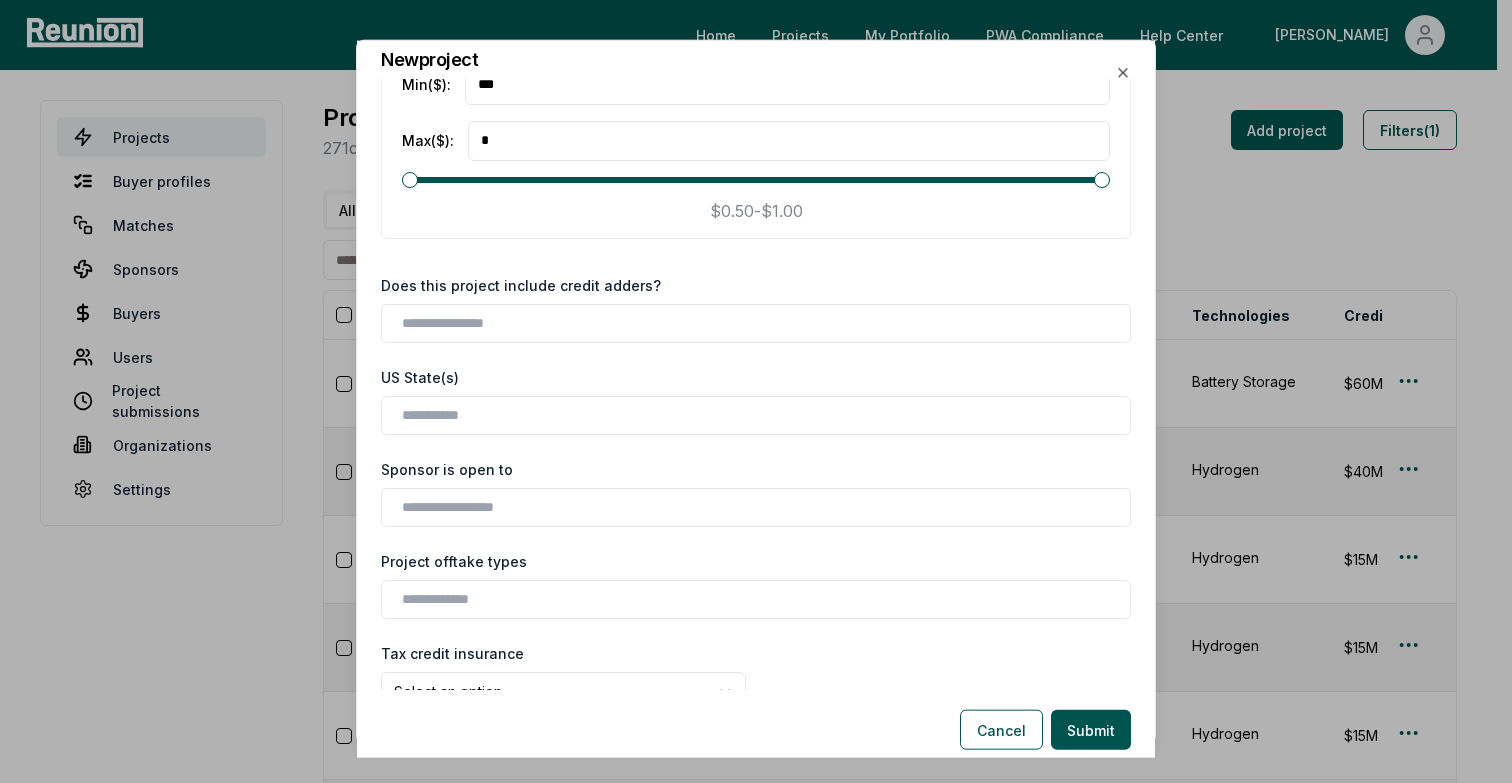 type on "**********" 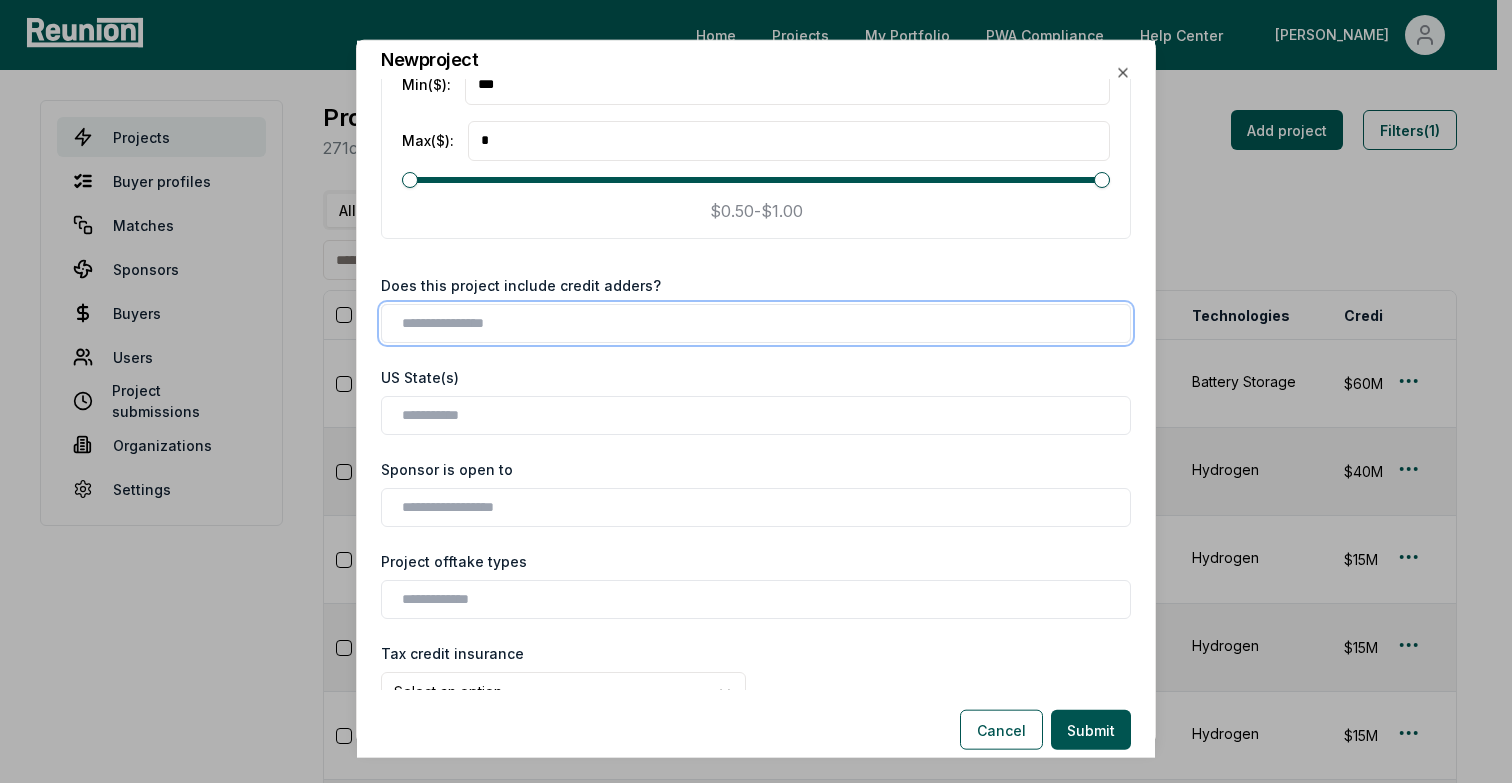 click at bounding box center (760, 323) 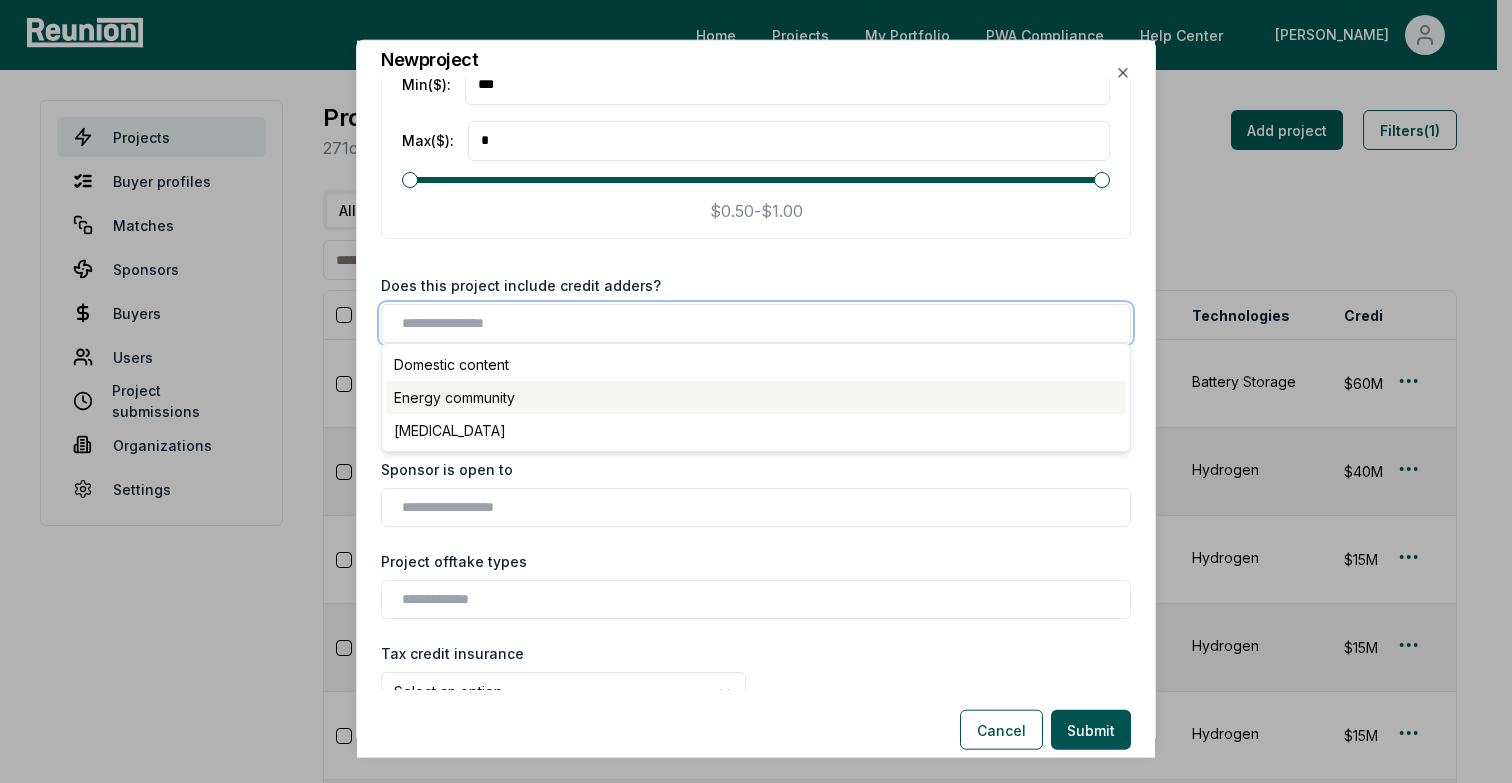 click on "Energy community" at bounding box center [756, 397] 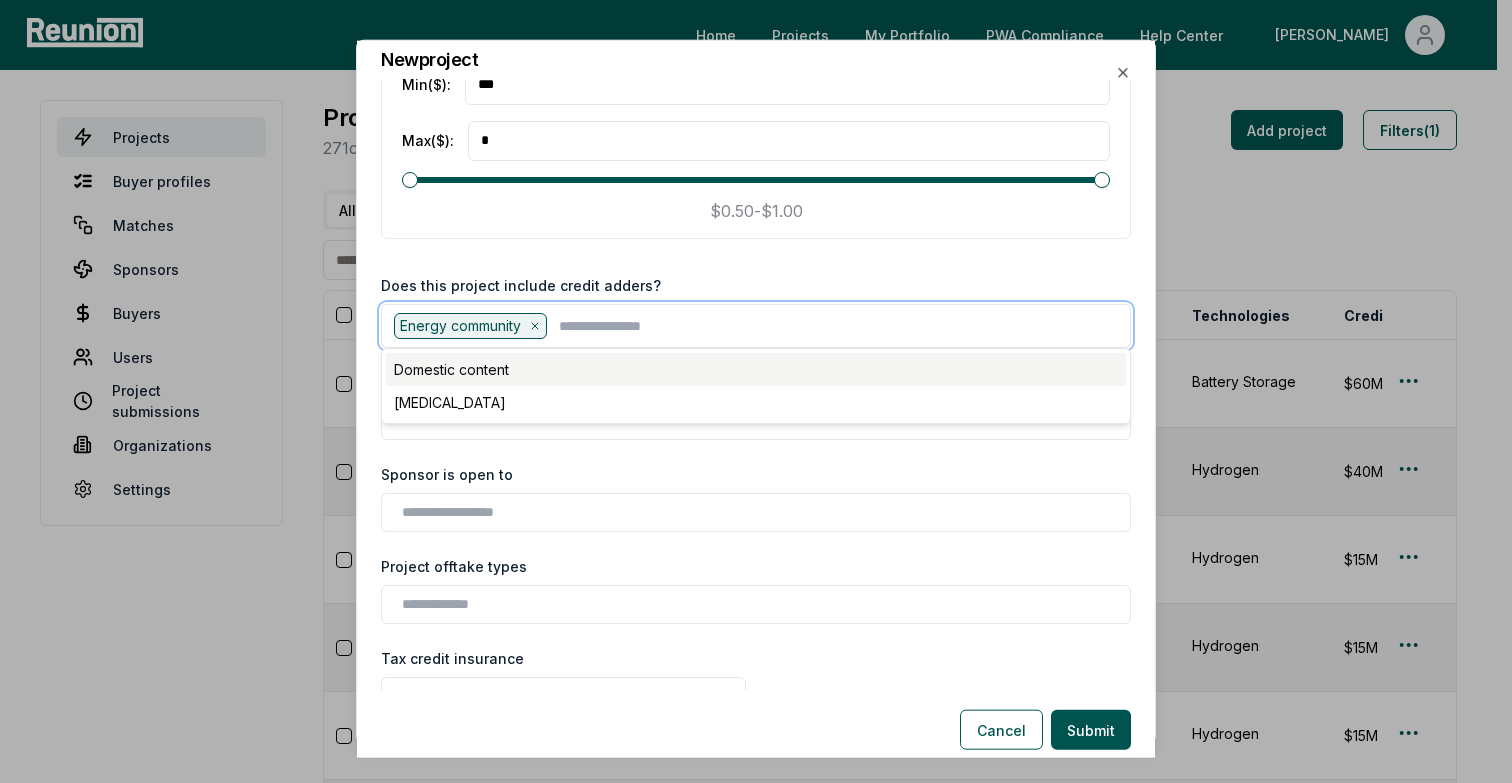 click on "Domestic content" at bounding box center [756, 369] 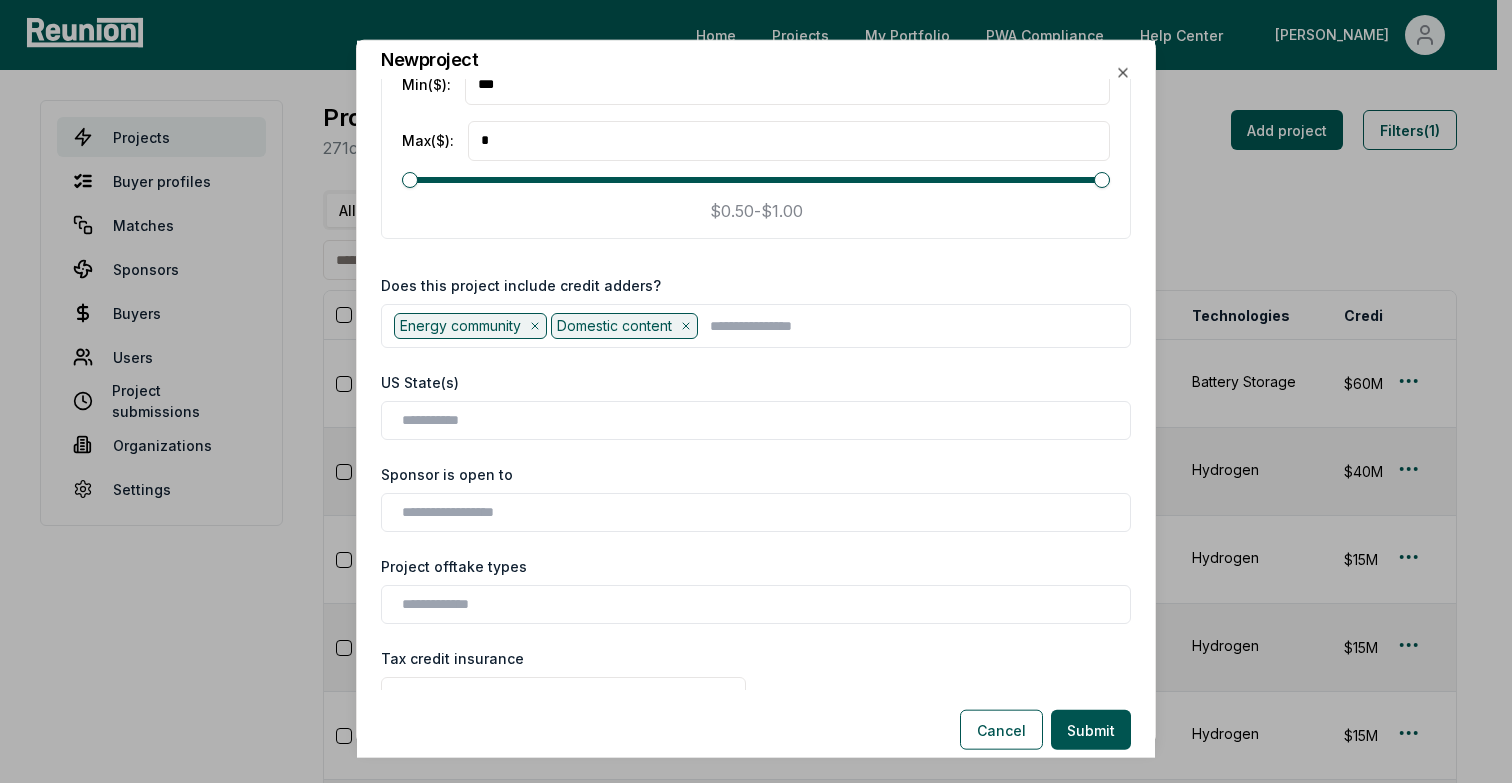 click on "Sponsor is open to" at bounding box center [756, 474] 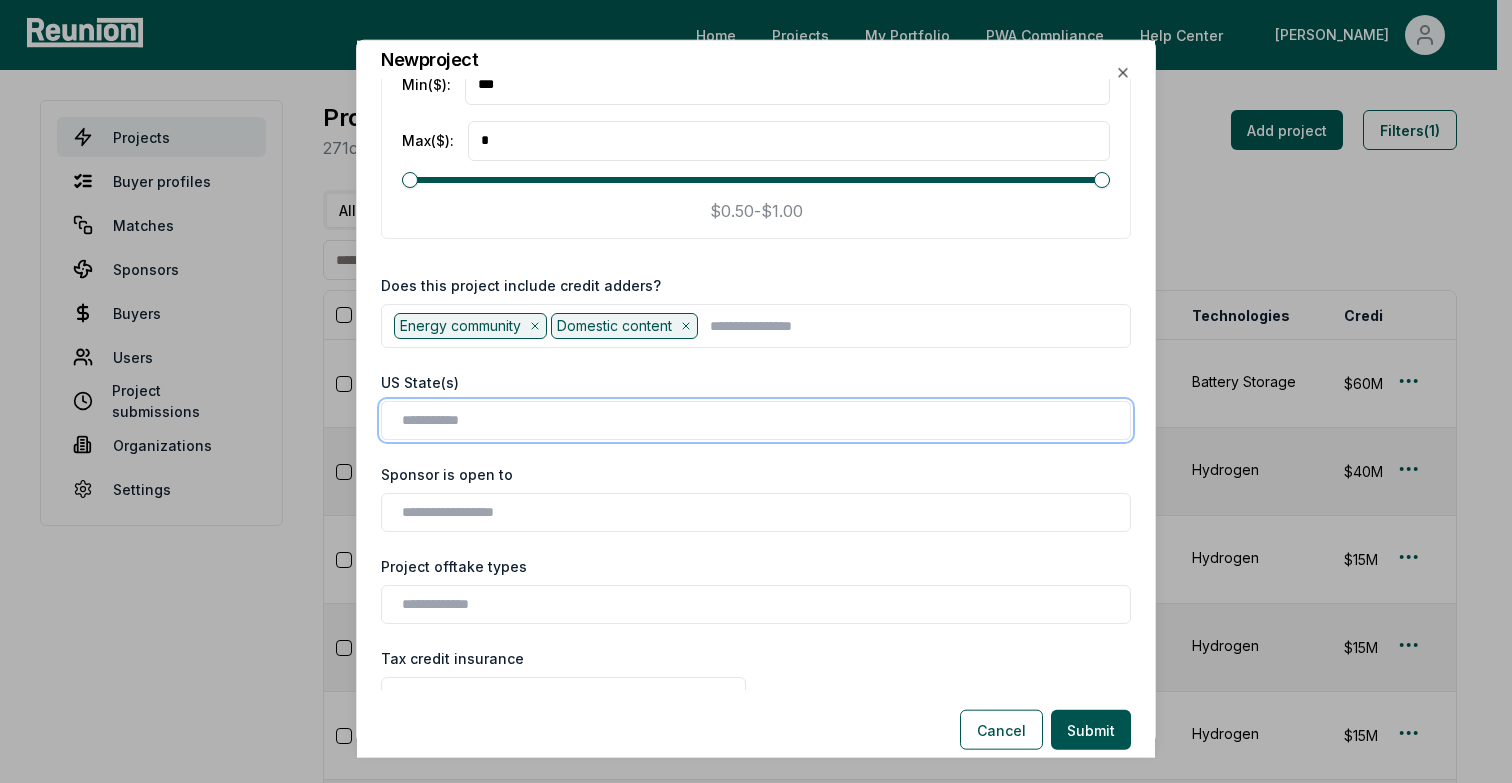 click at bounding box center (760, 420) 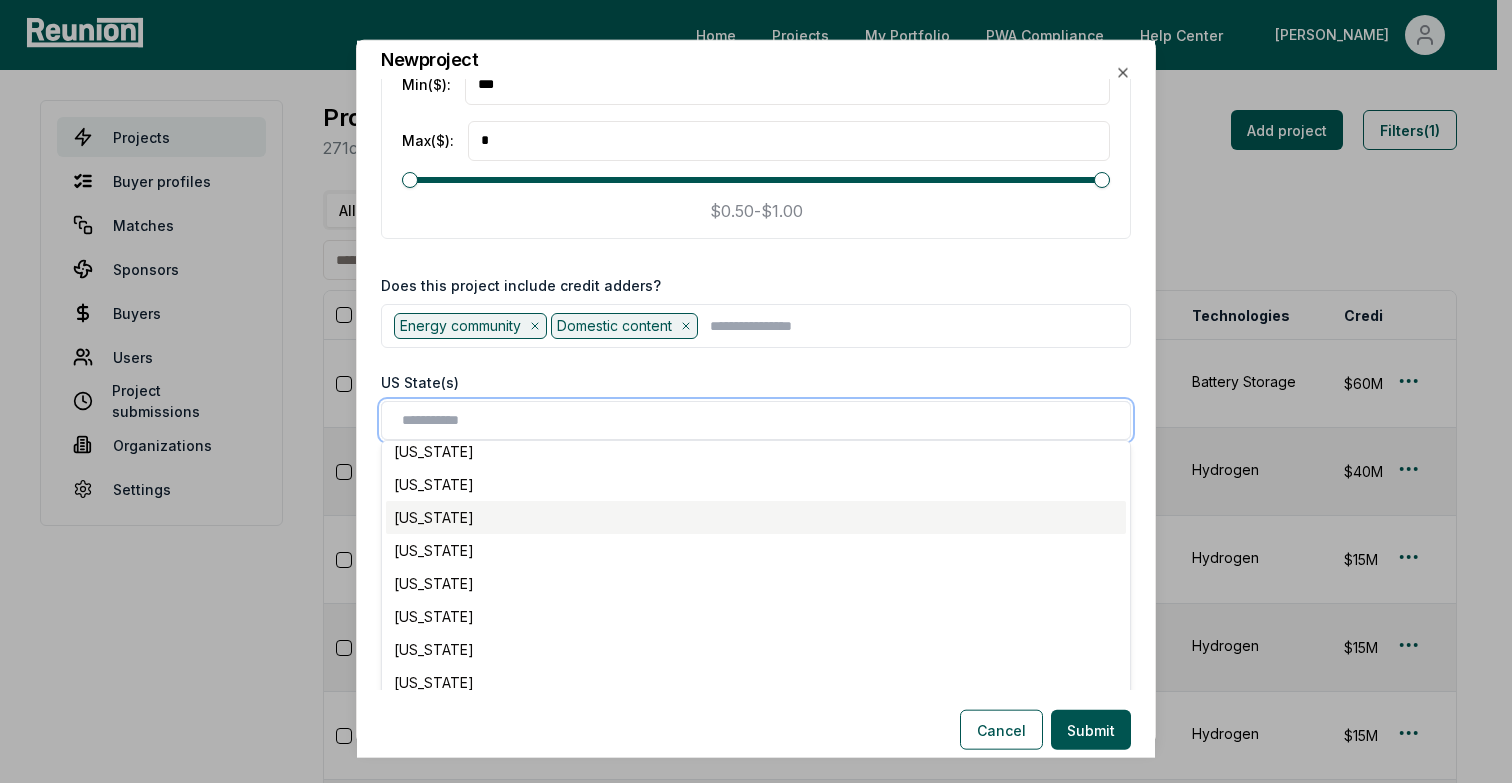 scroll, scrollTop: 945, scrollLeft: 0, axis: vertical 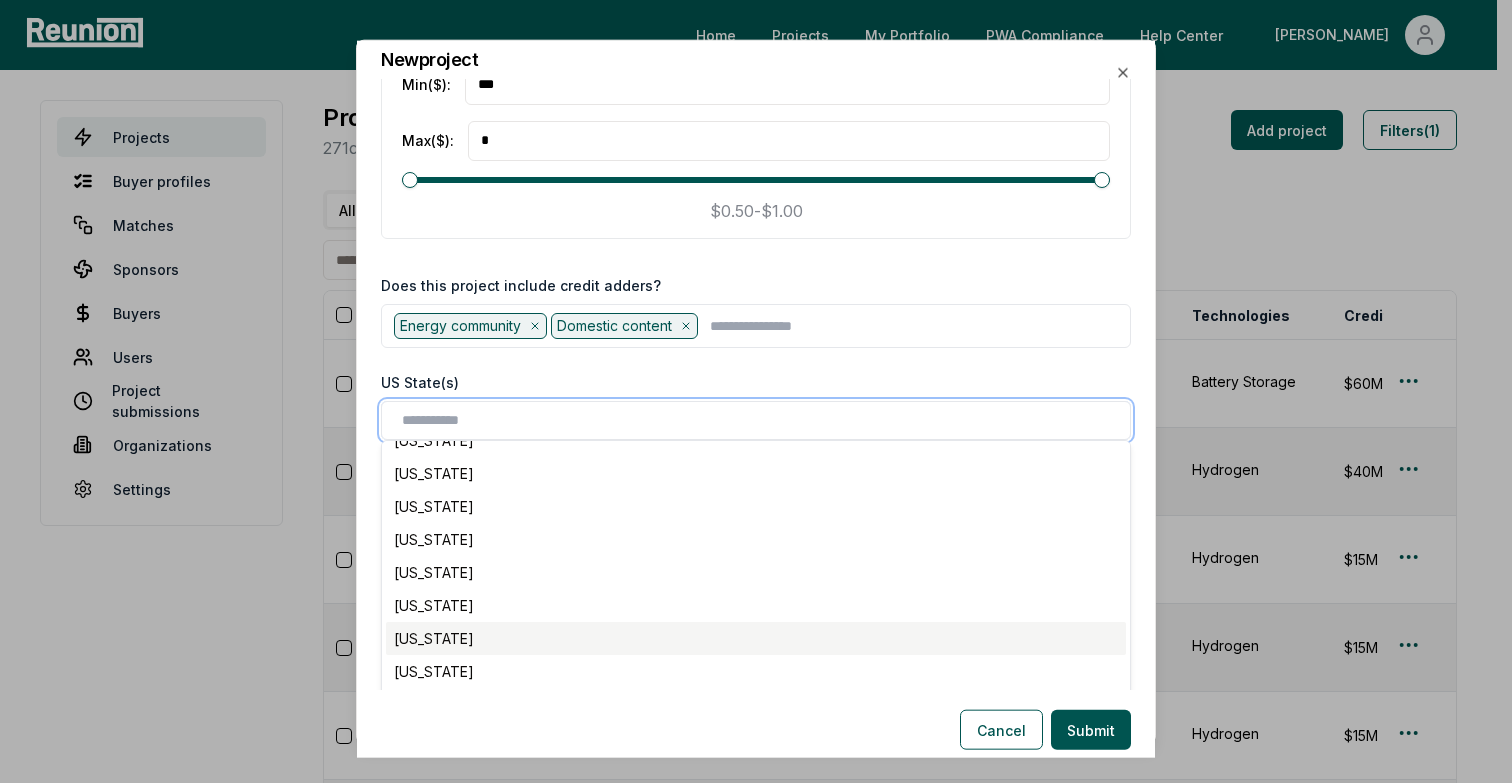 click on "[US_STATE]" at bounding box center (756, 638) 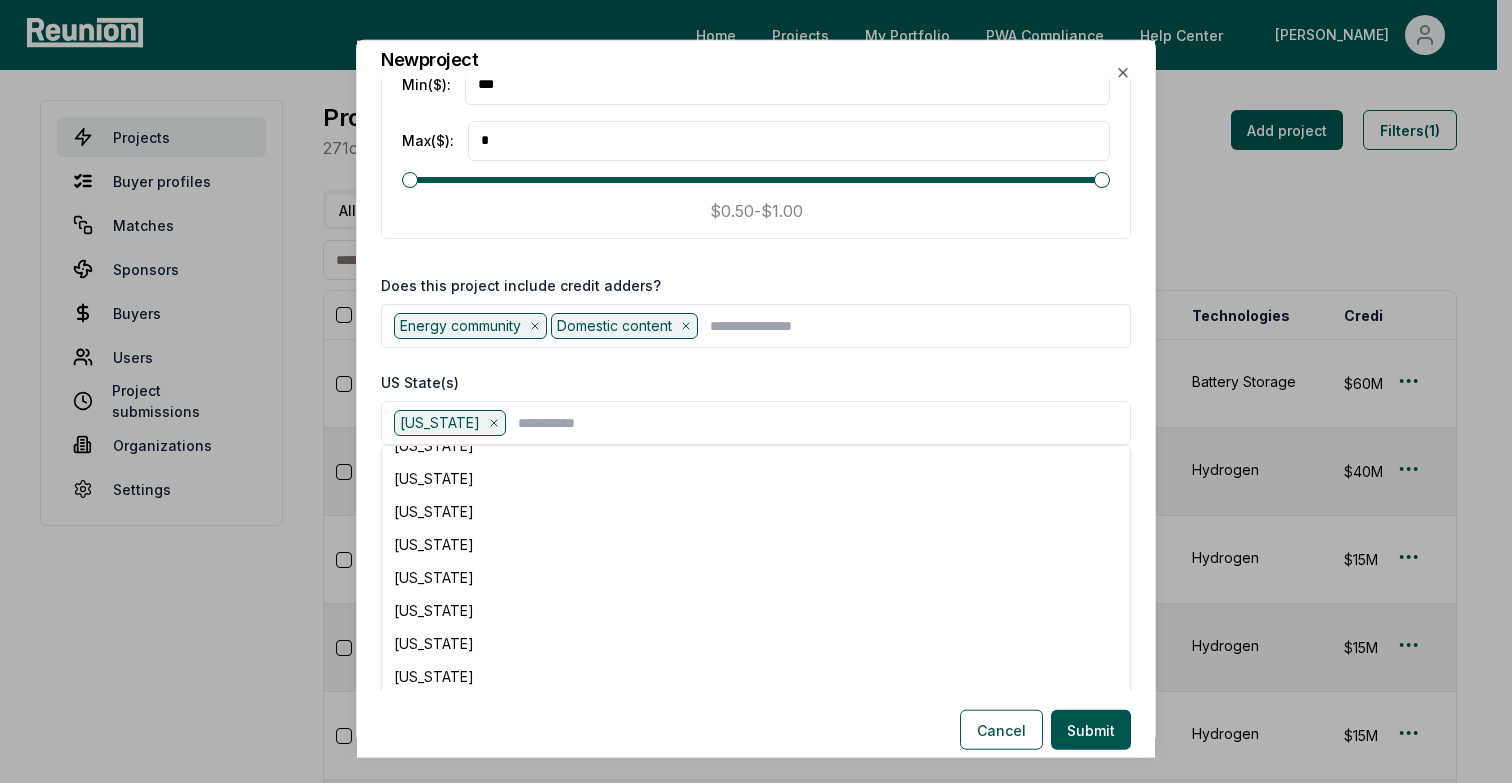 click on "**********" at bounding box center (756, 384) 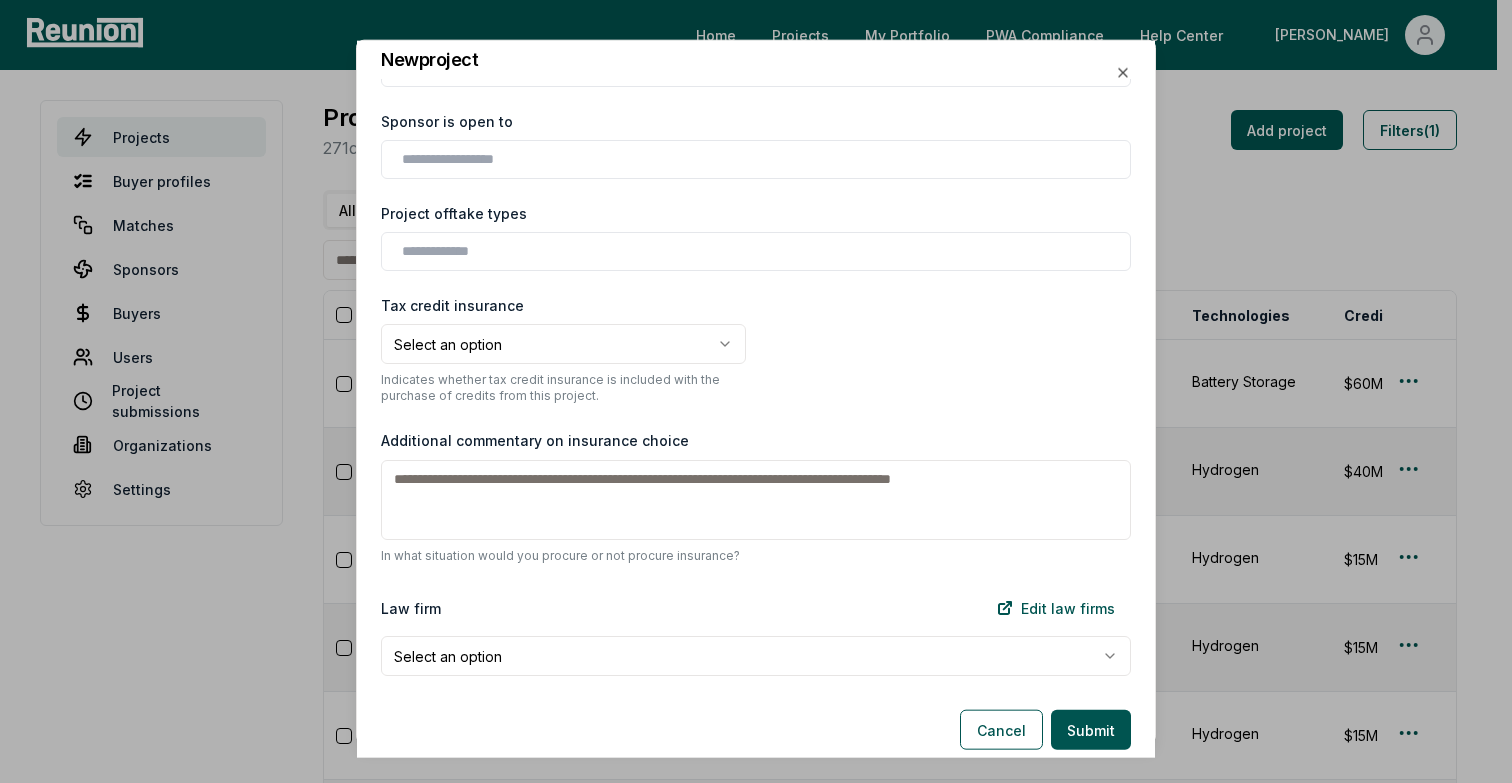 scroll, scrollTop: 2269, scrollLeft: 0, axis: vertical 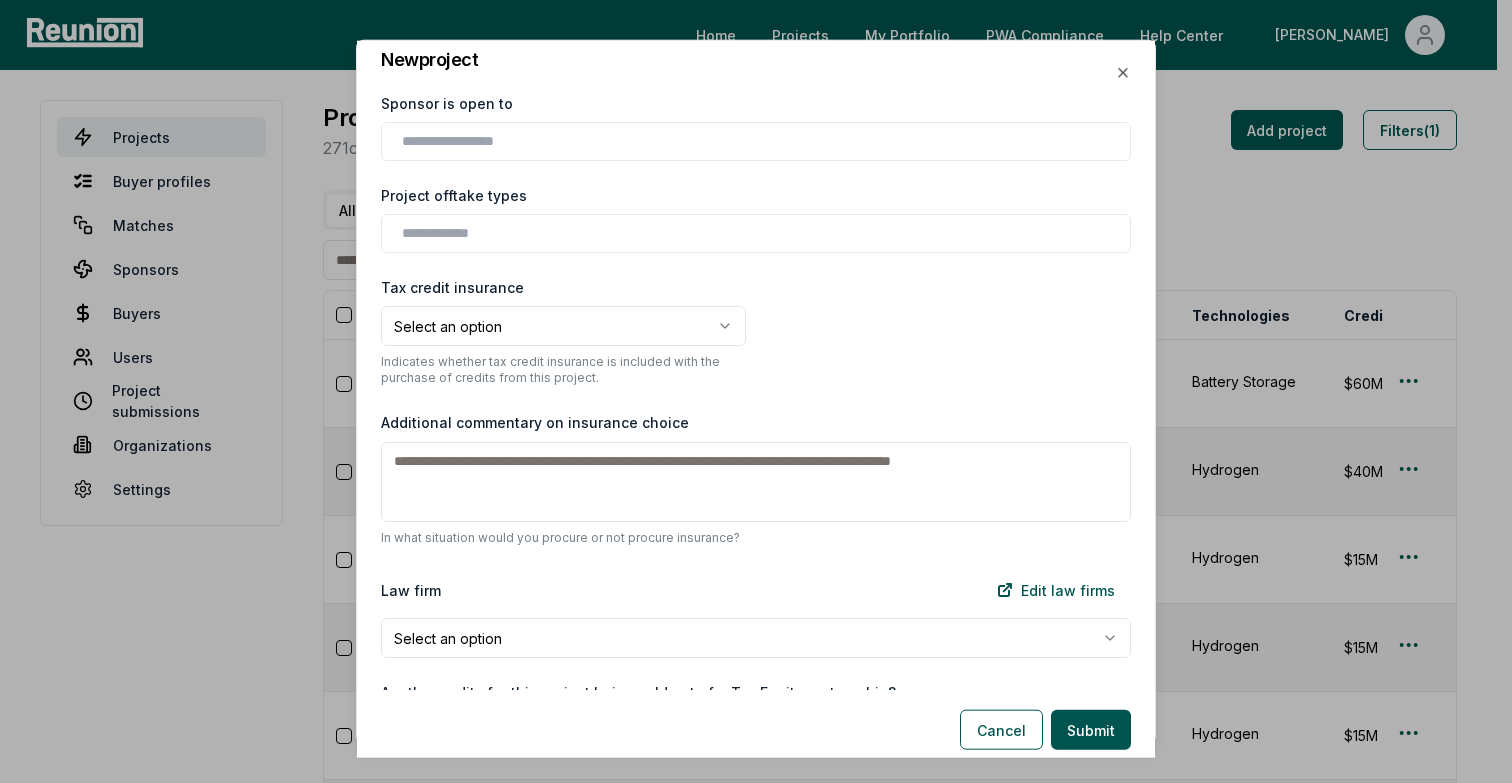 click on "Additional commentary on insurance choice" at bounding box center (756, 482) 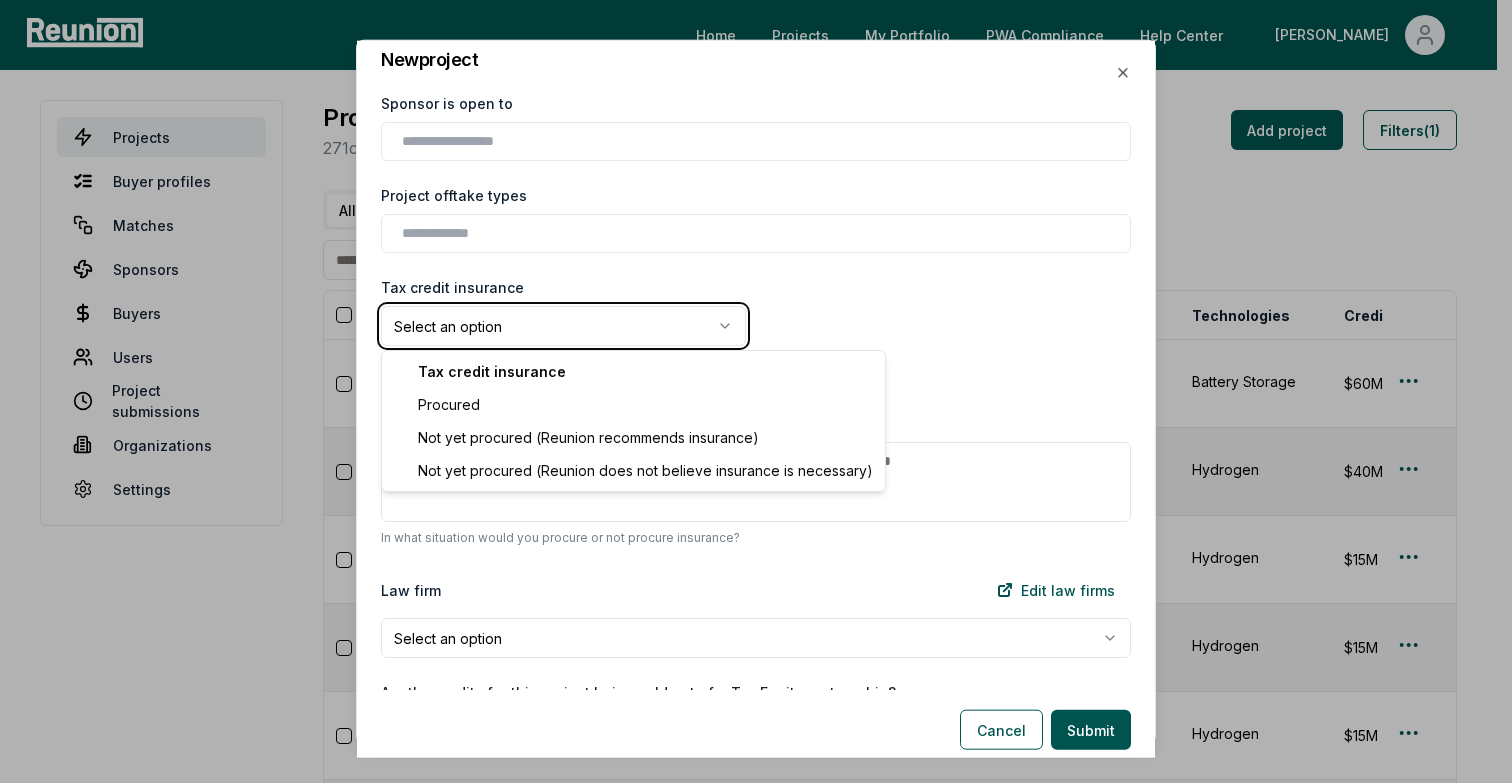 click on "Please visit us on your desktop We're working on making our marketplace mobile-friendly. For now, please visit [GEOGRAPHIC_DATA] on a desktop computer. Home Projects My Portfolio PWA Compliance Help Center [PERSON_NAME] Projects Buyer profiles Matches Sponsors Buyers Users Project submissions Organizations Settings Projects 271  credit amounts across  140   projects Add project Filters  (1) All Visa (2025) Priority (2025) Priority (2024) Project Sponsor name Status Days in status Credit type Technologies Credit amount Internal notes PIS Fiscal year US state Credit year Last substantive update Created Lists Created by Windelia (2026) Wellhead Electric Company Coming Soon 1 ITC (§48) Battery Storage $60M Seller looking to market in Q4 2025 with early Q2 2026 financial close.  2026 Q2 TBD [US_STATE] 2026 [DATE] [DATE] 0 [PERSON_NAME][EMAIL_ADDRESS][DOMAIN_NAME] Bull (2027) [PERSON_NAME] Active 2 ITC (§48E) Hydrogen $40M 2027 Q3 TBD [US_STATE] 2027 [DATE] [DATE] 0 [PERSON_NAME][EMAIL_ADDRESS][DOMAIN_NAME] Cub (2030) [PERSON_NAME] Active 2 Hydrogen (§45V) Hydrogen $15M" at bounding box center [748, 11509] 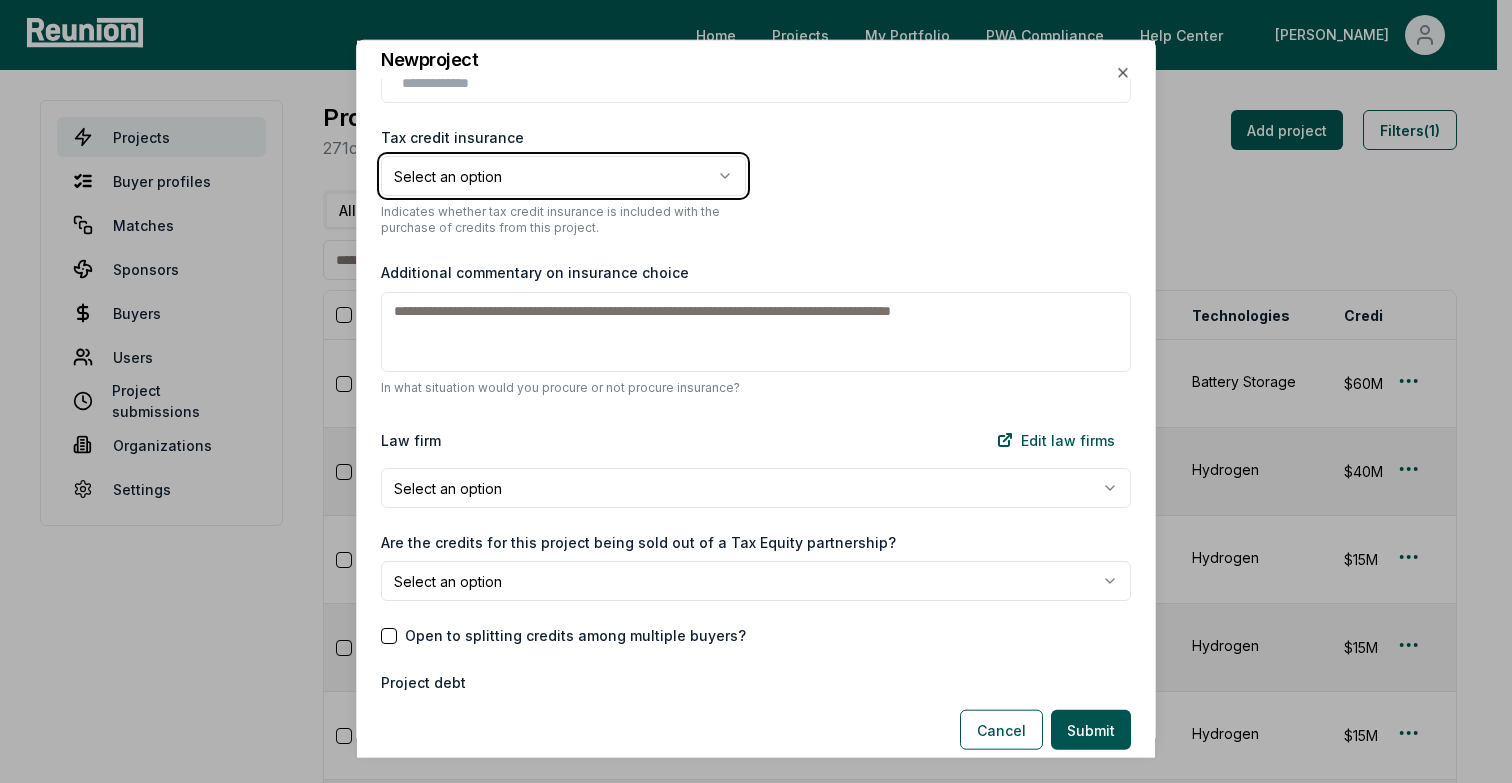 scroll, scrollTop: 2435, scrollLeft: 0, axis: vertical 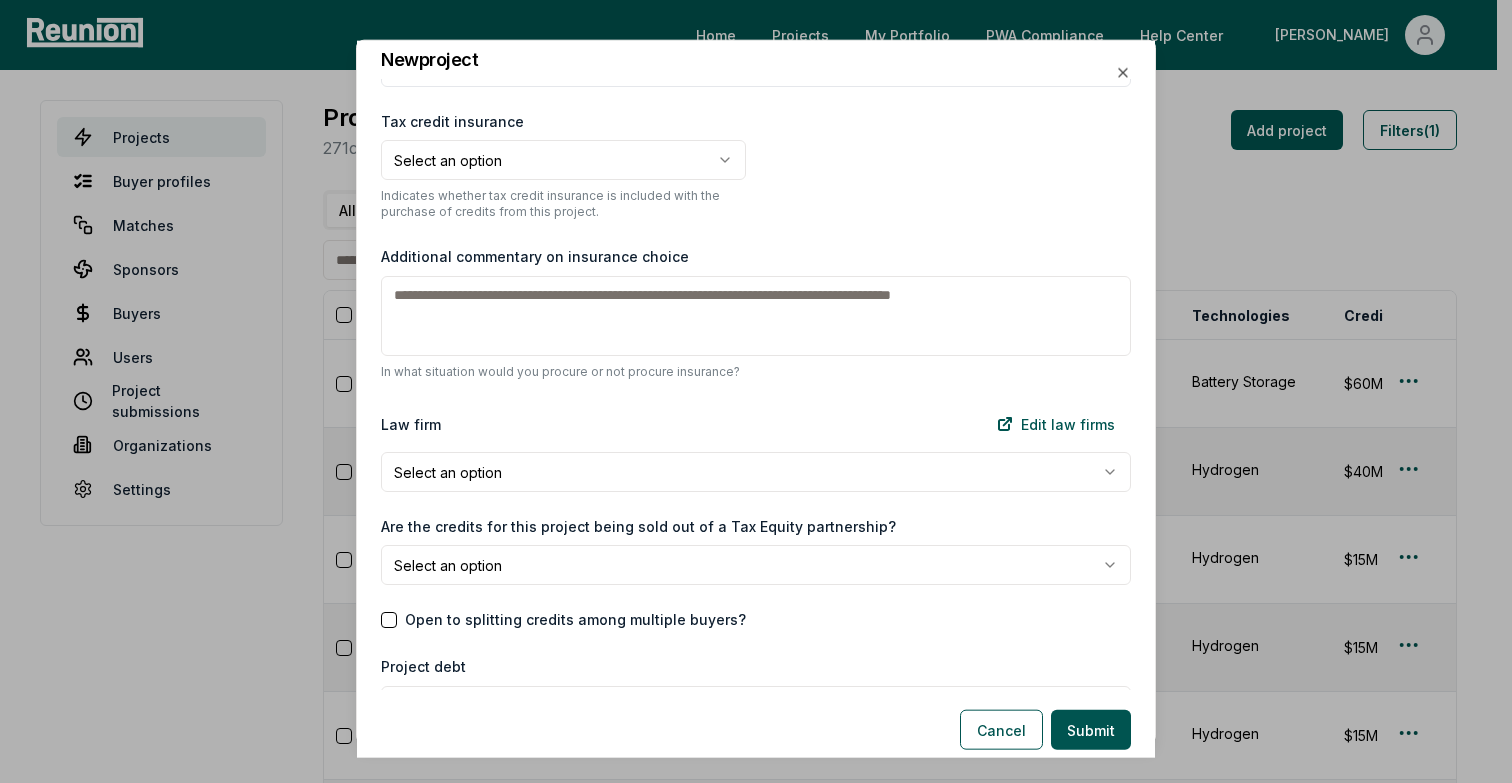 click on "Please visit us on your desktop We're working on making our marketplace mobile-friendly. For now, please visit [GEOGRAPHIC_DATA] on a desktop computer. Home Projects My Portfolio PWA Compliance Help Center [PERSON_NAME] Projects Buyer profiles Matches Sponsors Buyers Users Project submissions Organizations Settings Projects 271  credit amounts across  140   projects Add project Filters  (1) All Visa (2025) Priority (2025) Priority (2024) Project Sponsor name Status Days in status Credit type Technologies Credit amount Internal notes PIS Fiscal year US state Credit year Last substantive update Created Lists Created by Windelia (2026) Wellhead Electric Company Coming Soon 1 ITC (§48) Battery Storage $60M Seller looking to market in Q4 2025 with early Q2 2026 financial close.  2026 Q2 TBD [US_STATE] 2026 [DATE] [DATE] 0 [PERSON_NAME][EMAIL_ADDRESS][DOMAIN_NAME] Bull (2027) [PERSON_NAME] Active 2 ITC (§48E) Hydrogen $40M 2027 Q3 TBD [US_STATE] 2027 [DATE] [DATE] 0 [PERSON_NAME][EMAIL_ADDRESS][DOMAIN_NAME] Cub (2030) [PERSON_NAME] Active 2 Hydrogen (§45V) Hydrogen $15M" at bounding box center (748, 11509) 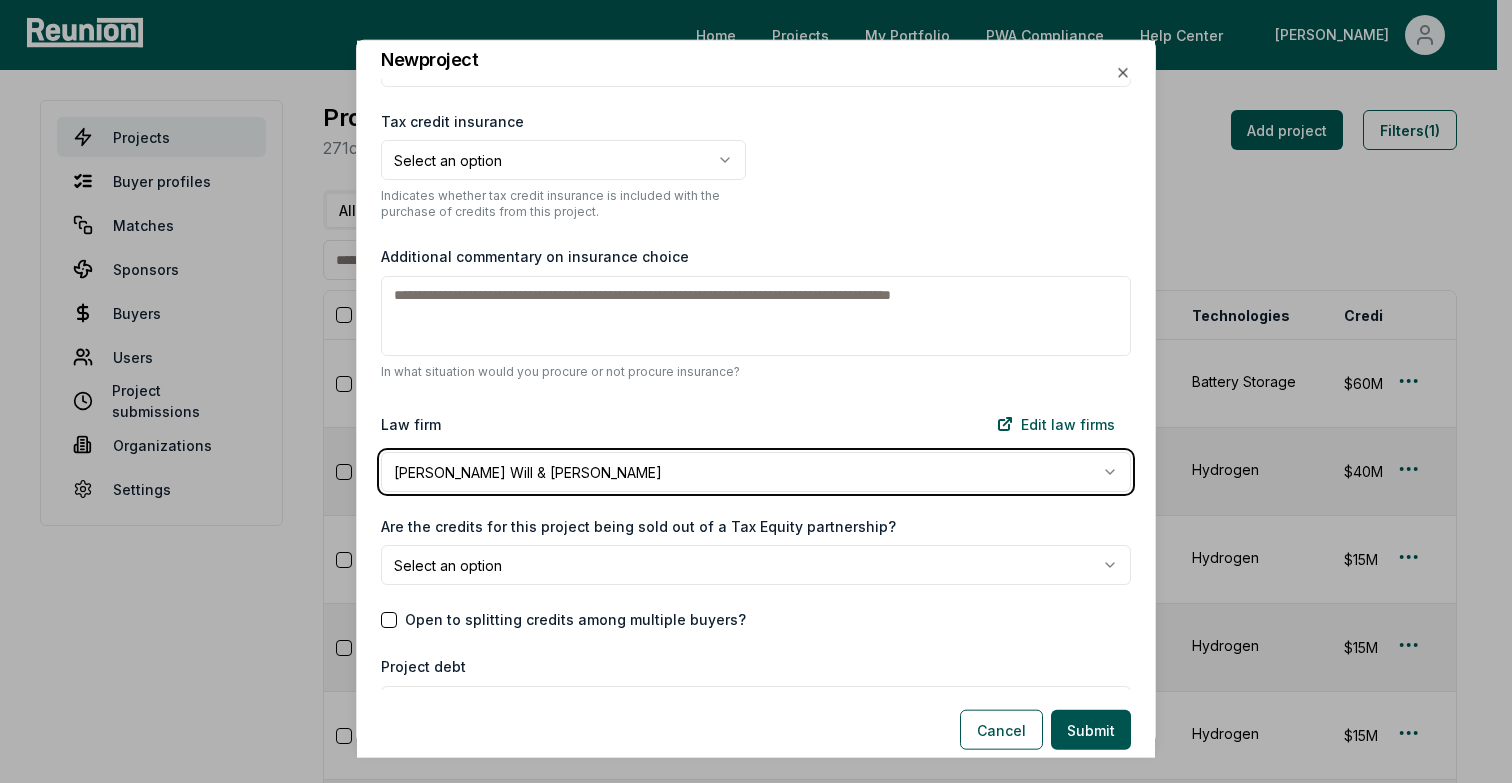 scroll, scrollTop: 2439, scrollLeft: 0, axis: vertical 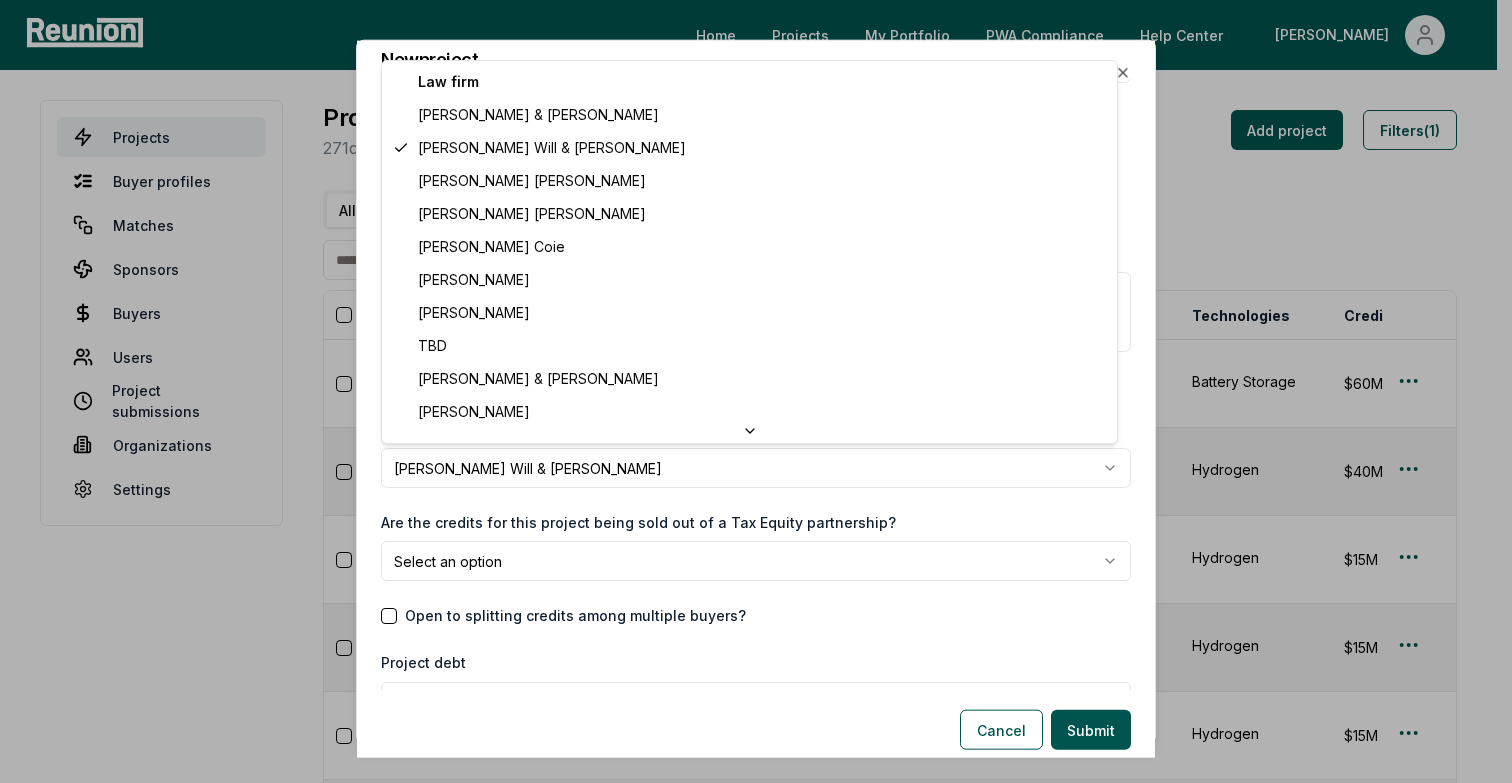 click on "Please visit us on your desktop We're working on making our marketplace mobile-friendly. For now, please visit [GEOGRAPHIC_DATA] on a desktop computer. Home Projects My Portfolio PWA Compliance Help Center [PERSON_NAME] Projects Buyer profiles Matches Sponsors Buyers Users Project submissions Organizations Settings Projects 271  credit amounts across  140   projects Add project Filters  (1) All Visa (2025) Priority (2025) Priority (2024) Project Sponsor name Status Days in status Credit type Technologies Credit amount Internal notes PIS Fiscal year US state Credit year Last substantive update Created Lists Created by Windelia (2026) Wellhead Electric Company Coming Soon 1 ITC (§48) Battery Storage $60M Seller looking to market in Q4 2025 with early Q2 2026 financial close.  2026 Q2 TBD [US_STATE] 2026 [DATE] [DATE] 0 [PERSON_NAME][EMAIL_ADDRESS][DOMAIN_NAME] Bull (2027) [PERSON_NAME] Active 2 ITC (§48E) Hydrogen $40M 2027 Q3 TBD [US_STATE] 2027 [DATE] [DATE] 0 [PERSON_NAME][EMAIL_ADDRESS][DOMAIN_NAME] Cub (2030) [PERSON_NAME] Active 2 Hydrogen (§45V) Hydrogen $15M" at bounding box center (748, 11509) 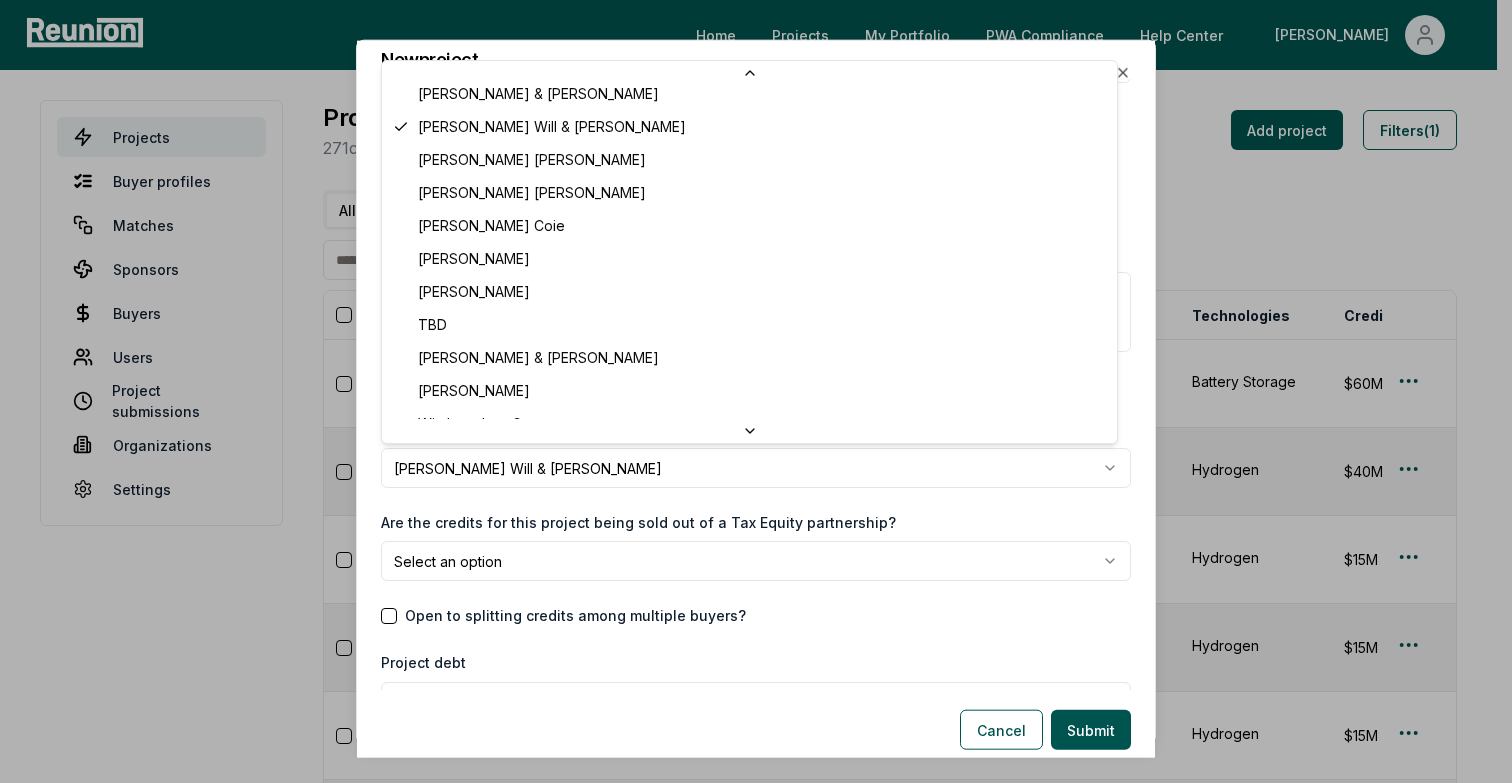 scroll, scrollTop: 0, scrollLeft: 0, axis: both 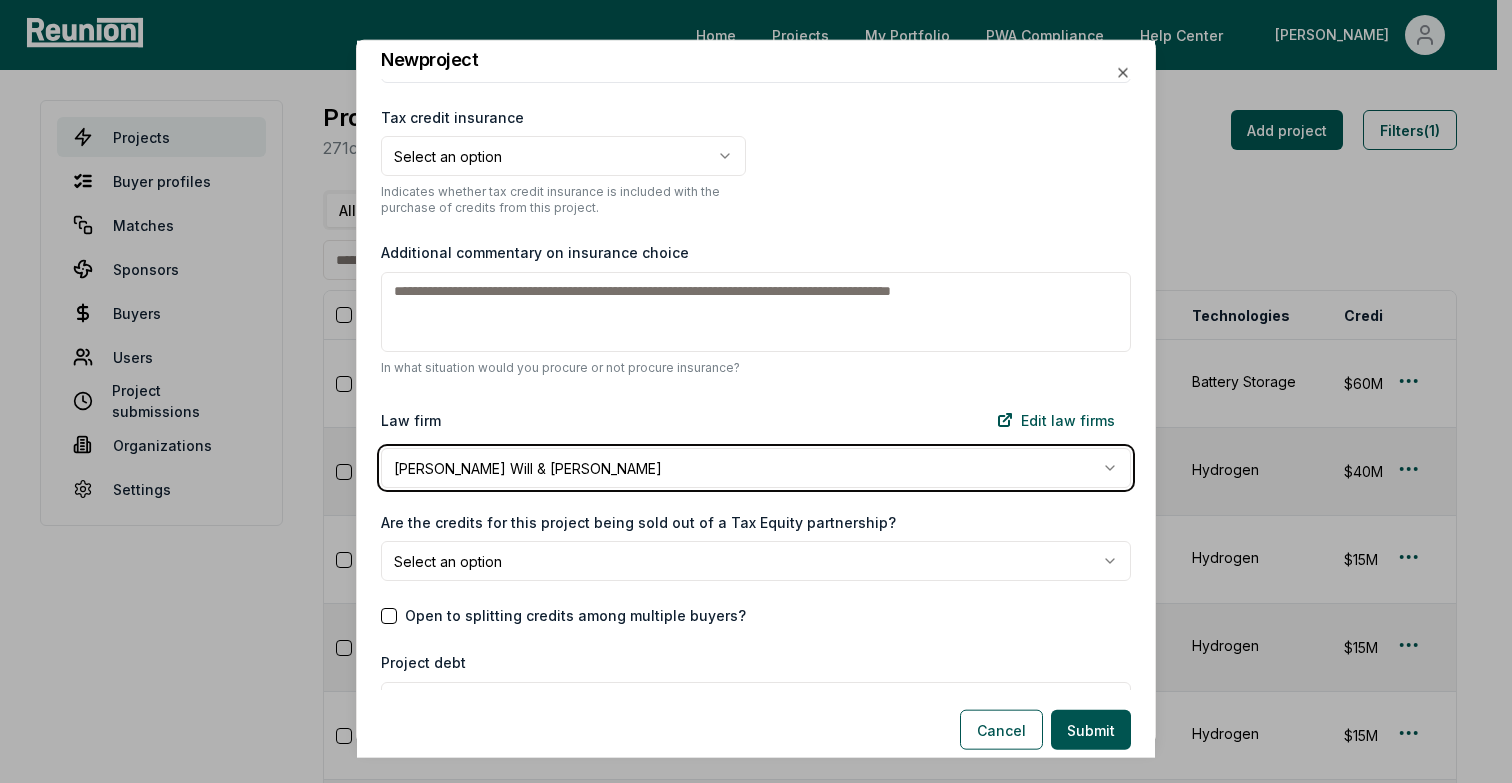 click on "Please visit us on your desktop We're working on making our marketplace mobile-friendly. For now, please visit [GEOGRAPHIC_DATA] on a desktop computer. Home Projects My Portfolio PWA Compliance Help Center [PERSON_NAME] Projects Buyer profiles Matches Sponsors Buyers Users Project submissions Organizations Settings Projects 271  credit amounts across  140   projects Add project Filters  (1) All Visa (2025) Priority (2025) Priority (2024) Project Sponsor name Status Days in status Credit type Technologies Credit amount Internal notes PIS Fiscal year US state Credit year Last substantive update Created Lists Created by Windelia (2026) Wellhead Electric Company Coming Soon 1 ITC (§48) Battery Storage $60M Seller looking to market in Q4 2025 with early Q2 2026 financial close.  2026 Q2 TBD [US_STATE] 2026 [DATE] [DATE] 0 [PERSON_NAME][EMAIL_ADDRESS][DOMAIN_NAME] Bull (2027) [PERSON_NAME] Active 2 ITC (§48E) Hydrogen $40M 2027 Q3 TBD [US_STATE] 2027 [DATE] [DATE] 0 [PERSON_NAME][EMAIL_ADDRESS][DOMAIN_NAME] Cub (2030) [PERSON_NAME] Active 2 Hydrogen (§45V) Hydrogen $15M" at bounding box center [748, 11509] 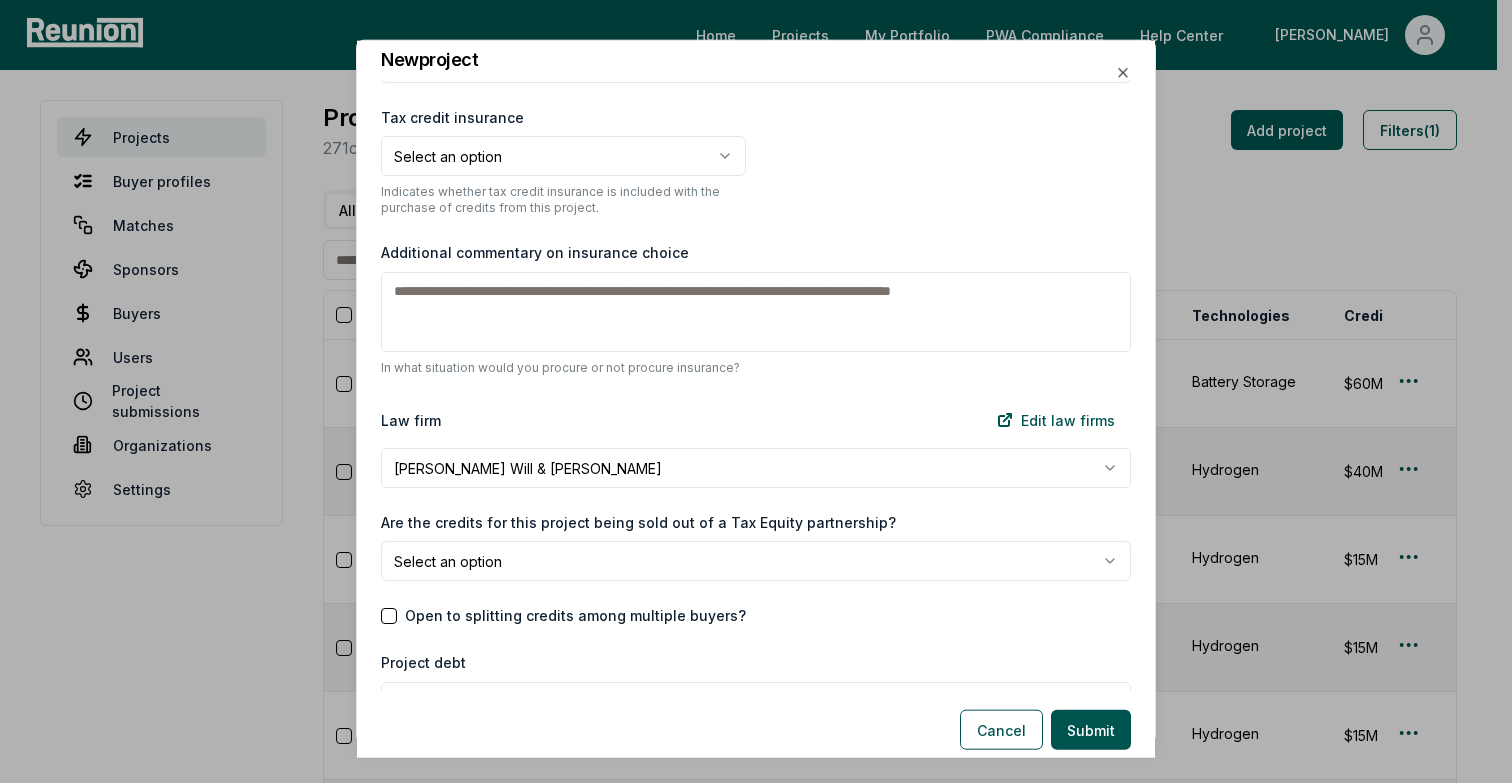 click on "Please visit us on your desktop We're working on making our marketplace mobile-friendly. For now, please visit [GEOGRAPHIC_DATA] on a desktop computer. Home Projects My Portfolio PWA Compliance Help Center [PERSON_NAME] Projects Buyer profiles Matches Sponsors Buyers Users Project submissions Organizations Settings Projects 271  credit amounts across  140   projects Add project Filters  (1) All Visa (2025) Priority (2025) Priority (2024) Project Sponsor name Status Days in status Credit type Technologies Credit amount Internal notes PIS Fiscal year US state Credit year Last substantive update Created Lists Created by Windelia (2026) Wellhead Electric Company Coming Soon 1 ITC (§48) Battery Storage $60M Seller looking to market in Q4 2025 with early Q2 2026 financial close.  2026 Q2 TBD [US_STATE] 2026 [DATE] [DATE] 0 [PERSON_NAME][EMAIL_ADDRESS][DOMAIN_NAME] Bull (2027) [PERSON_NAME] Active 2 ITC (§48E) Hydrogen $40M 2027 Q3 TBD [US_STATE] 2027 [DATE] [DATE] 0 [PERSON_NAME][EMAIL_ADDRESS][DOMAIN_NAME] Cub (2030) [PERSON_NAME] Active 2 Hydrogen (§45V) Hydrogen $15M" at bounding box center (748, 11509) 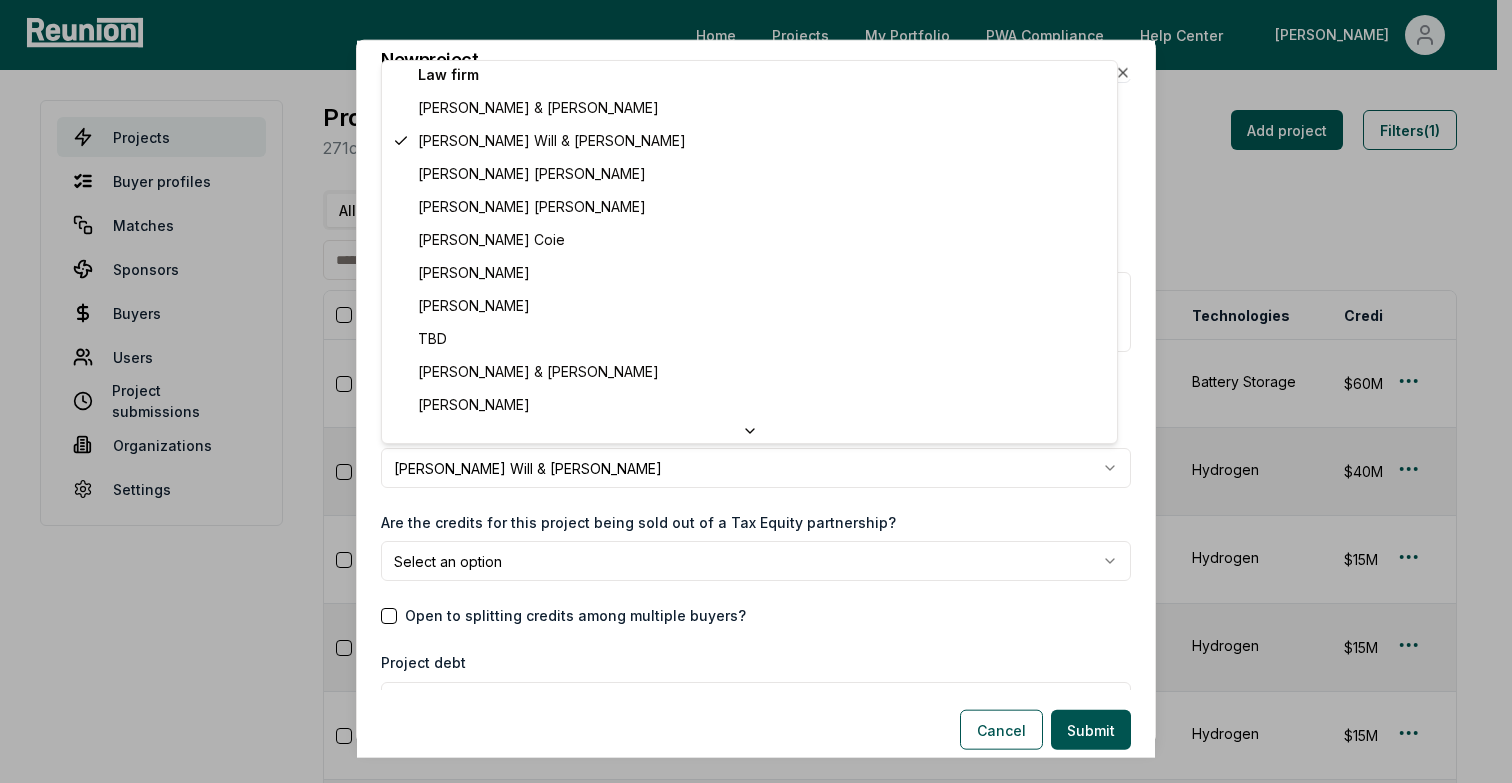 scroll, scrollTop: 0, scrollLeft: 0, axis: both 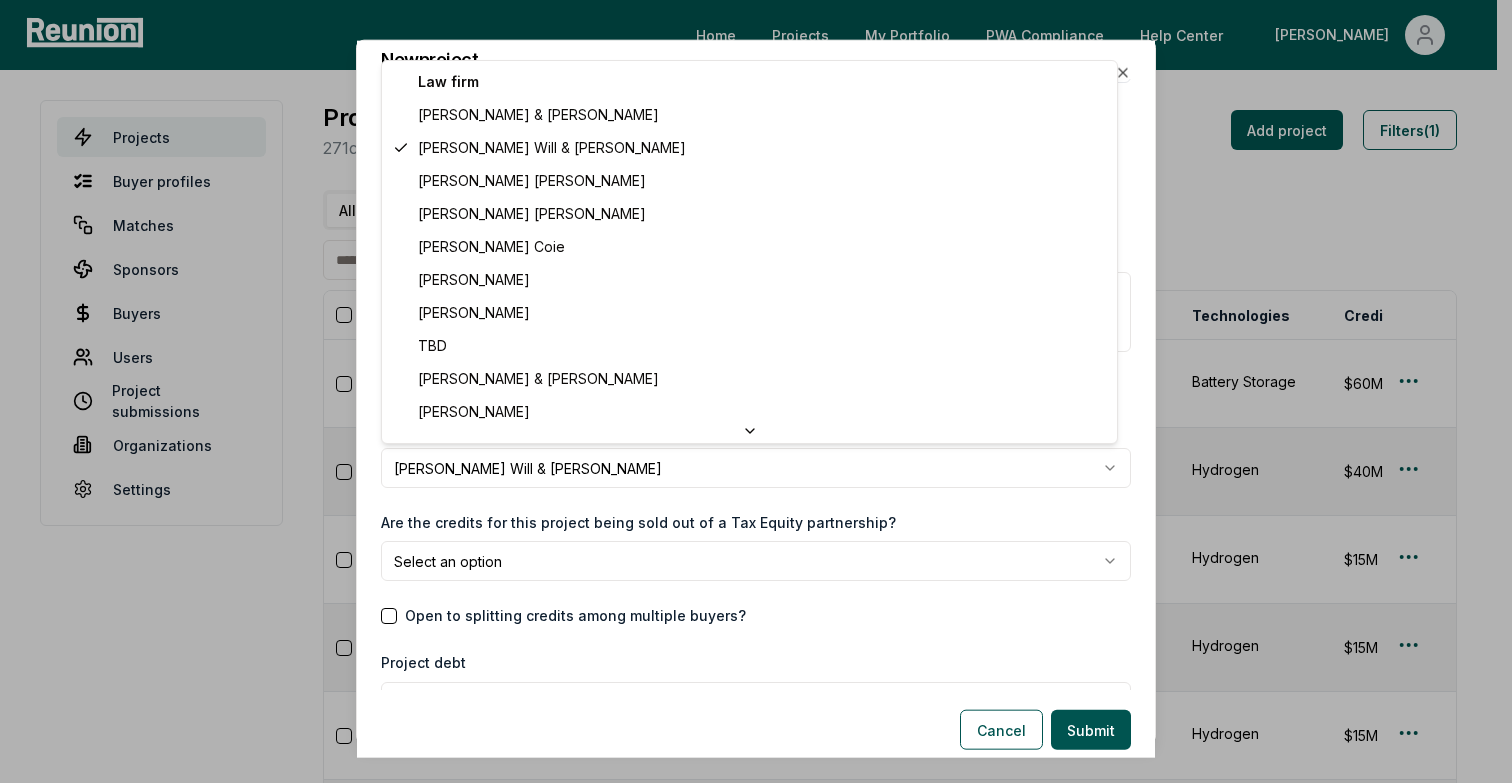 select on "***" 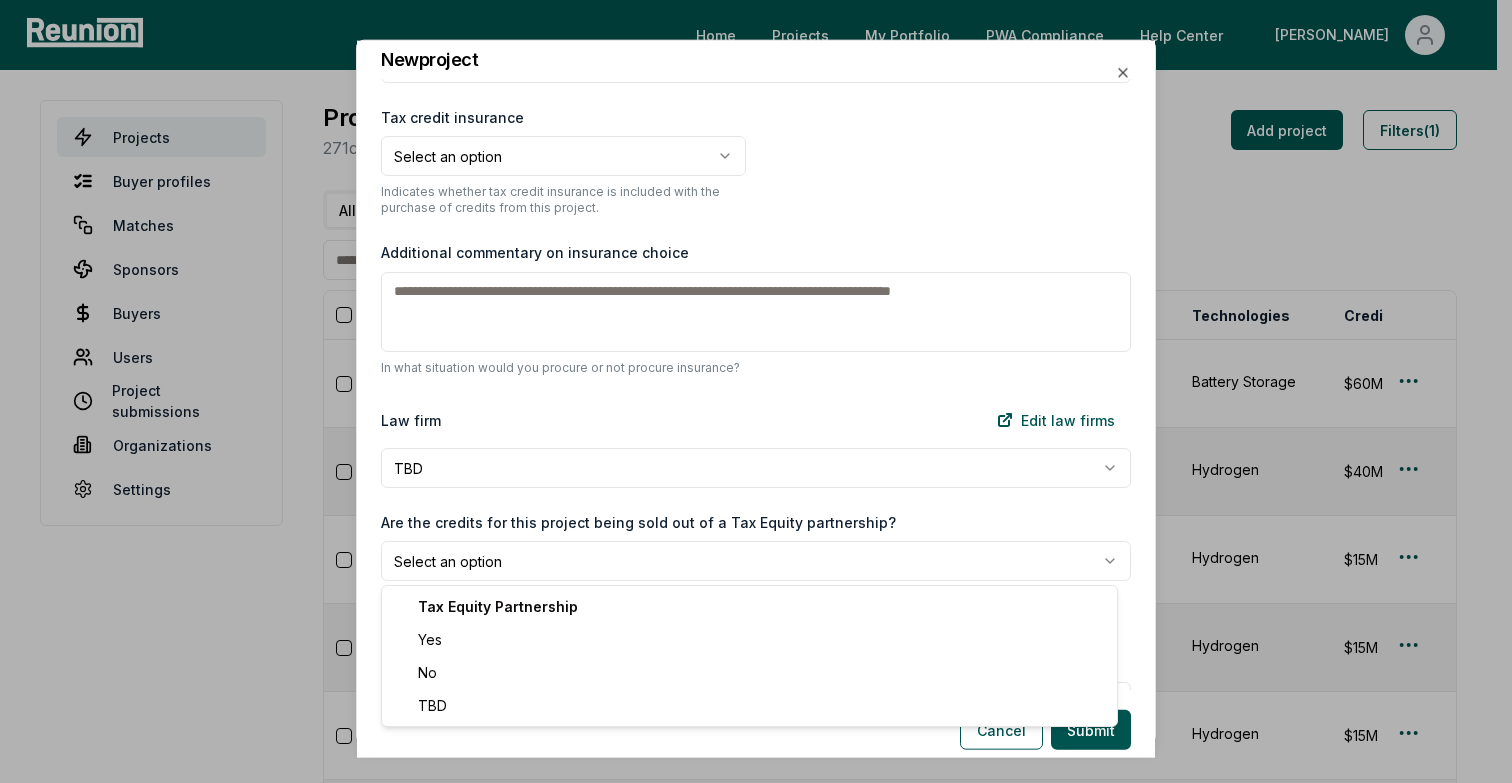 click on "Please visit us on your desktop We're working on making our marketplace mobile-friendly. For now, please visit [GEOGRAPHIC_DATA] on a desktop computer. Home Projects My Portfolio PWA Compliance Help Center [PERSON_NAME] Projects Buyer profiles Matches Sponsors Buyers Users Project submissions Organizations Settings Projects 271  credit amounts across  140   projects Add project Filters  (1) All Visa (2025) Priority (2025) Priority (2024) Project Sponsor name Status Days in status Credit type Technologies Credit amount Internal notes PIS Fiscal year US state Credit year Last substantive update Created Lists Created by Windelia (2026) Wellhead Electric Company Coming Soon 1 ITC (§48) Battery Storage $60M Seller looking to market in Q4 2025 with early Q2 2026 financial close.  2026 Q2 TBD [US_STATE] 2026 [DATE] [DATE] 0 [PERSON_NAME][EMAIL_ADDRESS][DOMAIN_NAME] Bull (2027) [PERSON_NAME] Active 2 ITC (§48E) Hydrogen $40M 2027 Q3 TBD [US_STATE] 2027 [DATE] [DATE] 0 [PERSON_NAME][EMAIL_ADDRESS][DOMAIN_NAME] Cub (2030) [PERSON_NAME] Active 2 Hydrogen (§45V) Hydrogen $15M" at bounding box center [748, 11509] 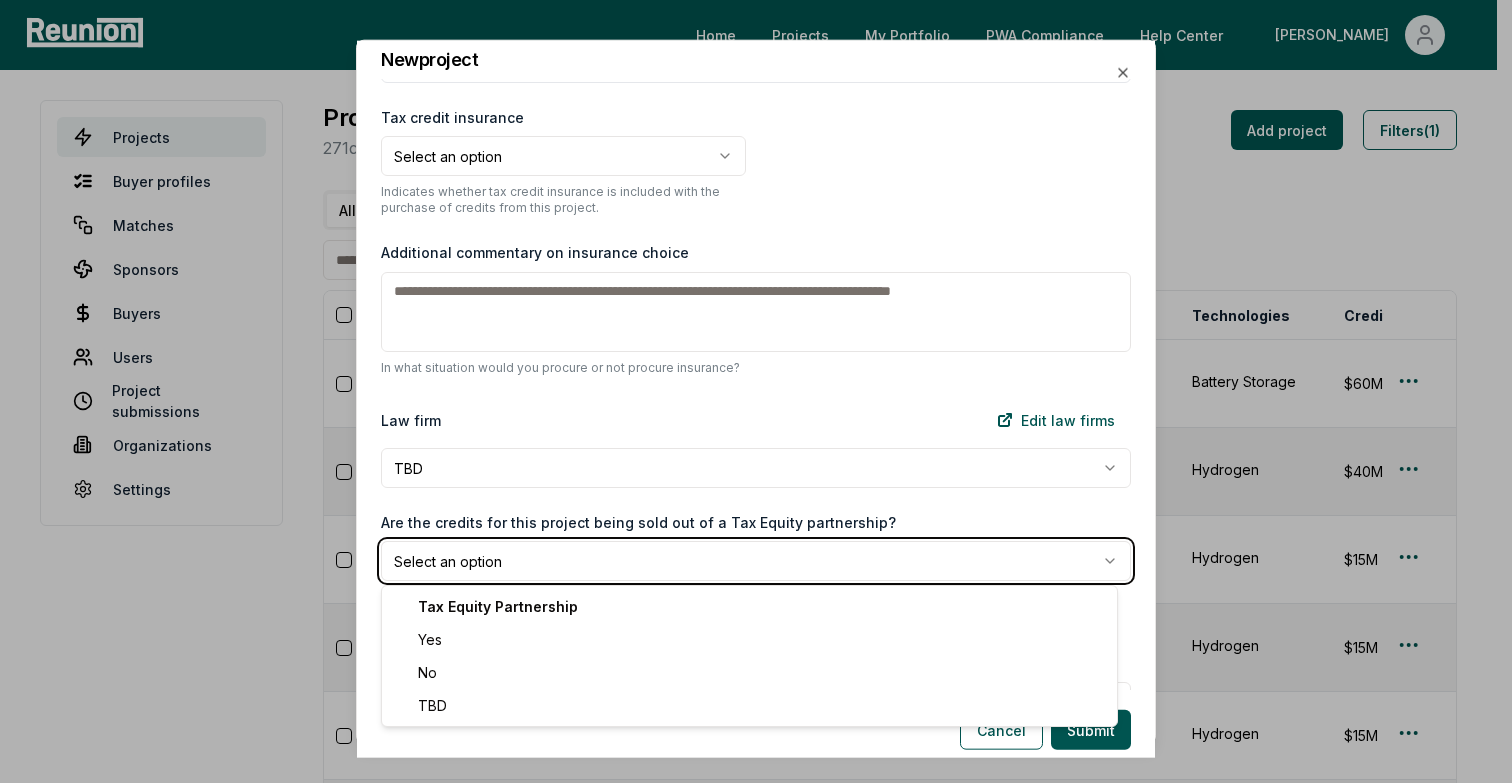click on "Please visit us on your desktop We're working on making our marketplace mobile-friendly. For now, please visit [GEOGRAPHIC_DATA] on a desktop computer. Home Projects My Portfolio PWA Compliance Help Center [PERSON_NAME] Projects Buyer profiles Matches Sponsors Buyers Users Project submissions Organizations Settings Projects 271  credit amounts across  140   projects Add project Filters  (1) All Visa (2025) Priority (2025) Priority (2024) Project Sponsor name Status Days in status Credit type Technologies Credit amount Internal notes PIS Fiscal year US state Credit year Last substantive update Created Lists Created by Windelia (2026) Wellhead Electric Company Coming Soon 1 ITC (§48) Battery Storage $60M Seller looking to market in Q4 2025 with early Q2 2026 financial close.  2026 Q2 TBD [US_STATE] 2026 [DATE] [DATE] 0 [PERSON_NAME][EMAIL_ADDRESS][DOMAIN_NAME] Bull (2027) [PERSON_NAME] Active 2 ITC (§48E) Hydrogen $40M 2027 Q3 TBD [US_STATE] 2027 [DATE] [DATE] 0 [PERSON_NAME][EMAIL_ADDRESS][DOMAIN_NAME] Cub (2030) [PERSON_NAME] Active 2 Hydrogen (§45V) Hydrogen $15M" at bounding box center [748, 11509] 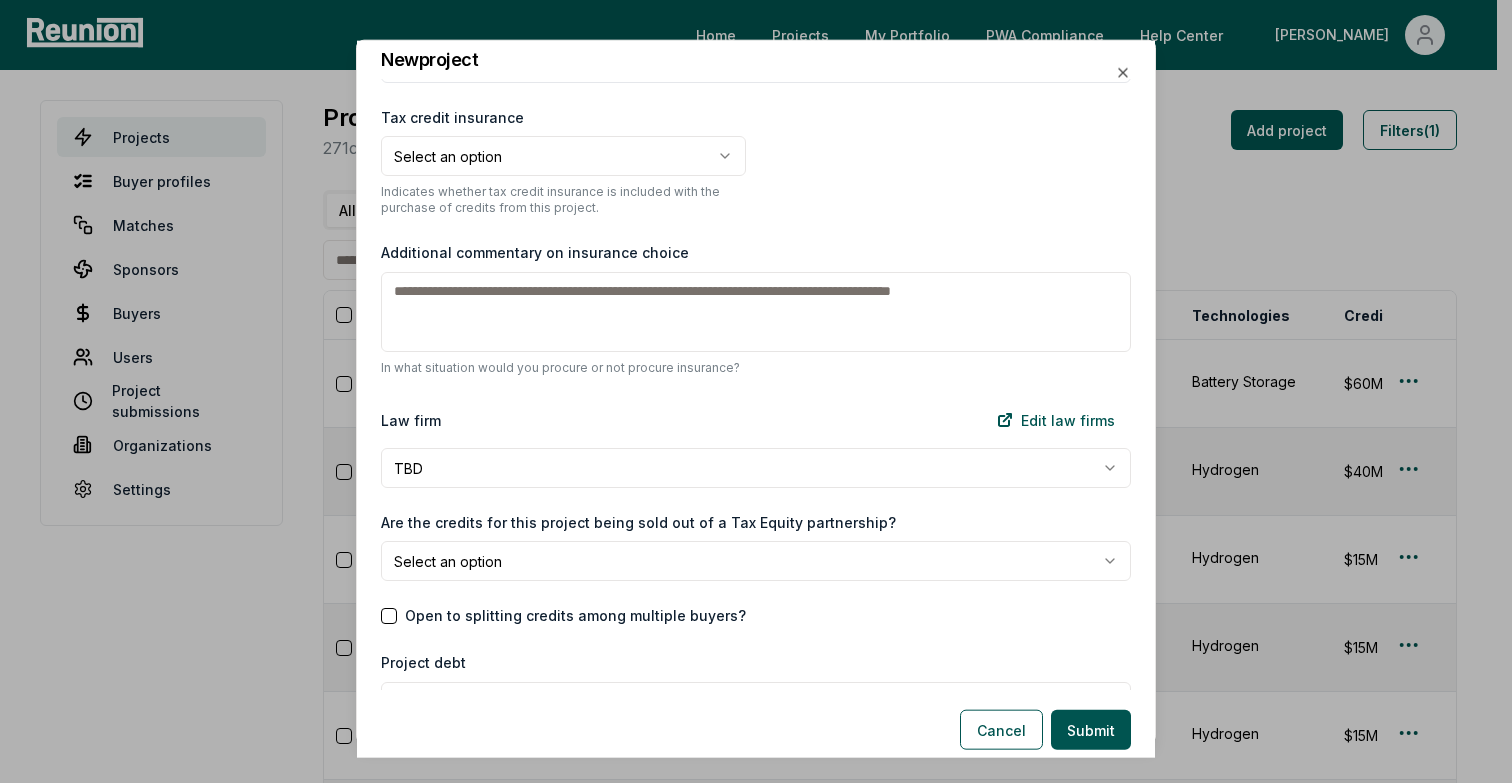 click on "Please visit us on your desktop We're working on making our marketplace mobile-friendly. For now, please visit [GEOGRAPHIC_DATA] on a desktop computer. Home Projects My Portfolio PWA Compliance Help Center [PERSON_NAME] Projects Buyer profiles Matches Sponsors Buyers Users Project submissions Organizations Settings Projects 271  credit amounts across  140   projects Add project Filters  (1) All Visa (2025) Priority (2025) Priority (2024) Project Sponsor name Status Days in status Credit type Technologies Credit amount Internal notes PIS Fiscal year US state Credit year Last substantive update Created Lists Created by Windelia (2026) Wellhead Electric Company Coming Soon 1 ITC (§48) Battery Storage $60M Seller looking to market in Q4 2025 with early Q2 2026 financial close.  2026 Q2 TBD [US_STATE] 2026 [DATE] [DATE] 0 [PERSON_NAME][EMAIL_ADDRESS][DOMAIN_NAME] Bull (2027) [PERSON_NAME] Active 2 ITC (§48E) Hydrogen $40M 2027 Q3 TBD [US_STATE] 2027 [DATE] [DATE] 0 [PERSON_NAME][EMAIL_ADDRESS][DOMAIN_NAME] Cub (2030) [PERSON_NAME] Active 2 Hydrogen (§45V) Hydrogen $15M" at bounding box center (748, 11509) 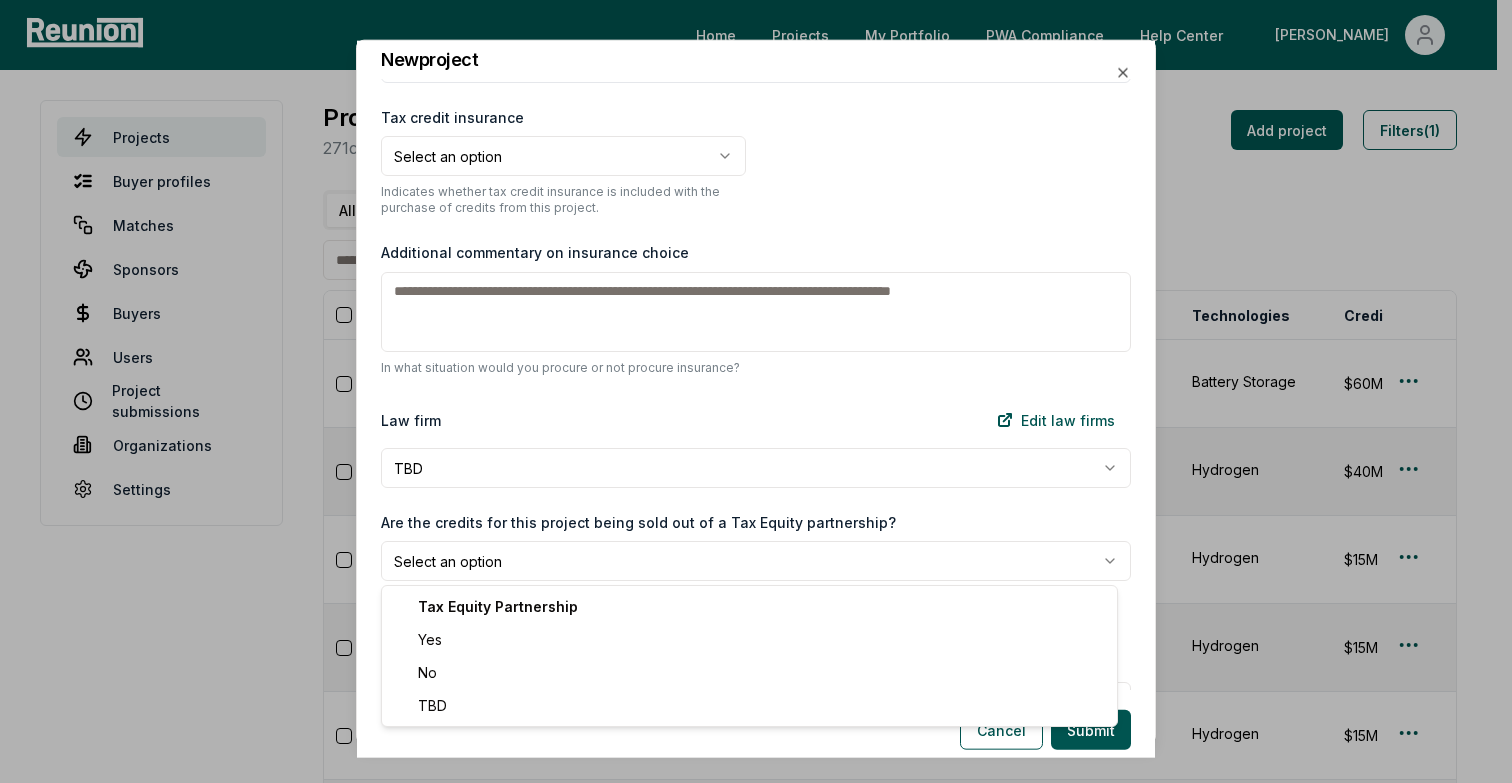 select on "**" 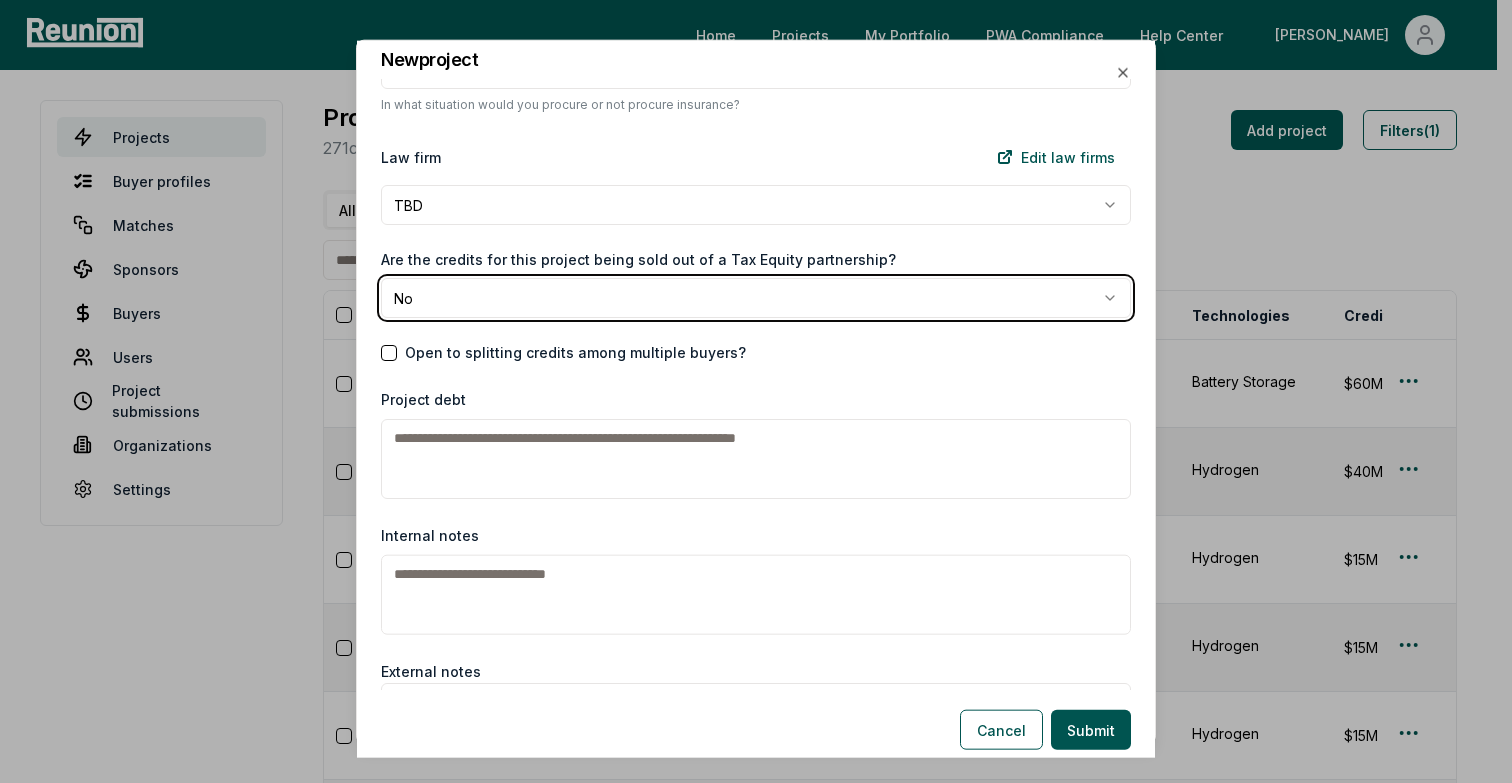 scroll, scrollTop: 2751, scrollLeft: 0, axis: vertical 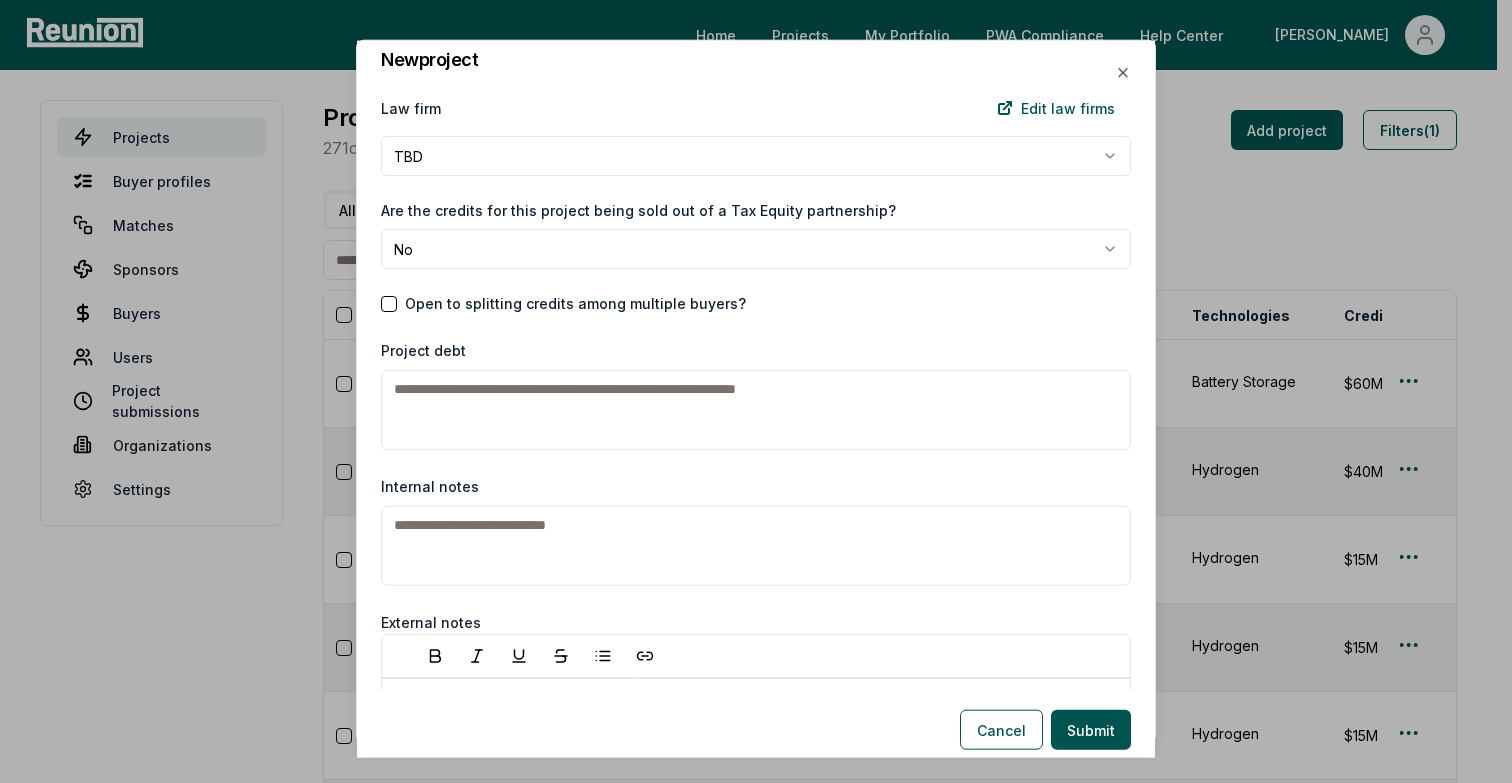click on "Internal notes" at bounding box center [756, 546] 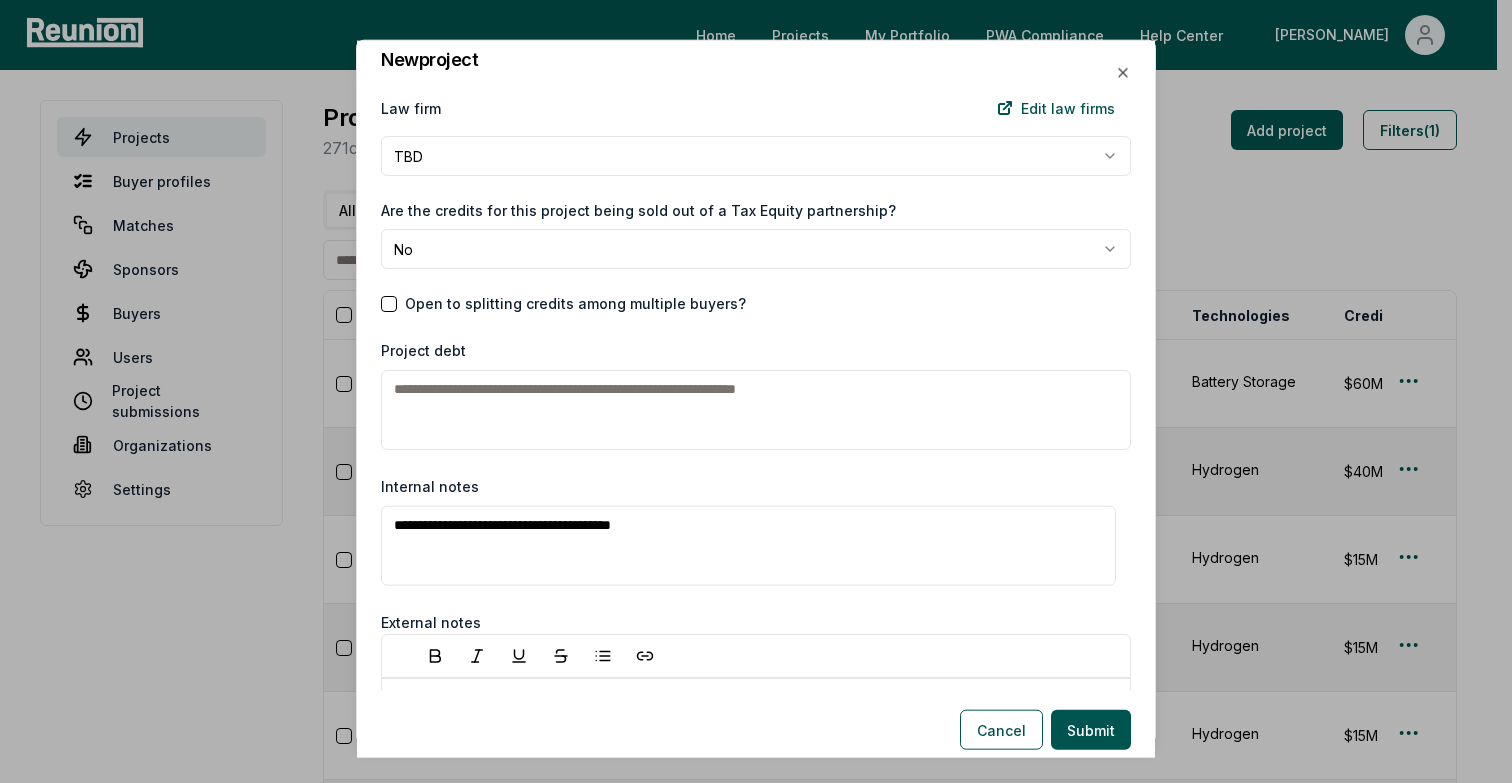 click on "**********" at bounding box center [748, 546] 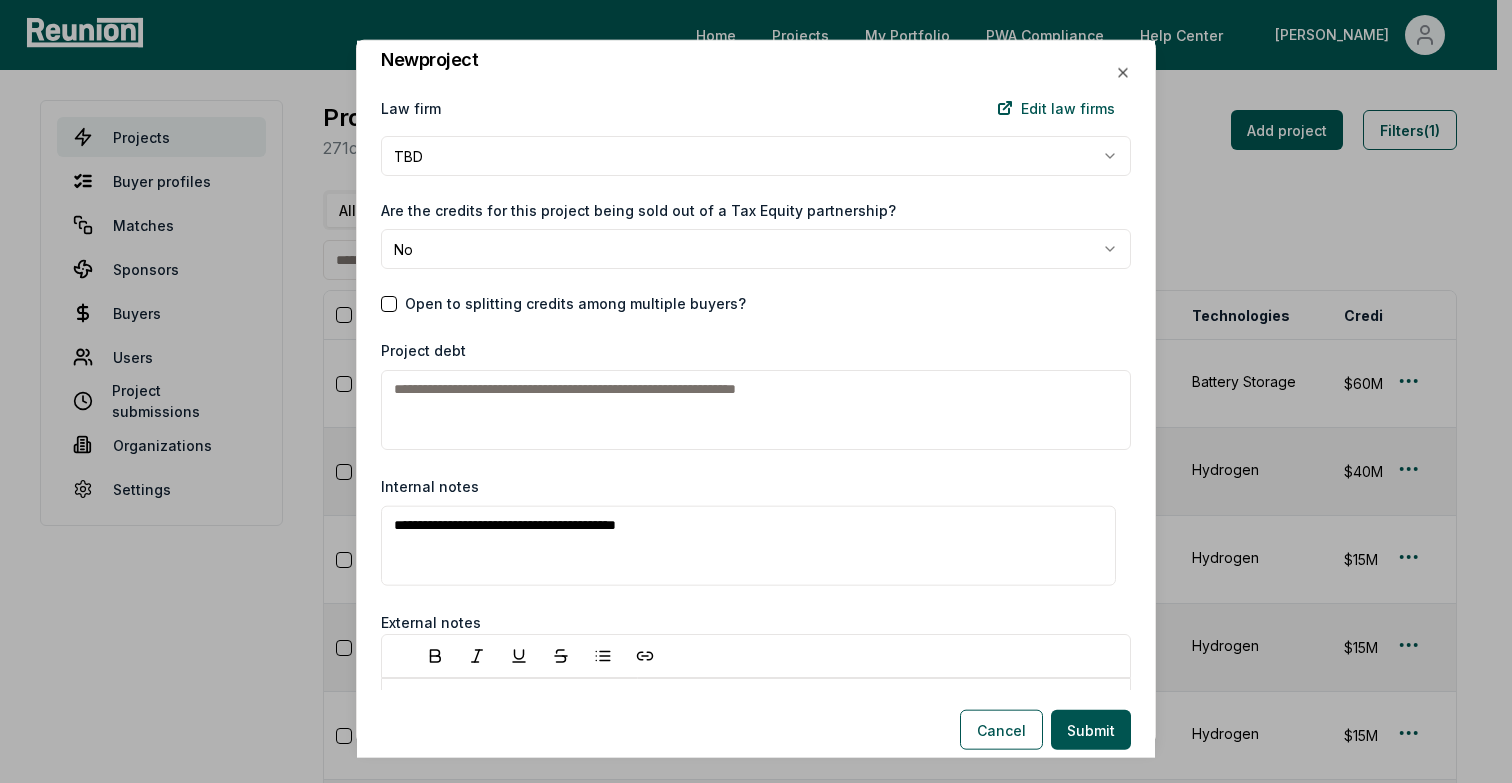 click on "**********" at bounding box center (748, 546) 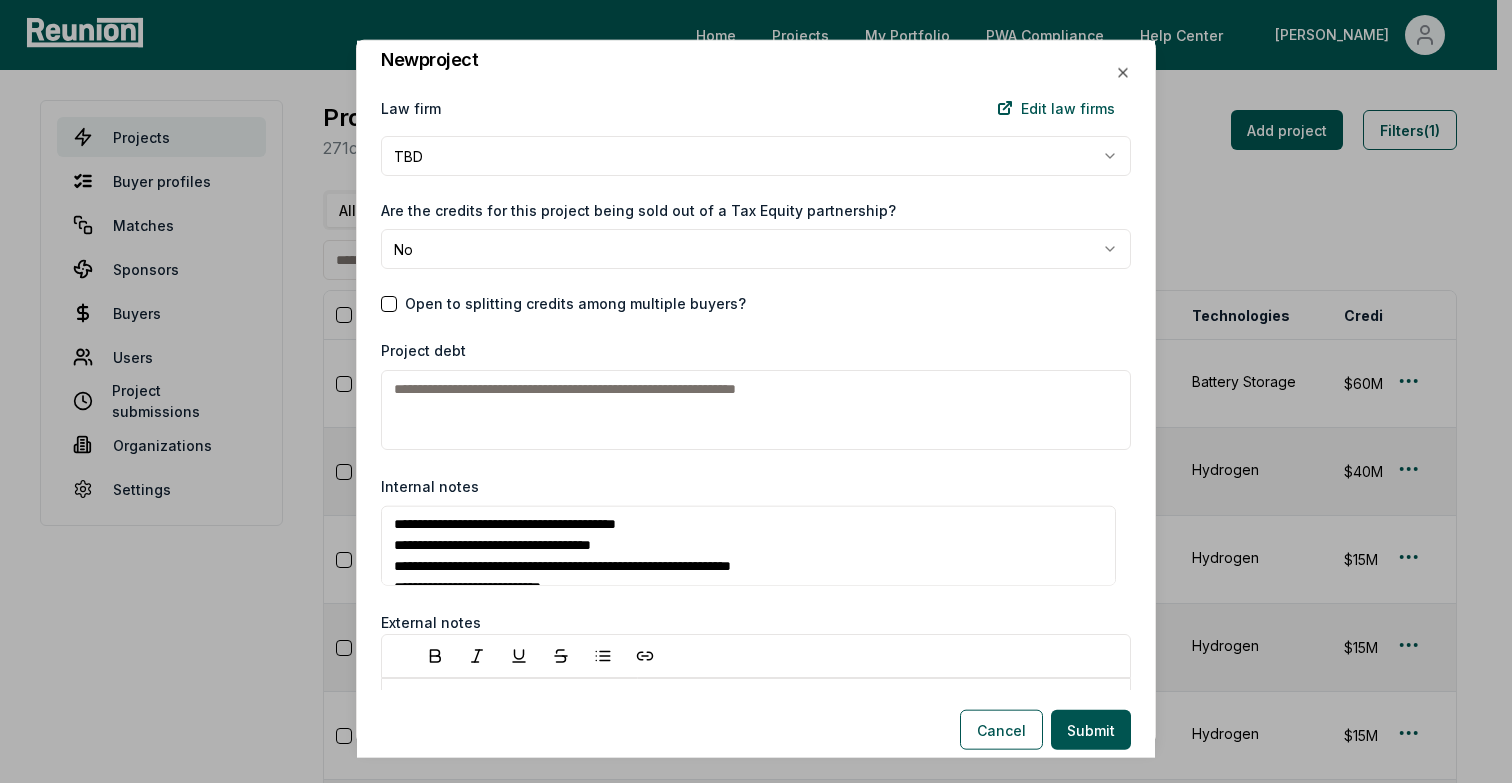 scroll, scrollTop: 0, scrollLeft: 0, axis: both 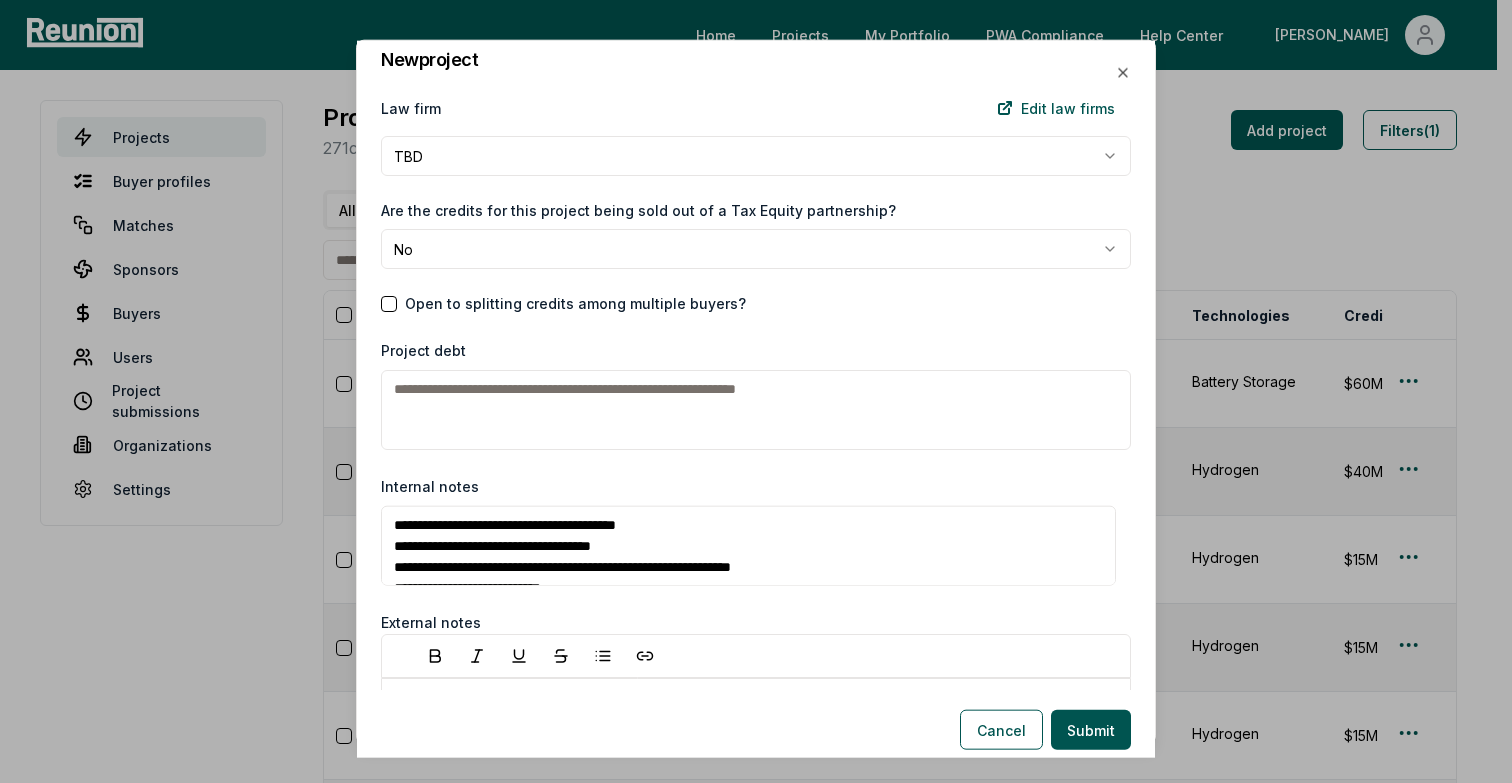 click on "**********" at bounding box center [748, 546] 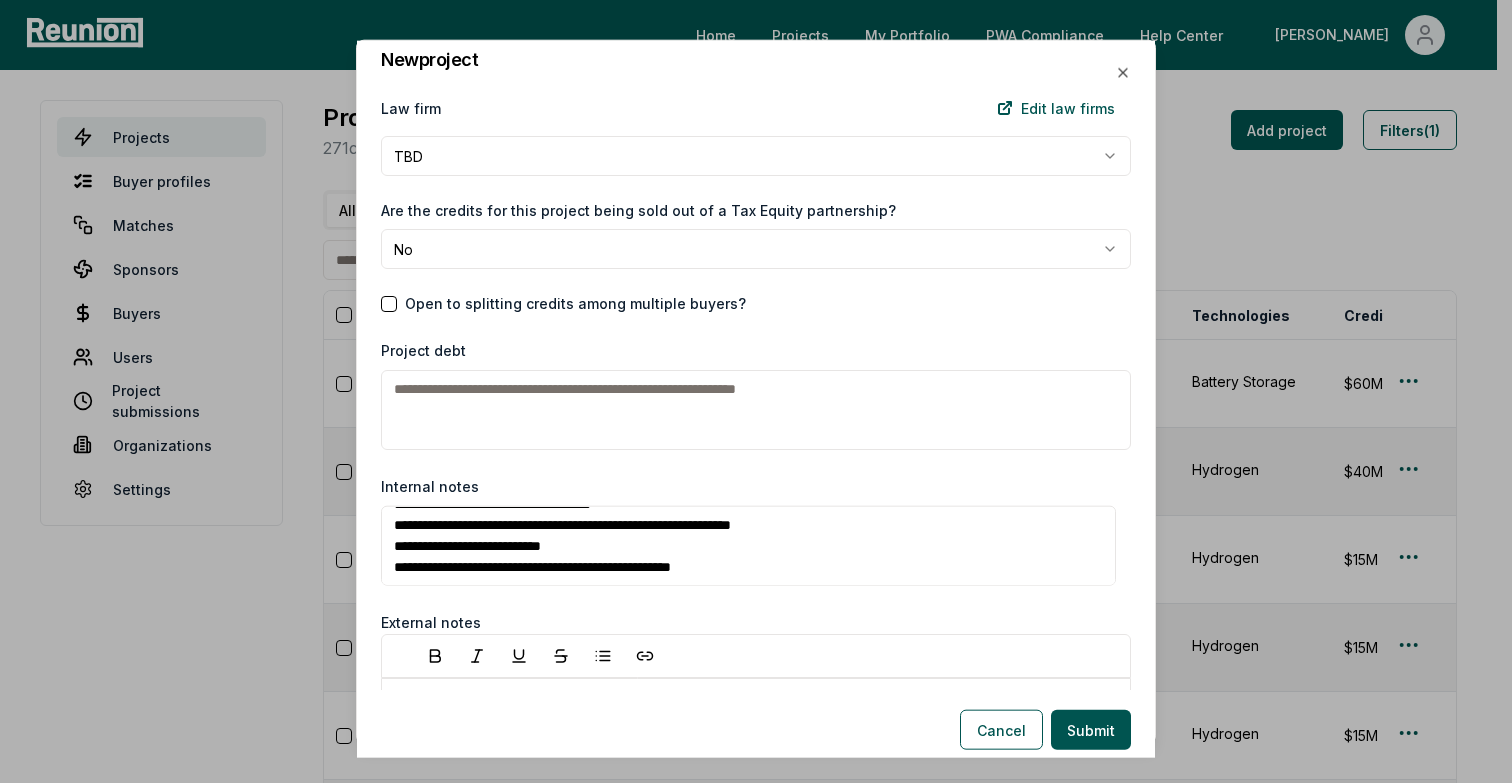 scroll, scrollTop: 64, scrollLeft: 0, axis: vertical 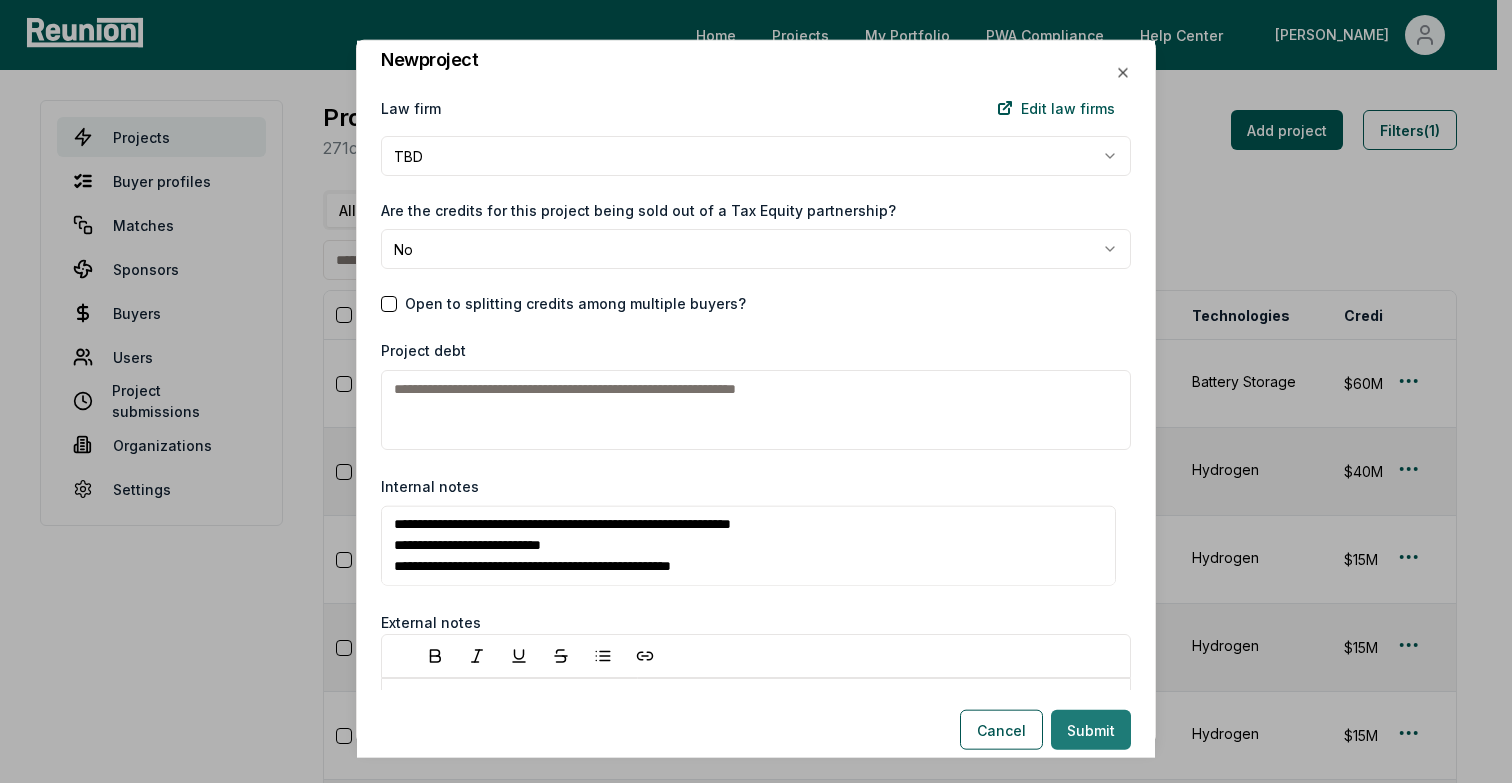 type on "**********" 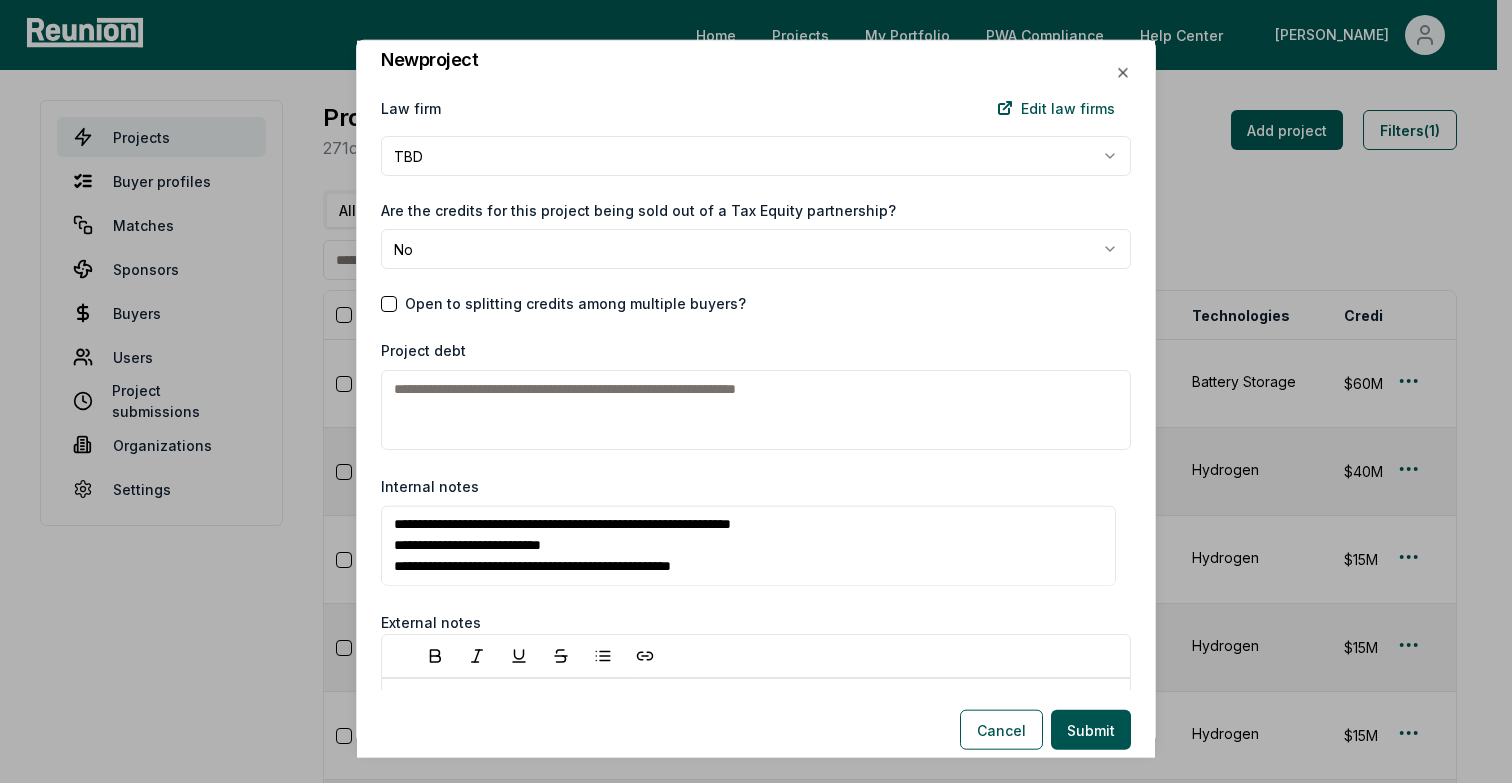 scroll, scrollTop: 2722, scrollLeft: 0, axis: vertical 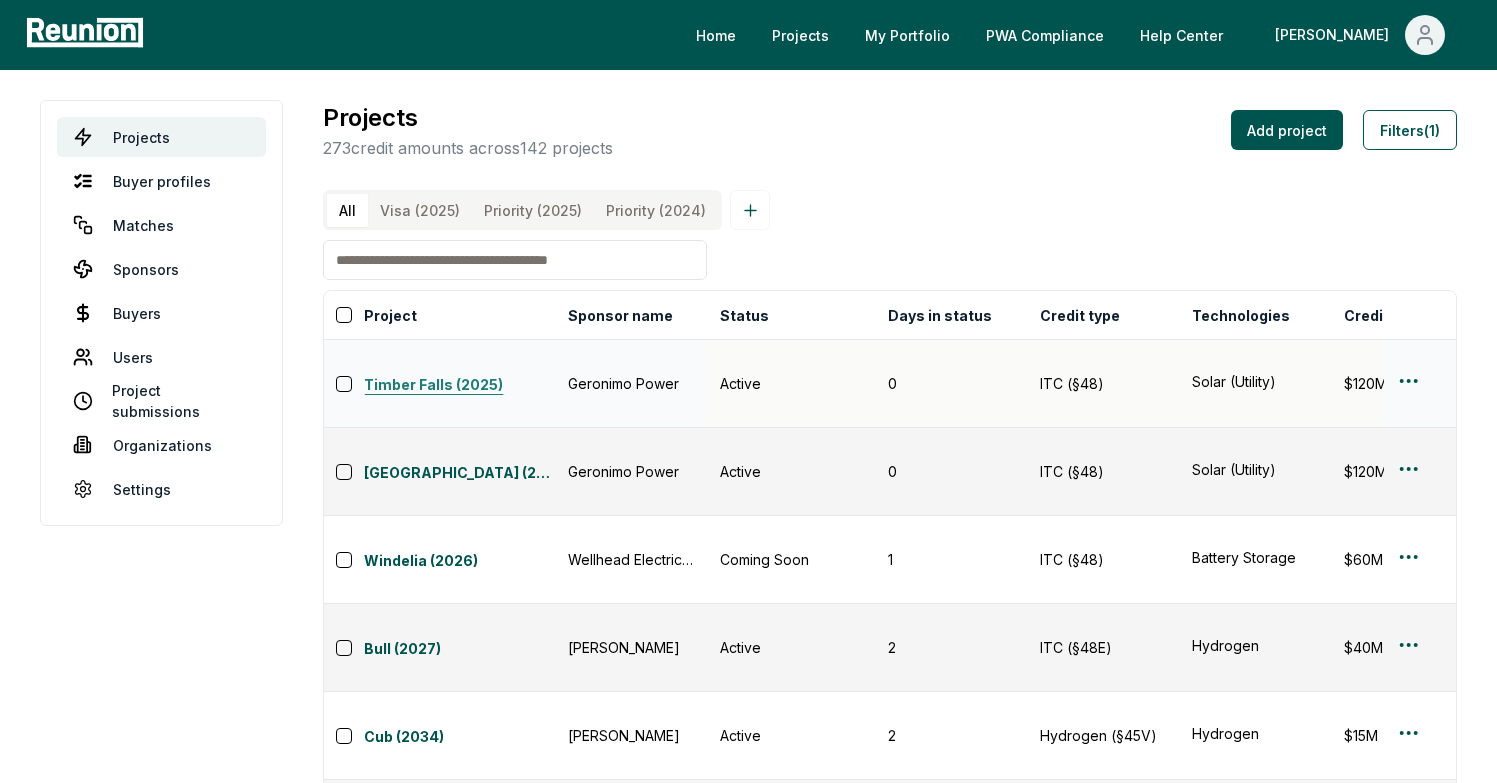 click on "Timber Falls (2025)" at bounding box center (460, 386) 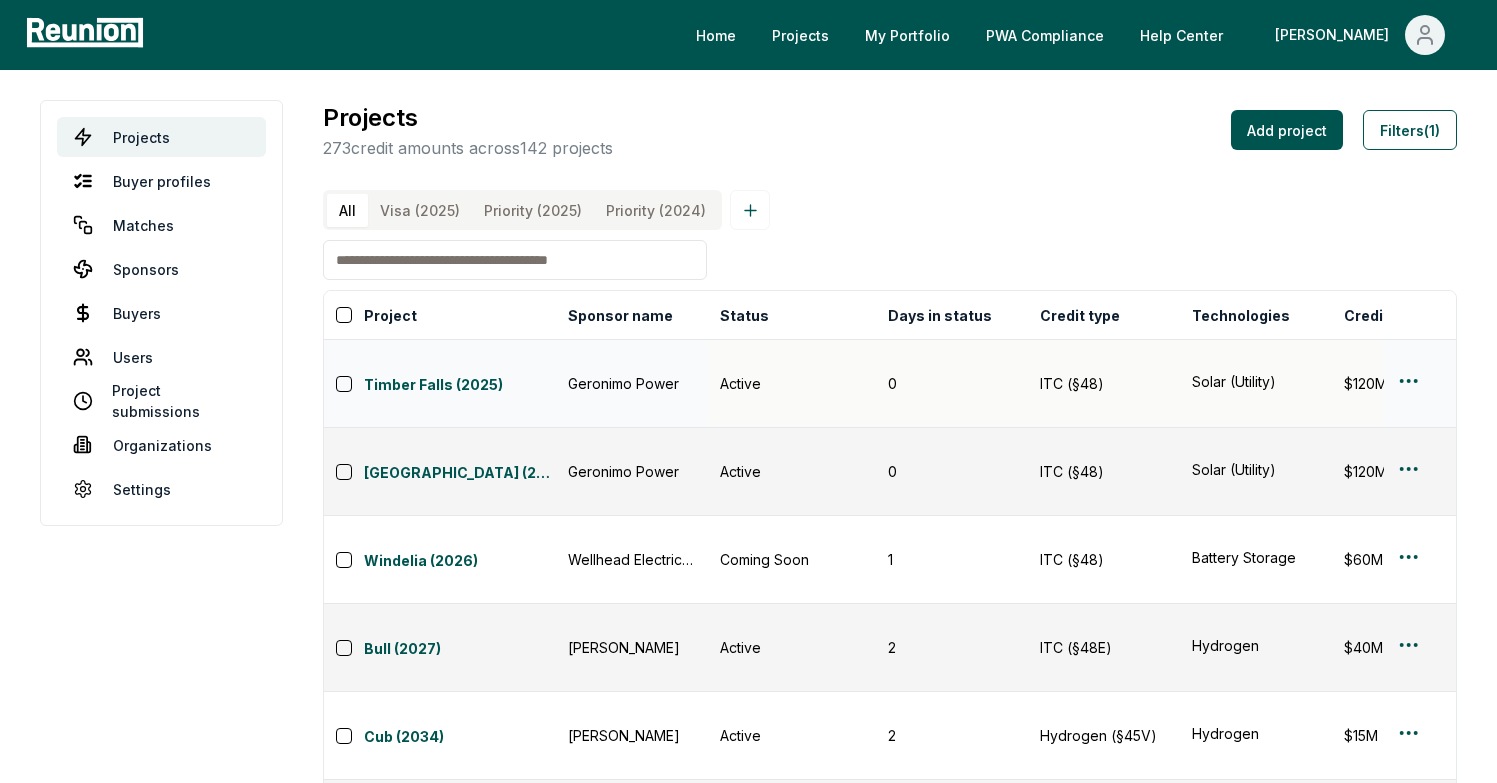 click on "Please visit us on your desktop We're working on making our marketplace mobile-friendly. For now, please visit Reunion on a desktop computer. Home Projects My Portfolio PWA Compliance Help Center Caroline Projects Buyer profiles Matches Sponsors Buyers Users Project submissions Organizations Settings Projects 273  credit amounts across  142   projects Add project Filters  (1) All Visa (2025) Priority (2025) Priority (2024) Project Sponsor name Status Days in status Credit type Technologies Credit amount Internal notes PIS Fiscal year US state Credit year Last substantive update Created Lists Created by Timber Falls (2025) Geronimo Power Active 0 ITC (§48) Solar (Utility) $120M *FKA National Grid Renewables
*Has been on Crux for awhile with no bites.
*Step up based on complicated structure
*Insurance is sticking point - don't want more than 100% coverage.
*targeting 93c with insurance
*Have $2.5 bn TNW balance sheet guarantor but not rated 2025 Q2 TBD Ohio 2025 7/8/2025 7/8/2025 0 caroline@reunioninfra.com" at bounding box center [748, 11597] 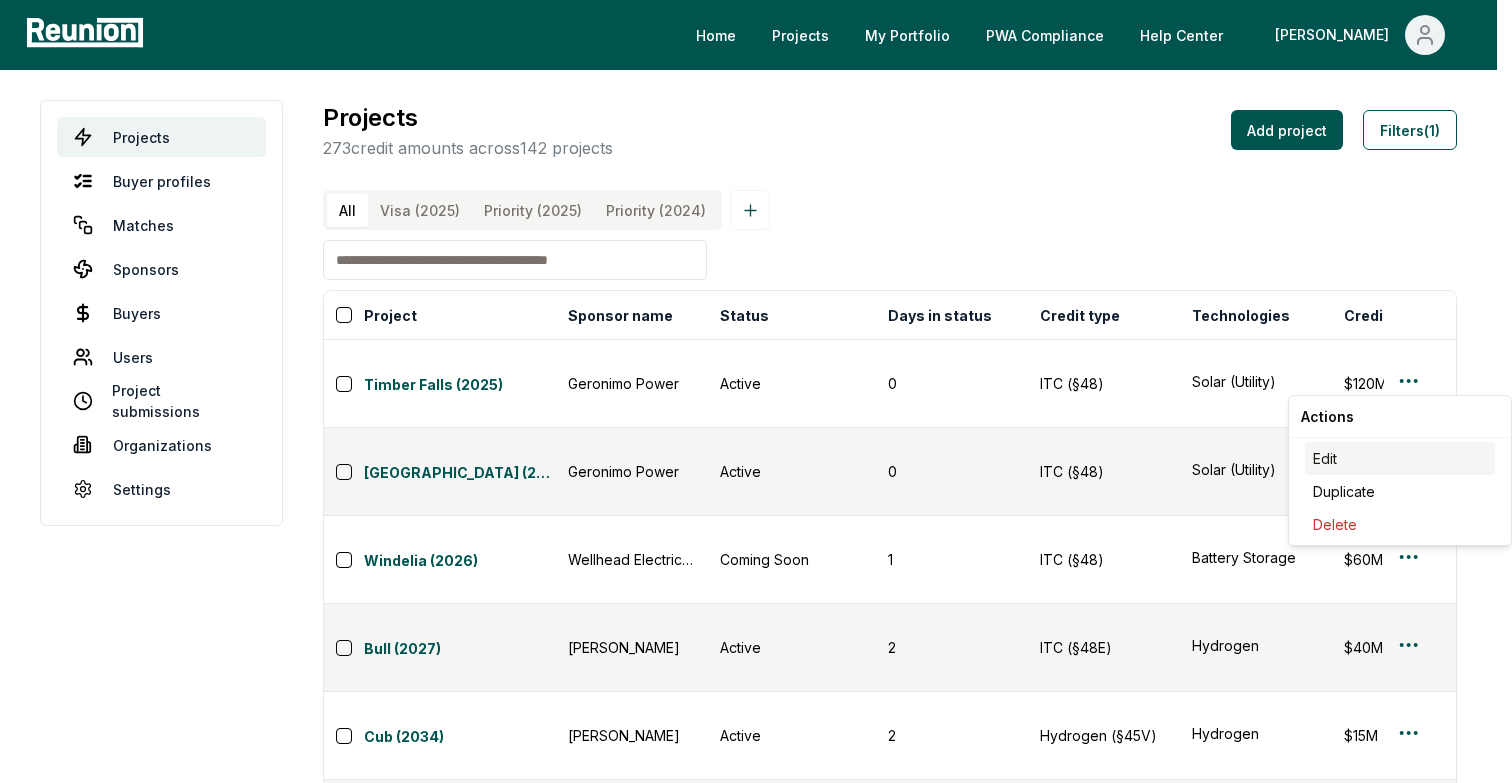click on "Edit" at bounding box center (1400, 458) 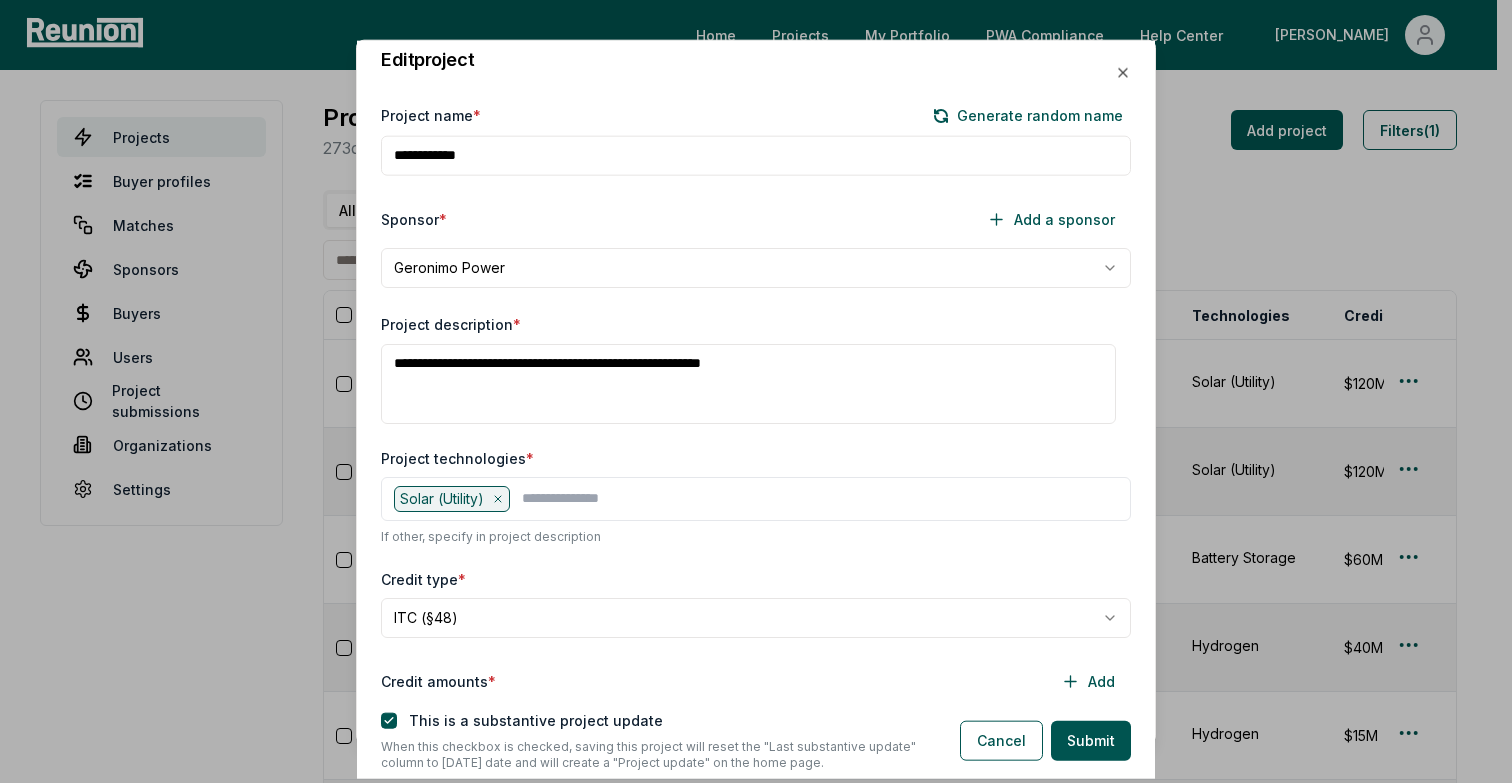 click on "**********" at bounding box center (748, 383) 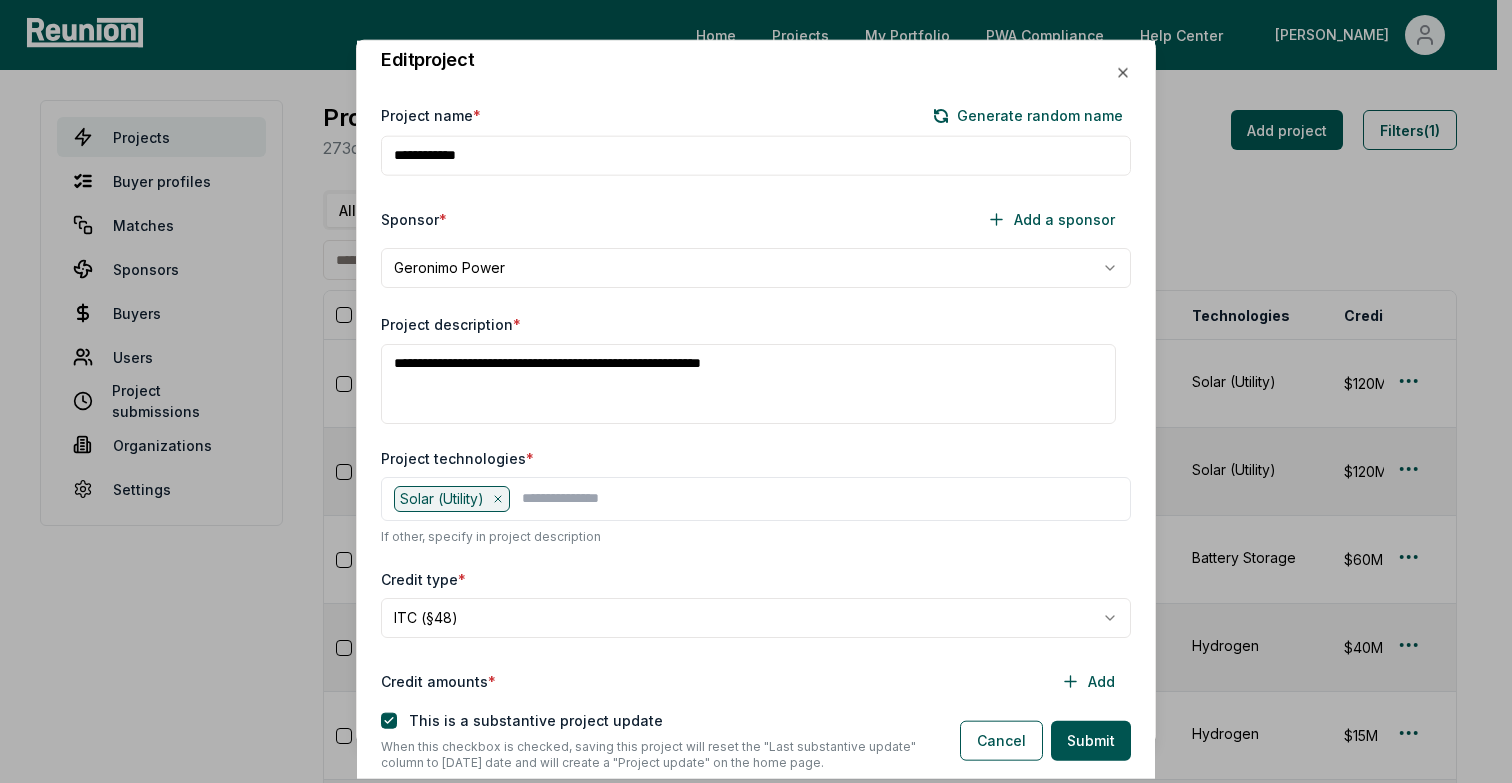 drag, startPoint x: 389, startPoint y: 366, endPoint x: 855, endPoint y: 378, distance: 466.15448 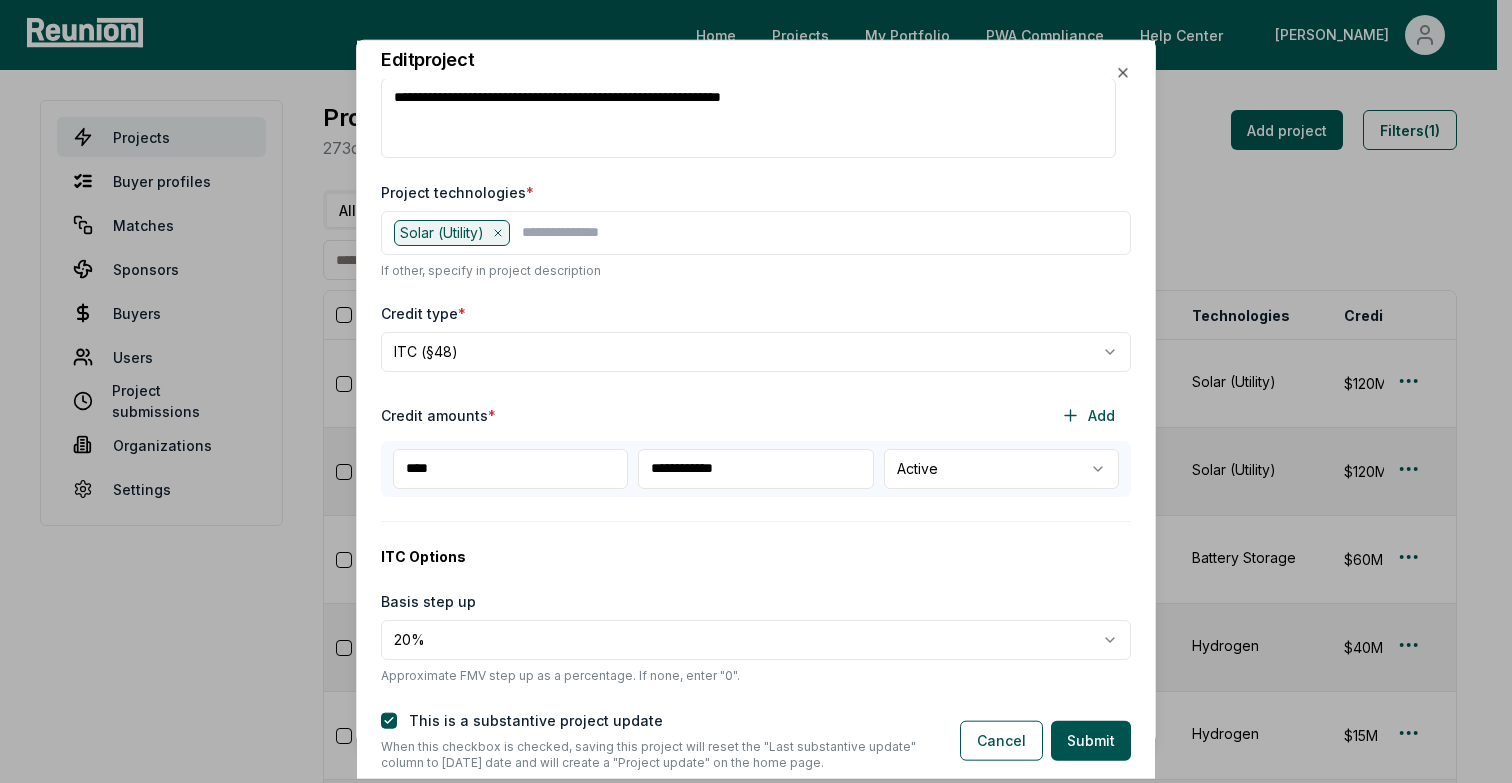 scroll, scrollTop: 343, scrollLeft: 0, axis: vertical 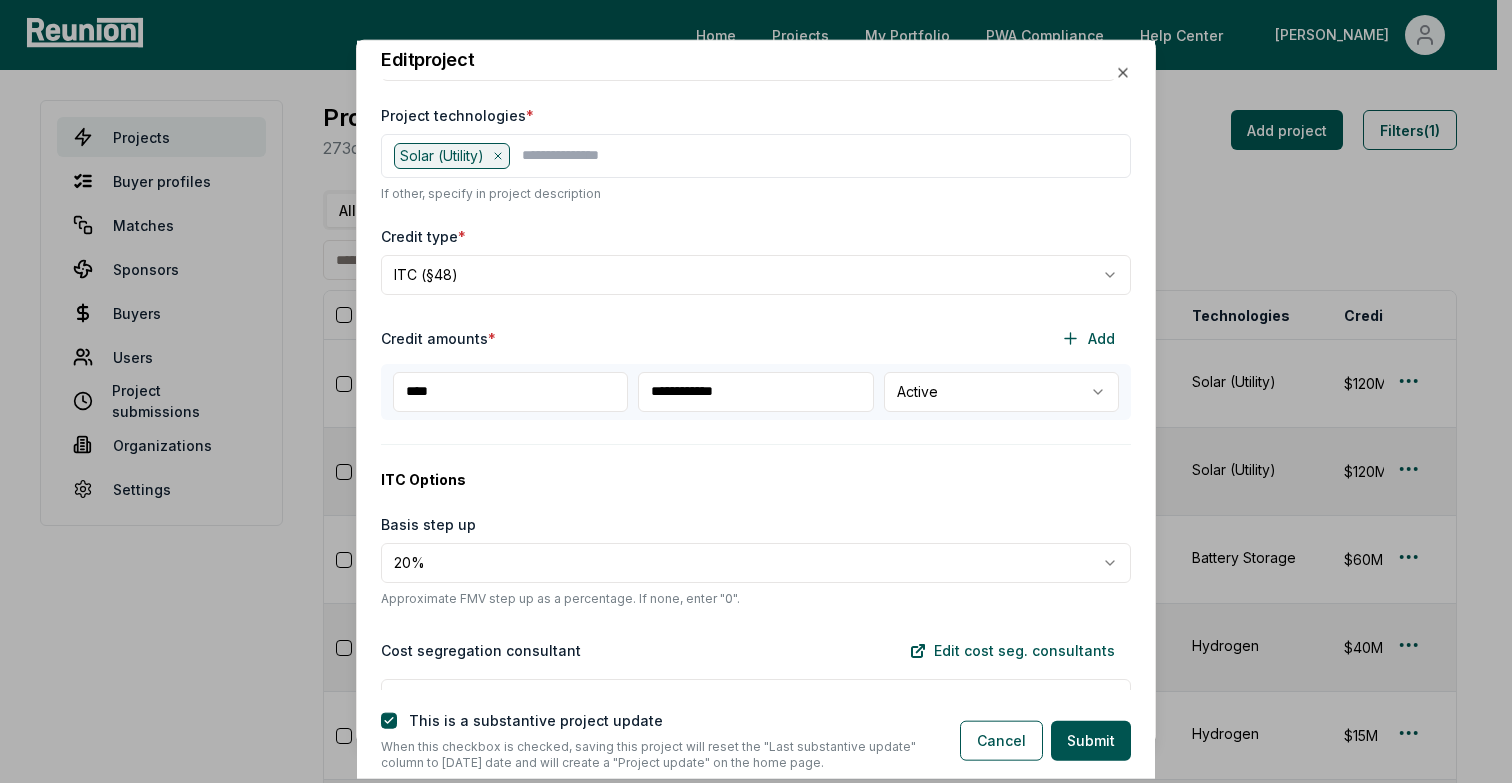 click 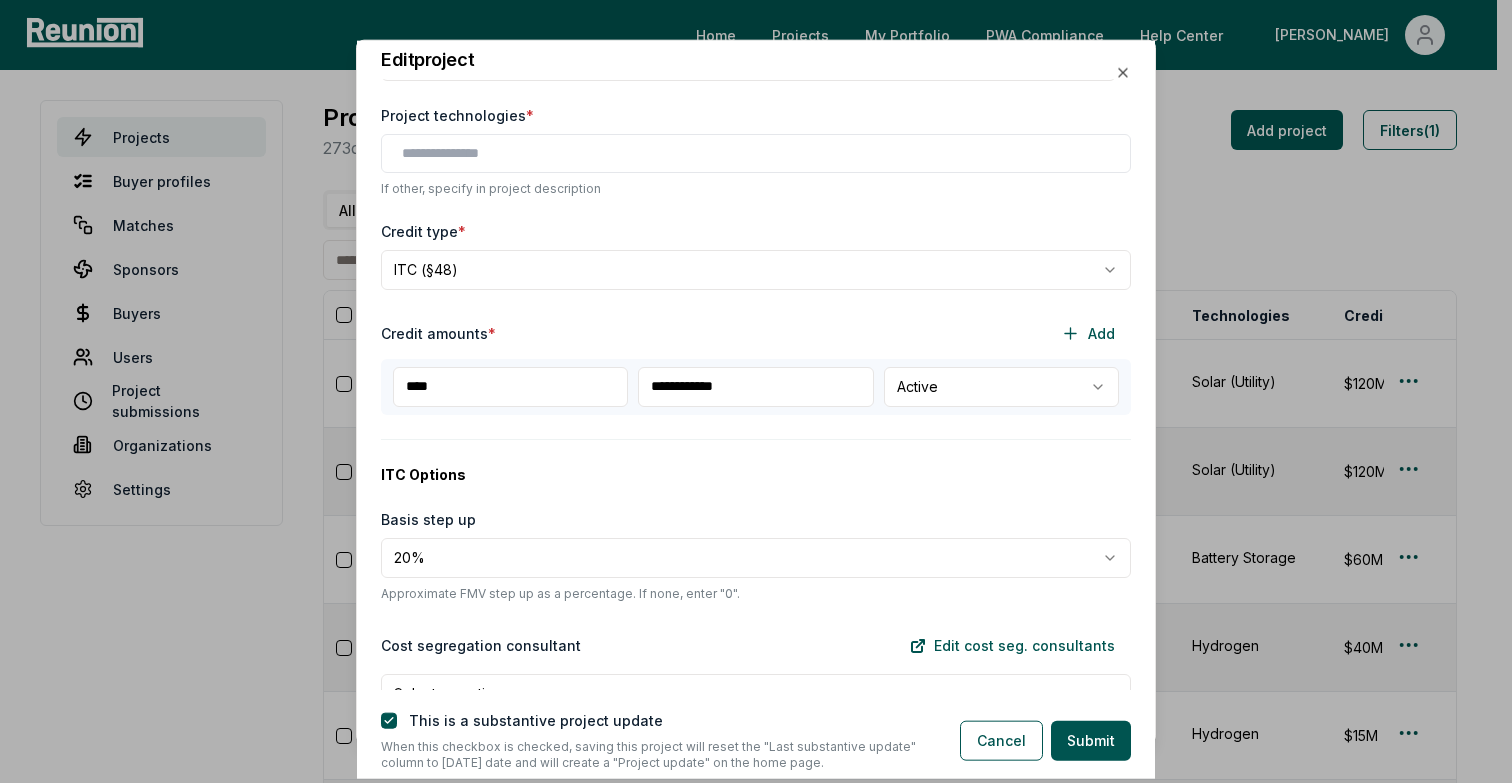 type on "**********" 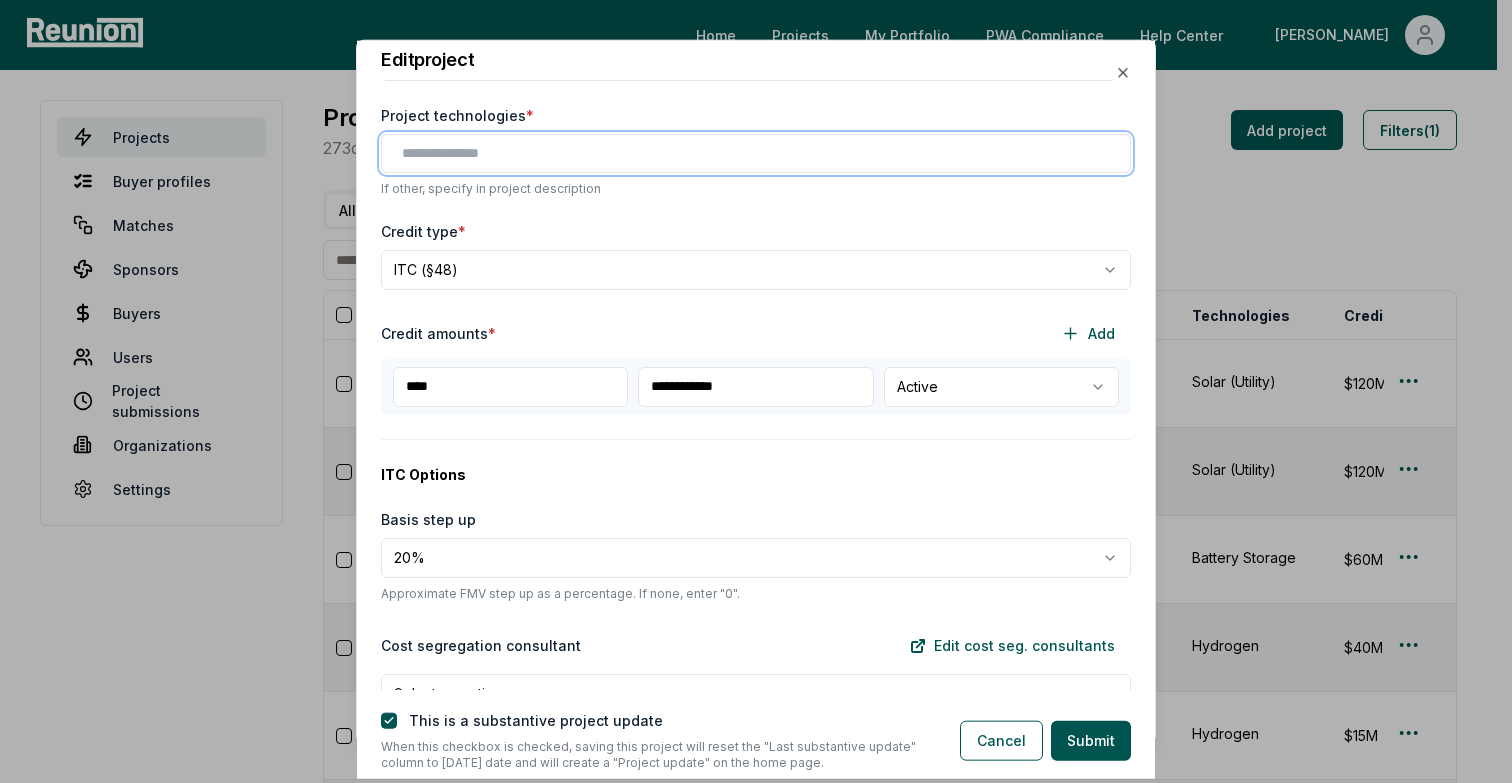 click at bounding box center (760, 152) 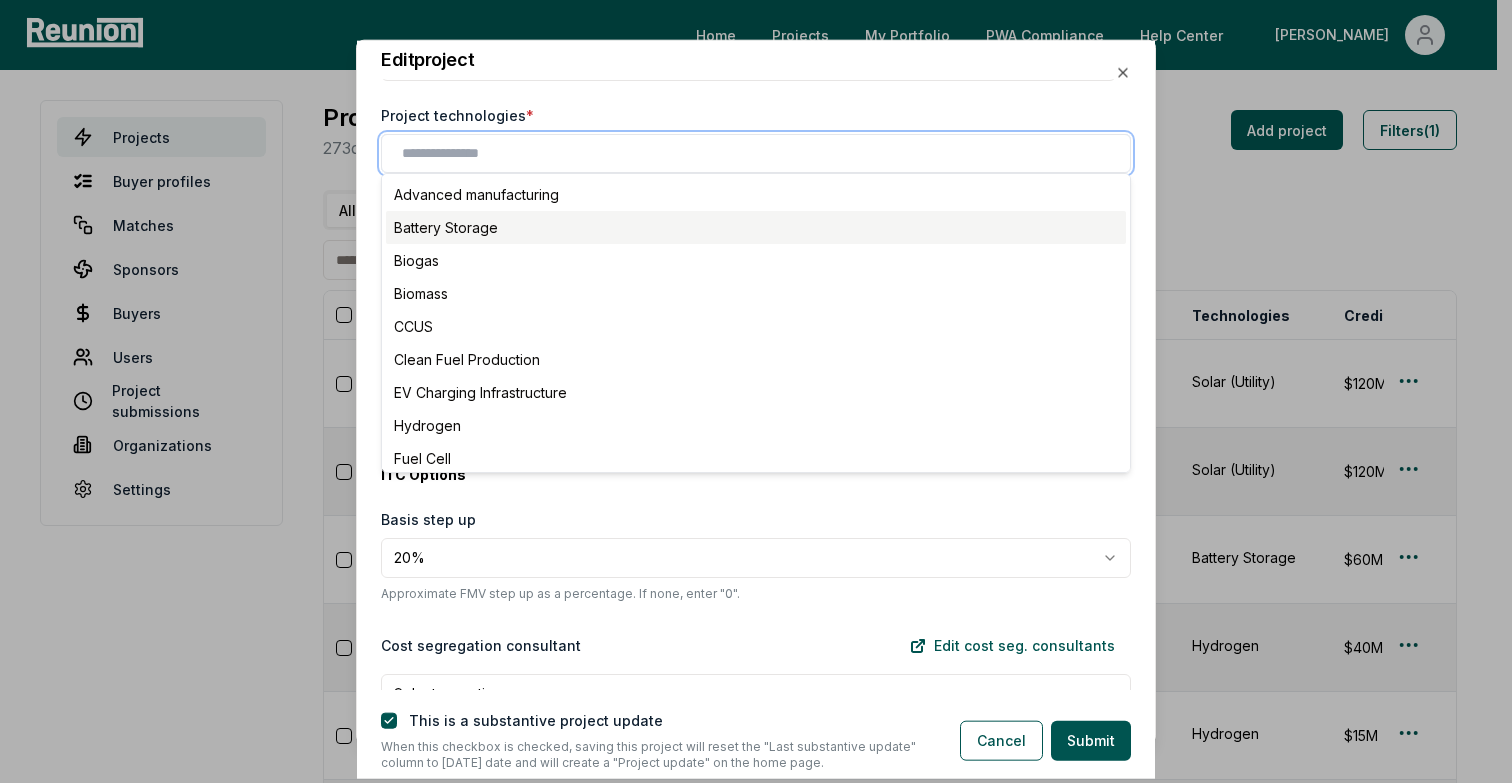 click on "Battery Storage" at bounding box center (756, 226) 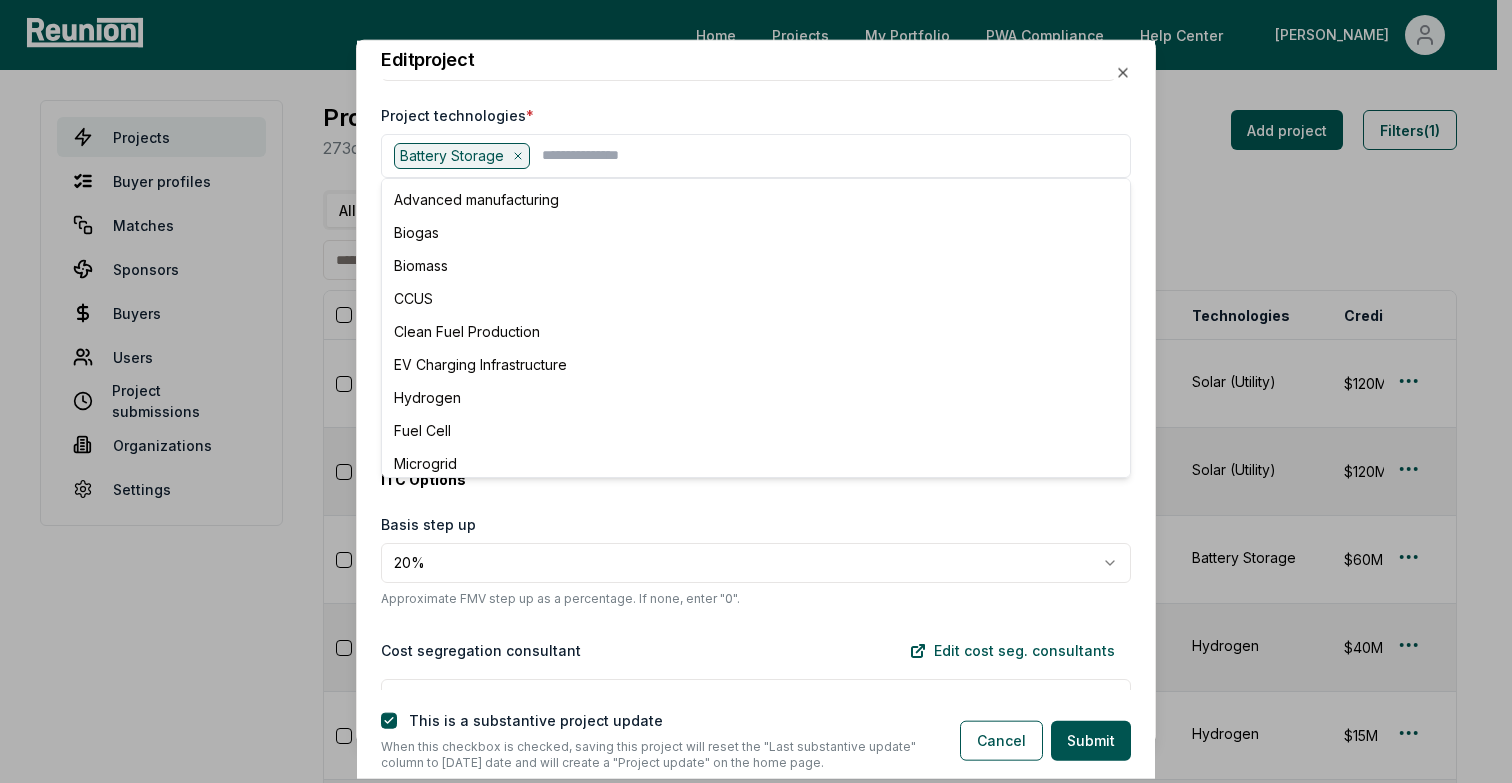 click on "**********" at bounding box center [756, 384] 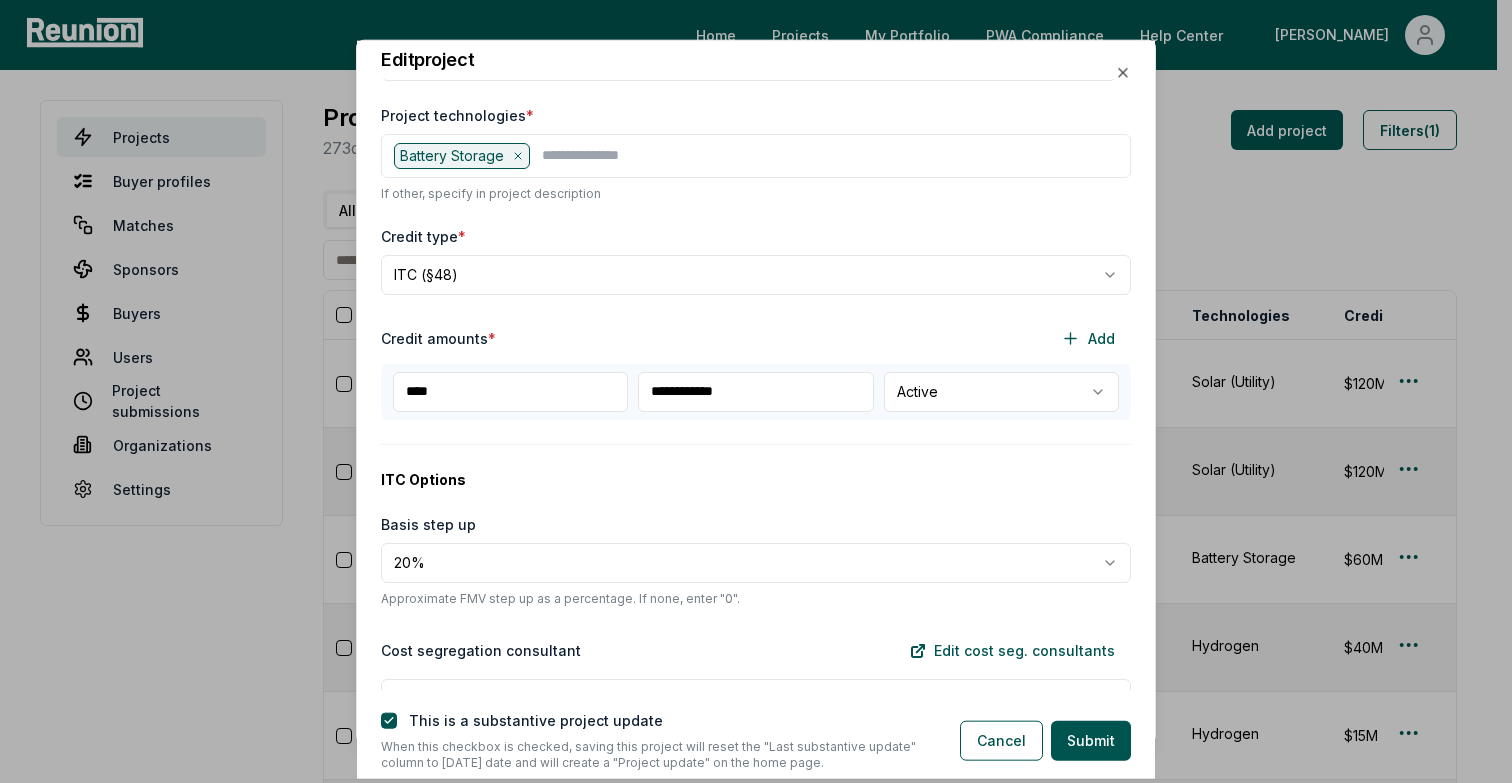 click on "**********" at bounding box center (755, 391) 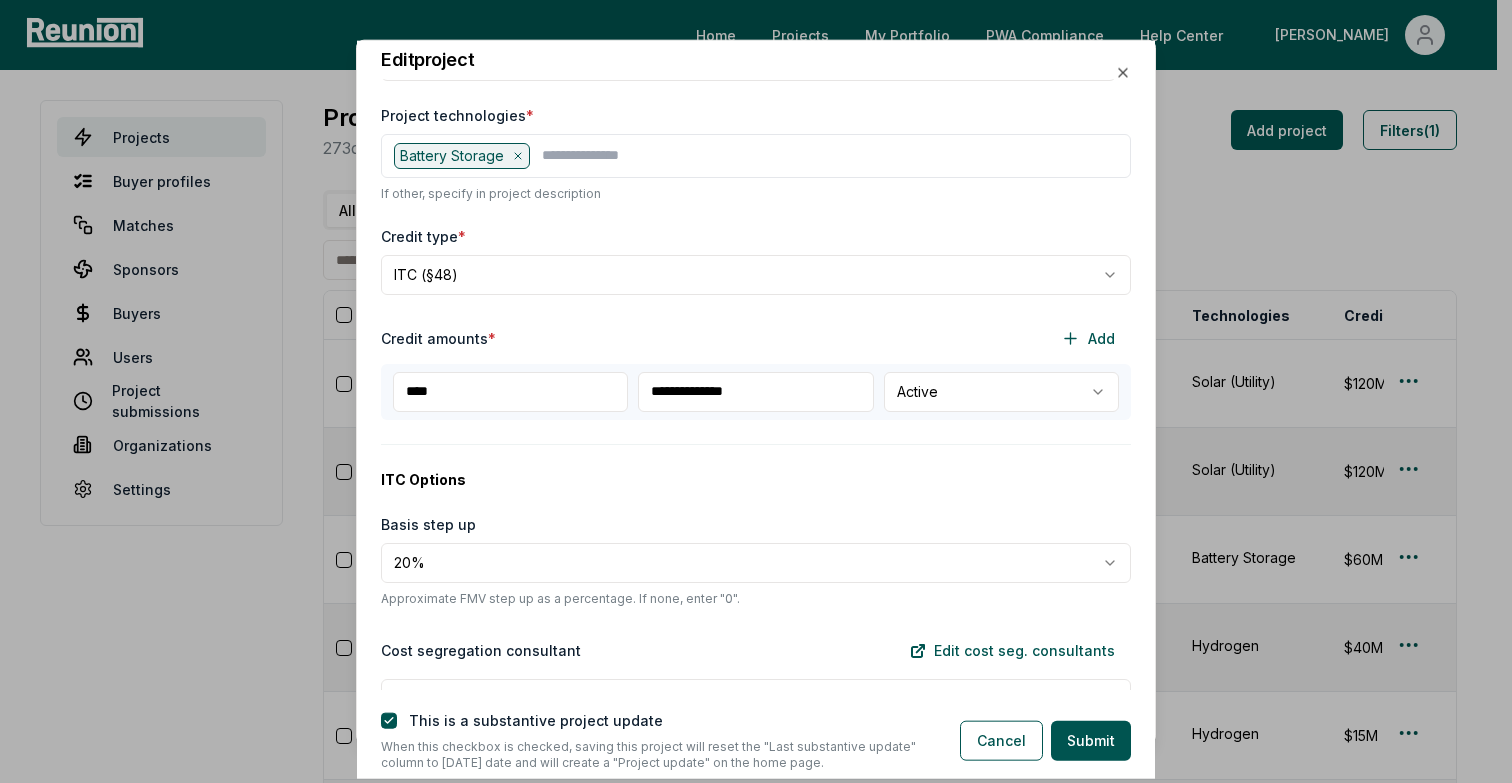drag, startPoint x: 765, startPoint y: 380, endPoint x: 639, endPoint y: 390, distance: 126.3962 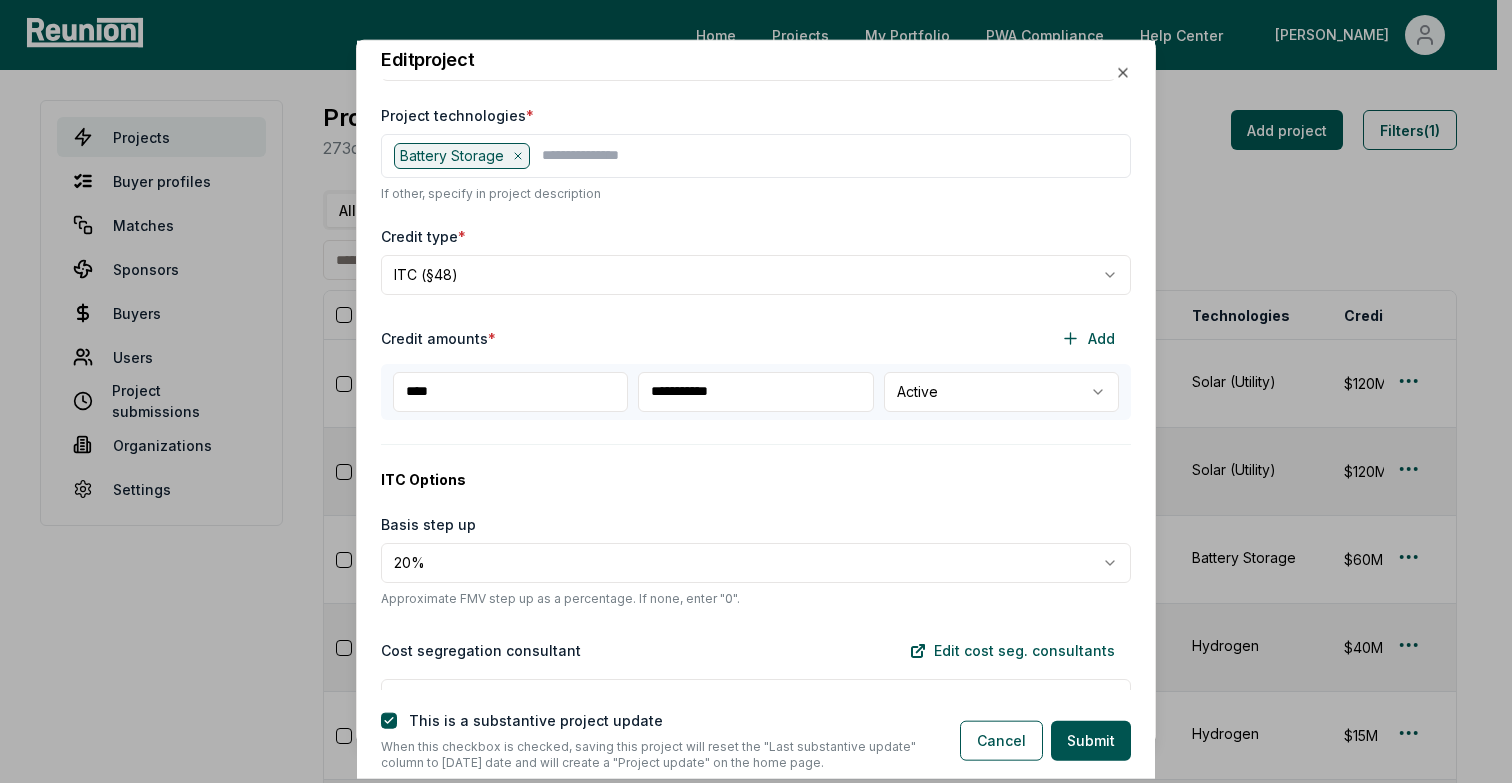 type on "**********" 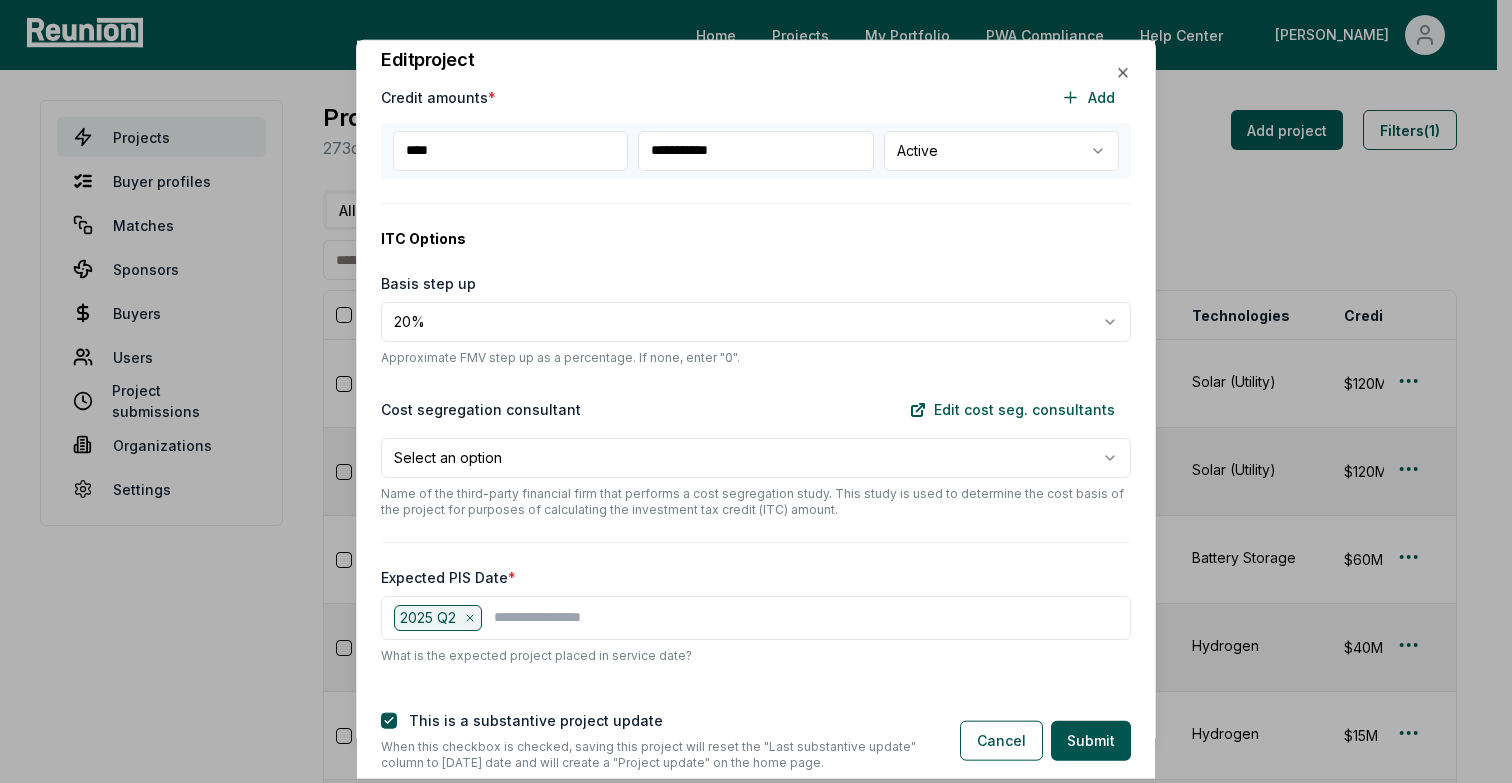 scroll, scrollTop: 865, scrollLeft: 0, axis: vertical 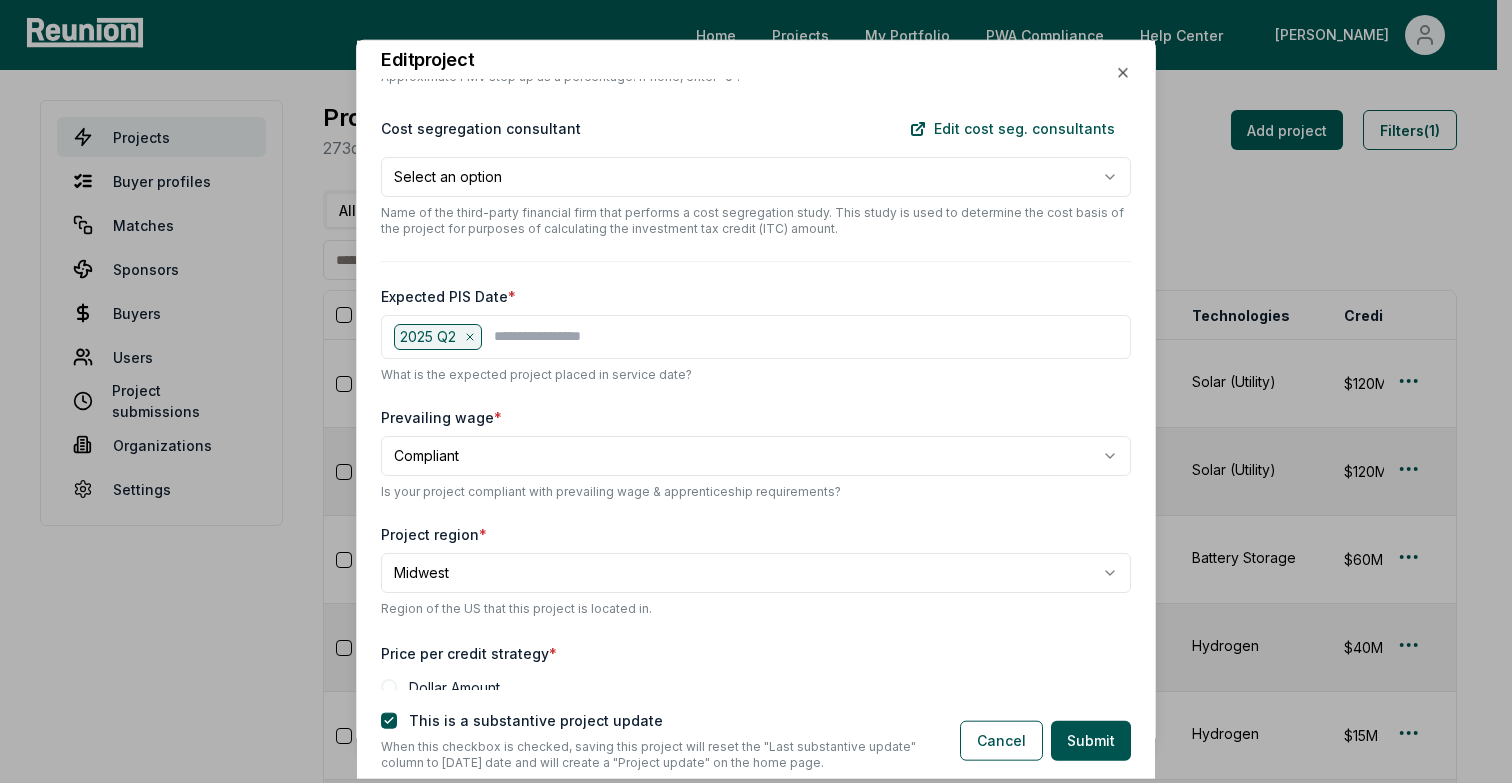 click 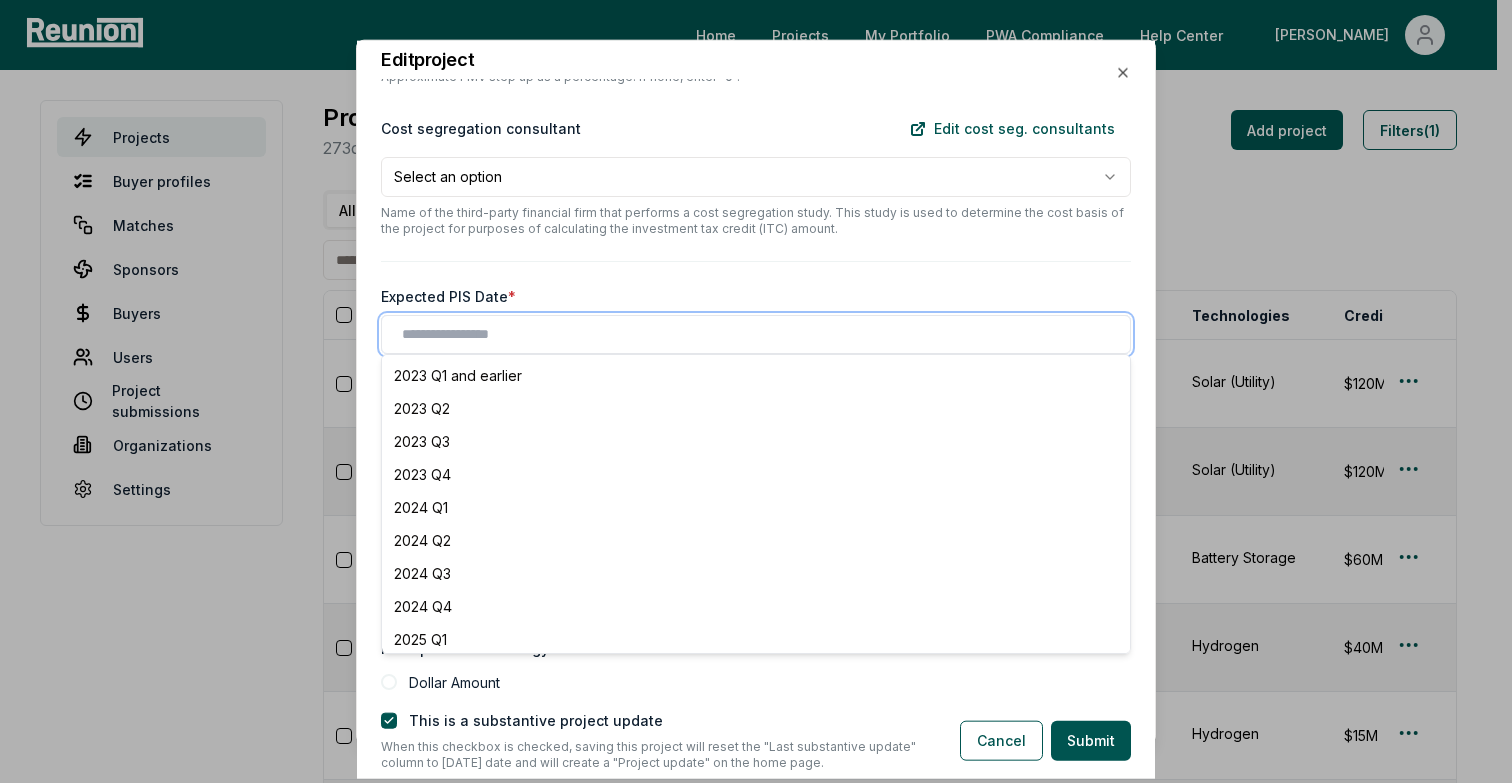 click at bounding box center [760, 333] 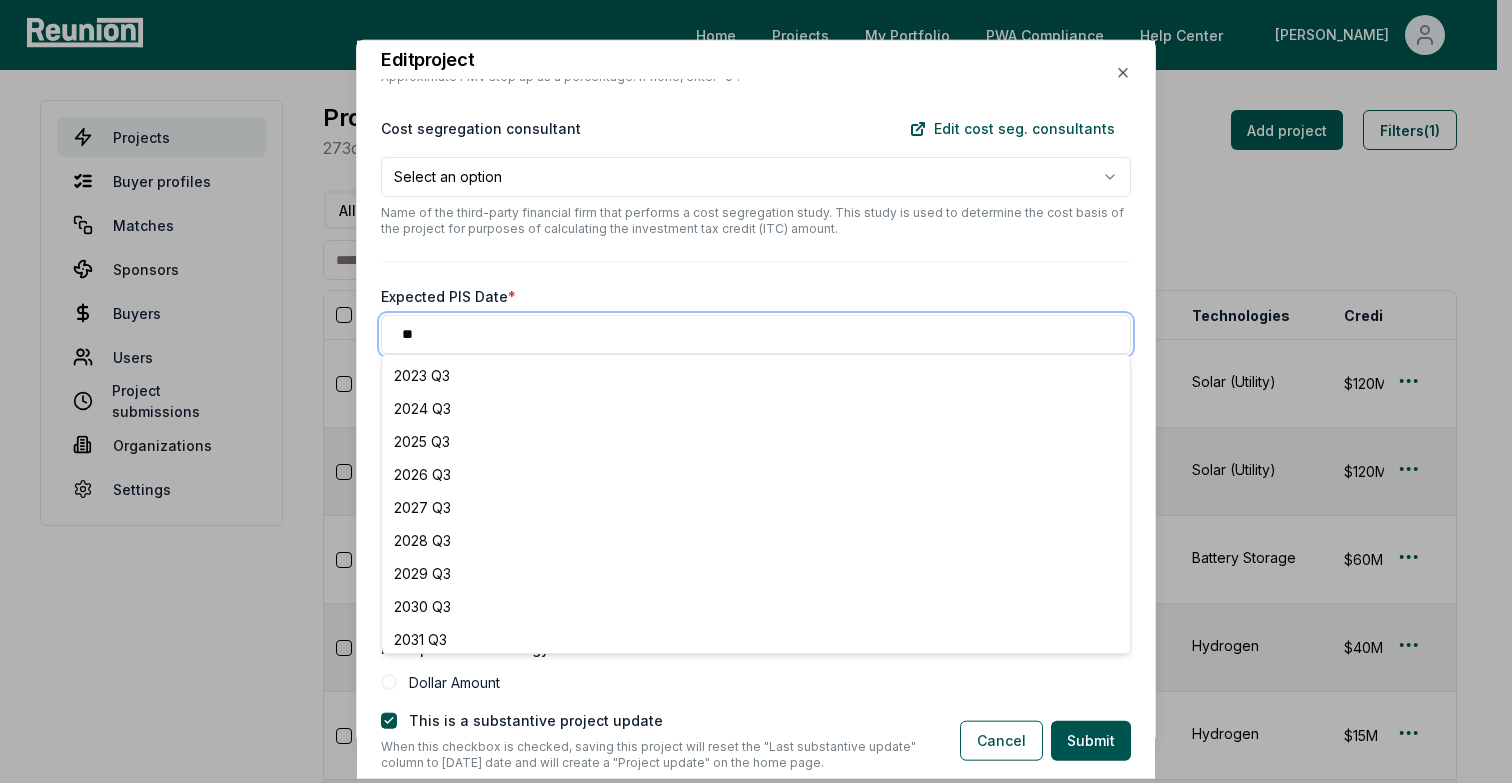 type on "*" 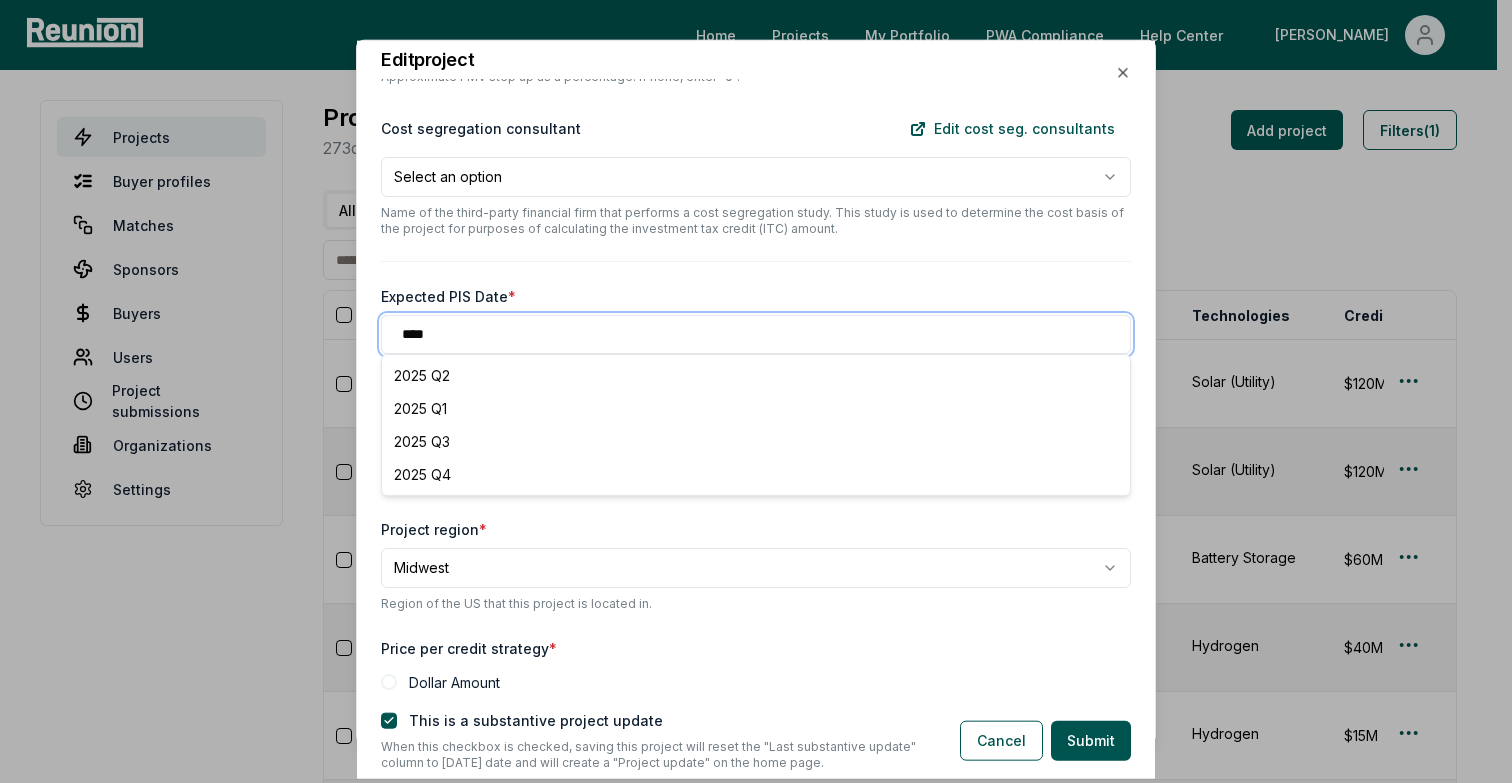 scroll, scrollTop: 0, scrollLeft: 0, axis: both 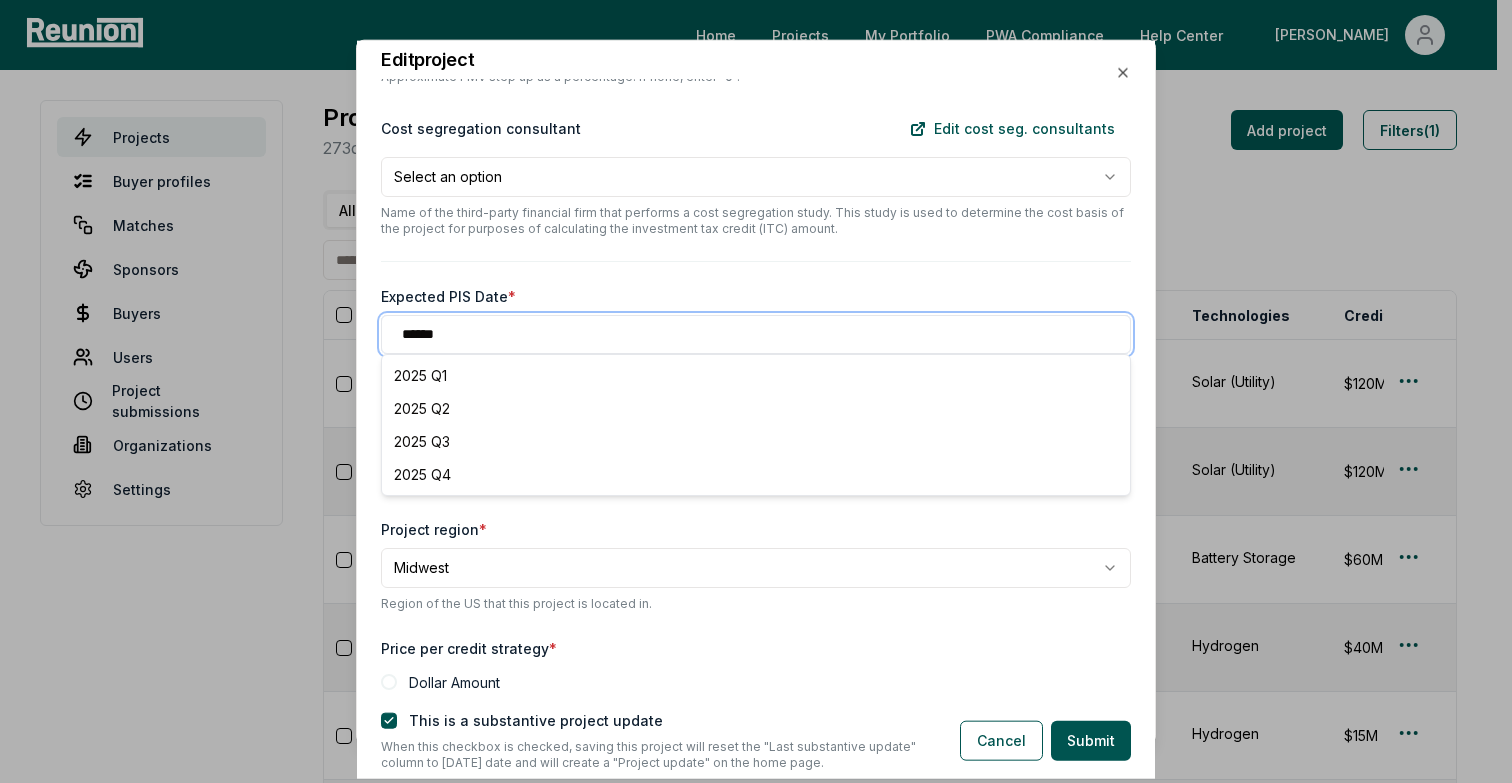 type on "*******" 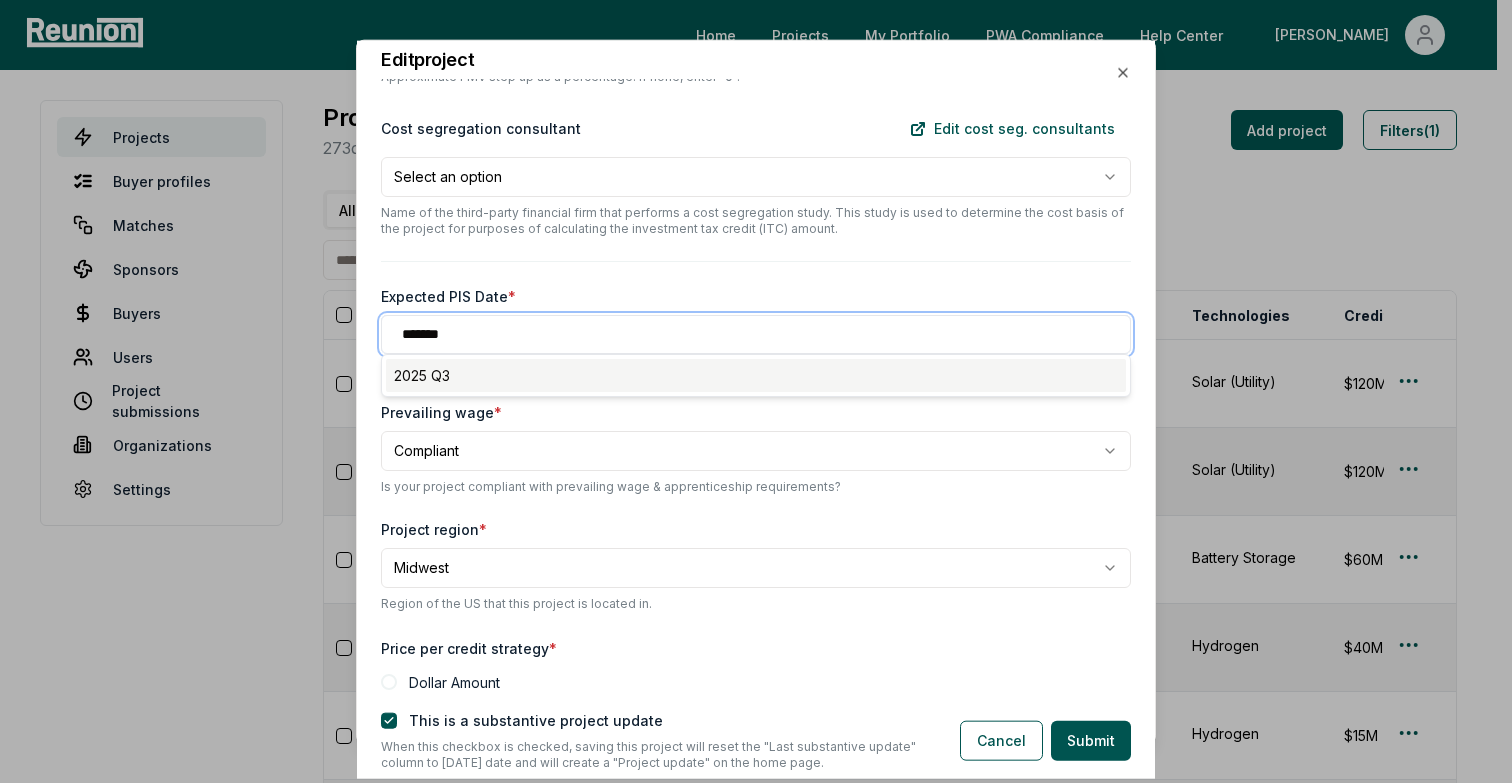 click on "2025 Q3" at bounding box center (756, 374) 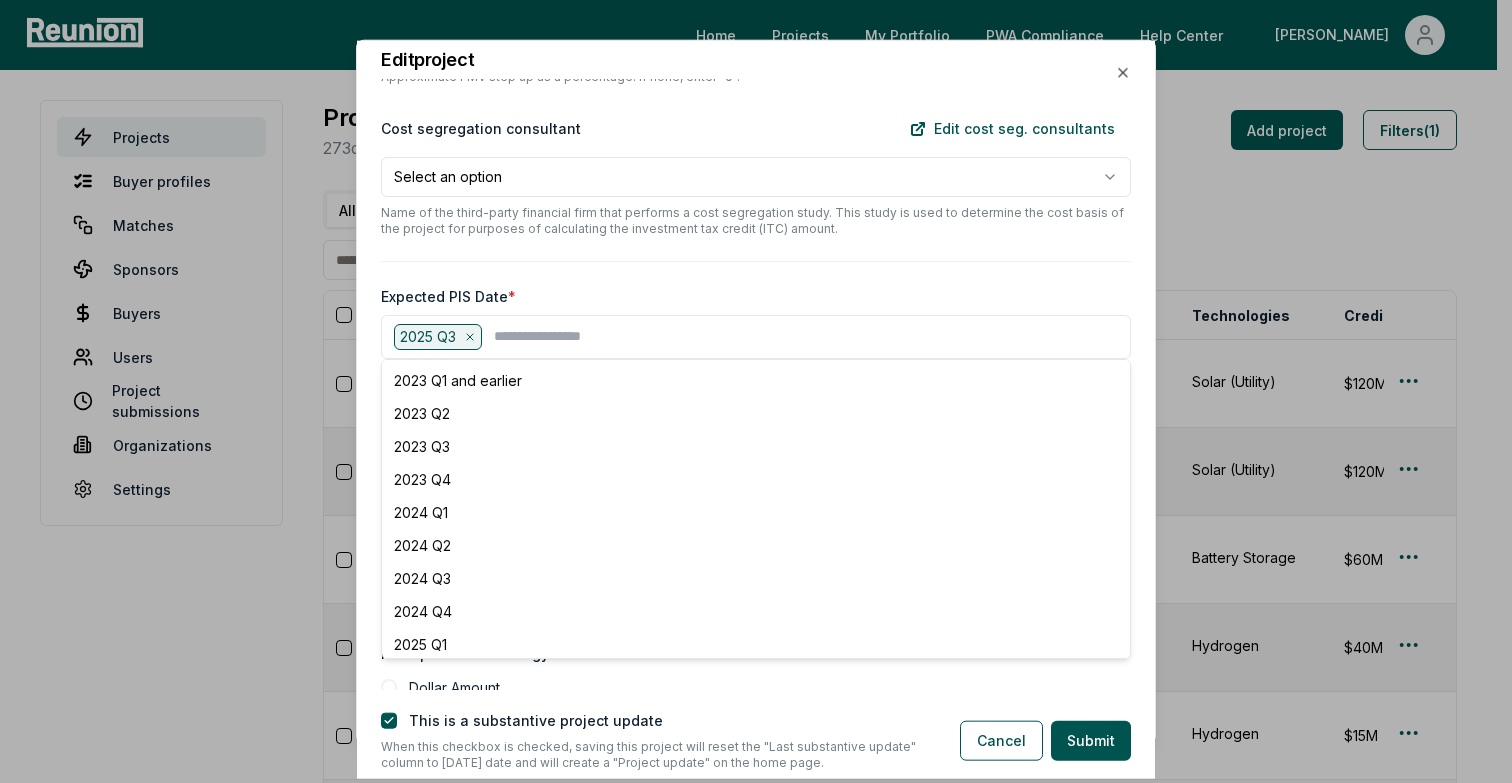click on "Please visit us on your desktop We're working on making our marketplace mobile-friendly. For now, please visit Reunion on a desktop computer. Home Projects My Portfolio PWA Compliance Help Center Caroline Projects Buyer profiles Matches Sponsors Buyers Users Project submissions Organizations Settings Projects 273  credit amounts across  142   projects Add project Filters  (1) All Visa (2025) Priority (2025) Priority (2024) Project Sponsor name Status Days in status Credit type Technologies Credit amount Internal notes PIS Fiscal year US state Credit year Last substantive update Created Lists Created by Timber Falls (2025) Geronimo Power Active 0 ITC (§48) Solar (Utility) $120M *FKA National Grid Renewables
*Has been on Crux for awhile with no bites.
*Step up based on complicated structure
*Insurance is sticking point - don't want more than 100% coverage.
*targeting 93c with insurance
*Have $2.5 bn TNW balance sheet guarantor but not rated 2025 Q2 TBD Ohio 2025 7/8/2025 7/8/2025 0 caroline@reunioninfra.com" at bounding box center [748, 11597] 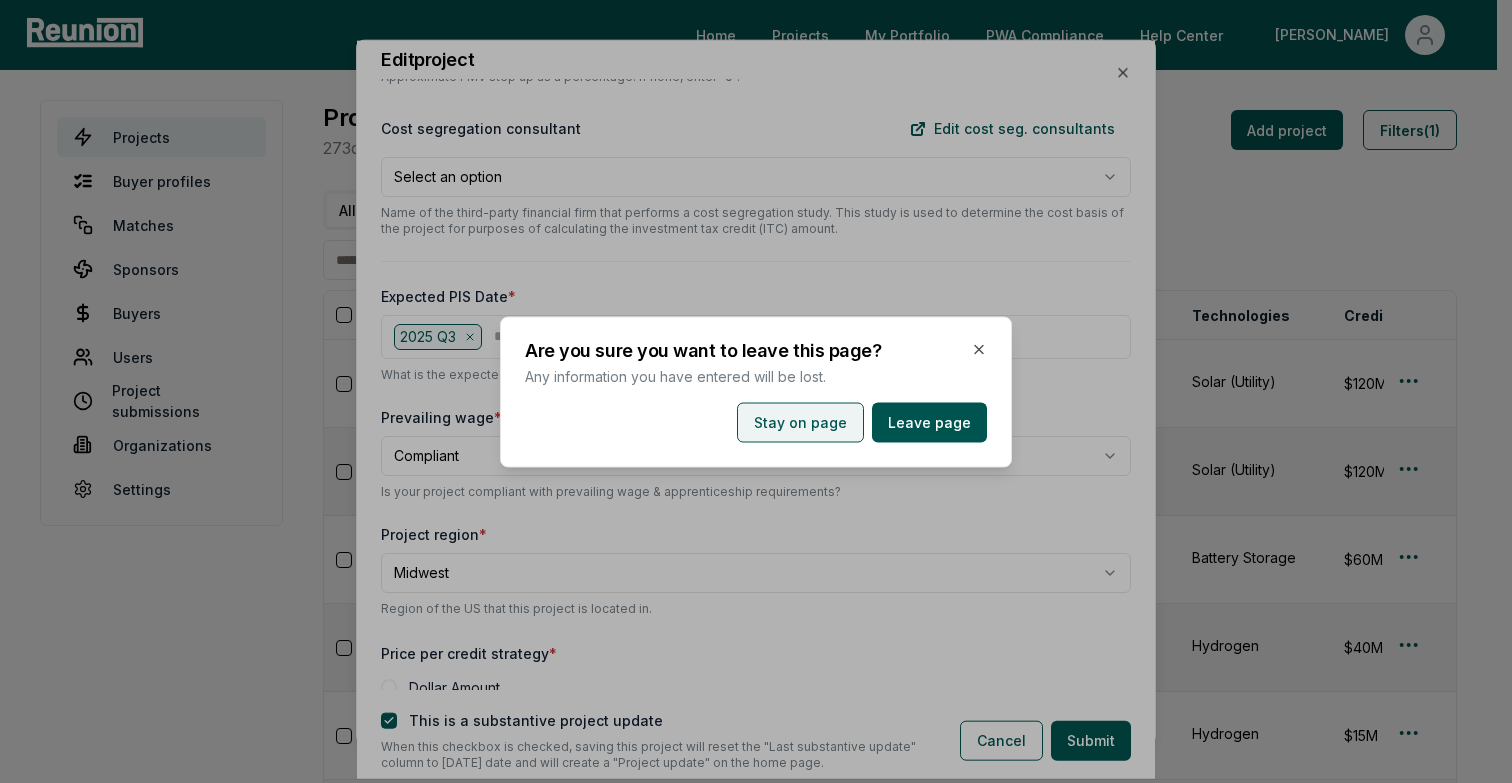 click on "Stay on page" at bounding box center [800, 422] 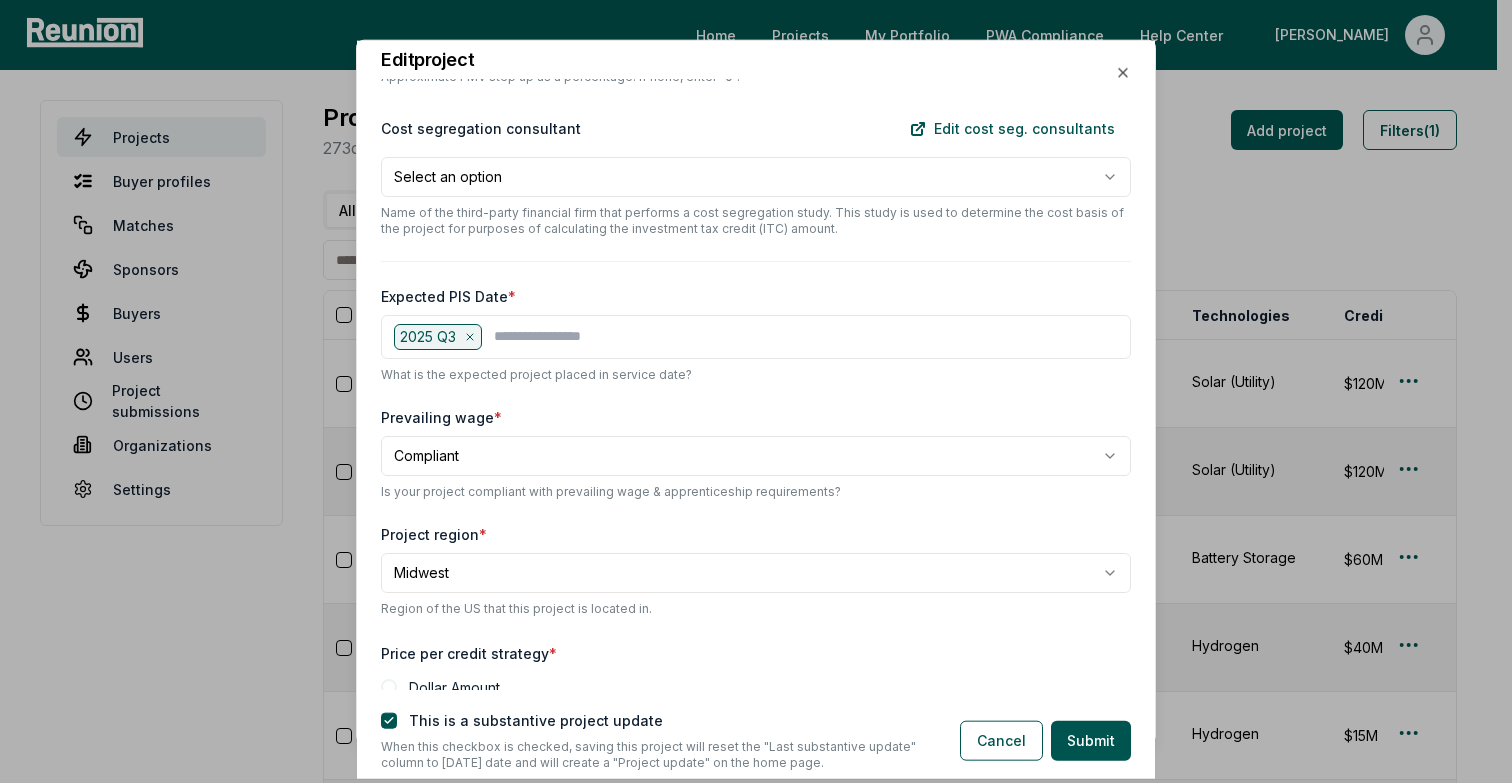 click on "Please visit us on your desktop We're working on making our marketplace mobile-friendly. For now, please visit Reunion on a desktop computer. Home Projects My Portfolio PWA Compliance Help Center Caroline Projects Buyer profiles Matches Sponsors Buyers Users Project submissions Organizations Settings Projects 273  credit amounts across  142   projects Add project Filters  (1) All Visa (2025) Priority (2025) Priority (2024) Project Sponsor name Status Days in status Credit type Technologies Credit amount Internal notes PIS Fiscal year US state Credit year Last substantive update Created Lists Created by Timber Falls (2025) Geronimo Power Active 0 ITC (§48) Solar (Utility) $120M *FKA National Grid Renewables
*Has been on Crux for awhile with no bites.
*Step up based on complicated structure
*Insurance is sticking point - don't want more than 100% coverage.
*targeting 93c with insurance
*Have $2.5 bn TNW balance sheet guarantor but not rated 2025 Q2 TBD Ohio 2025 7/8/2025 7/8/2025 0 caroline@reunioninfra.com" at bounding box center (748, 11597) 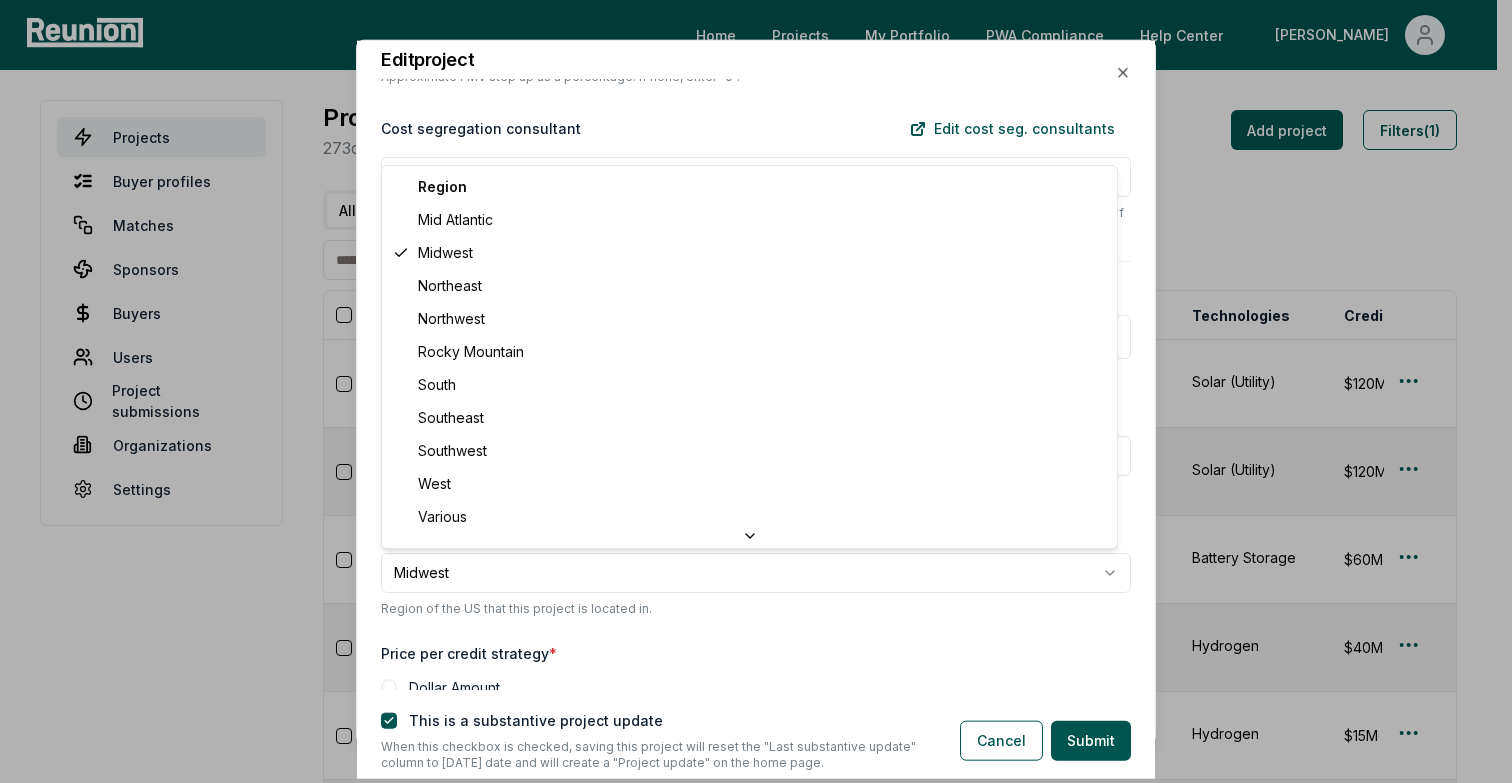 select on "*********" 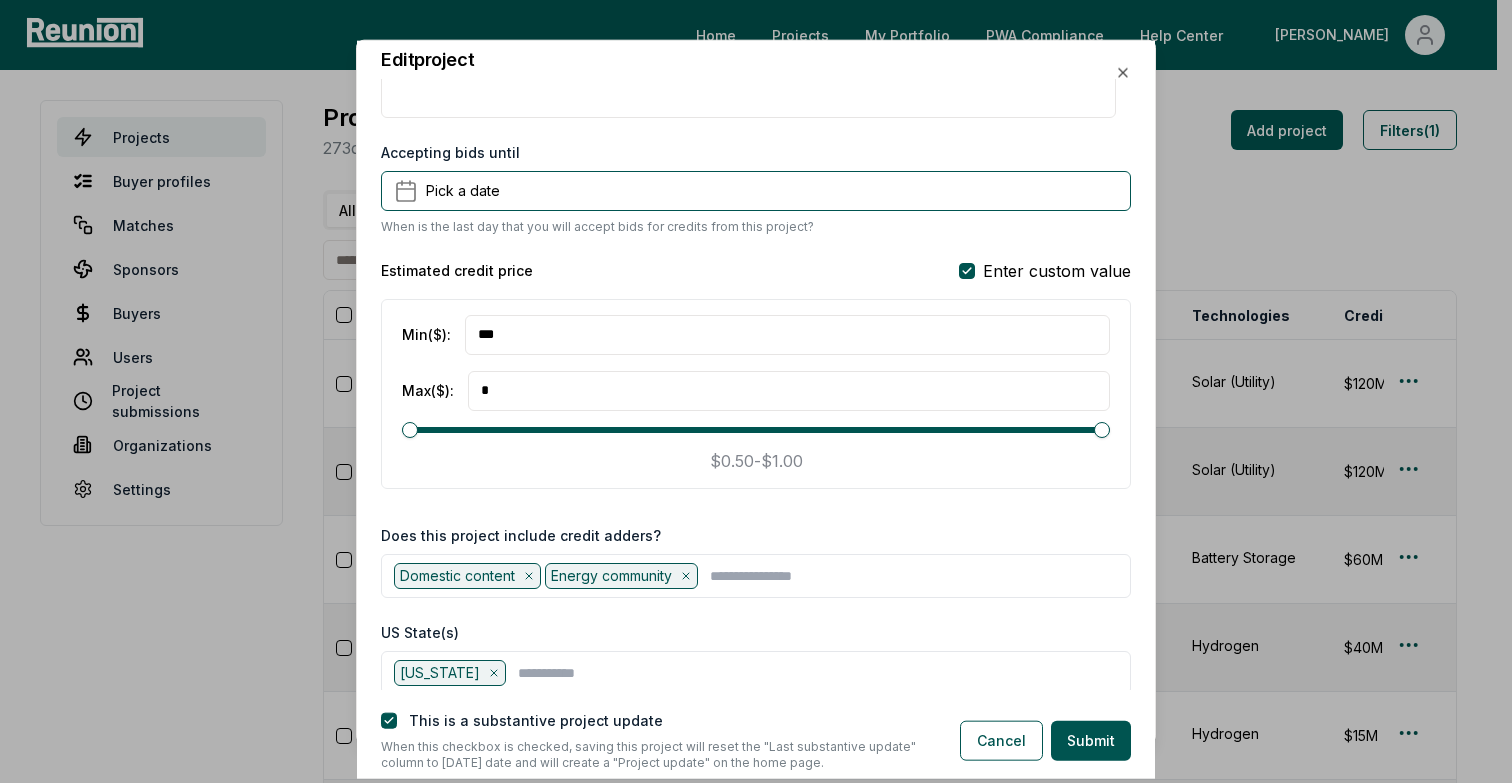 scroll, scrollTop: 1633, scrollLeft: 0, axis: vertical 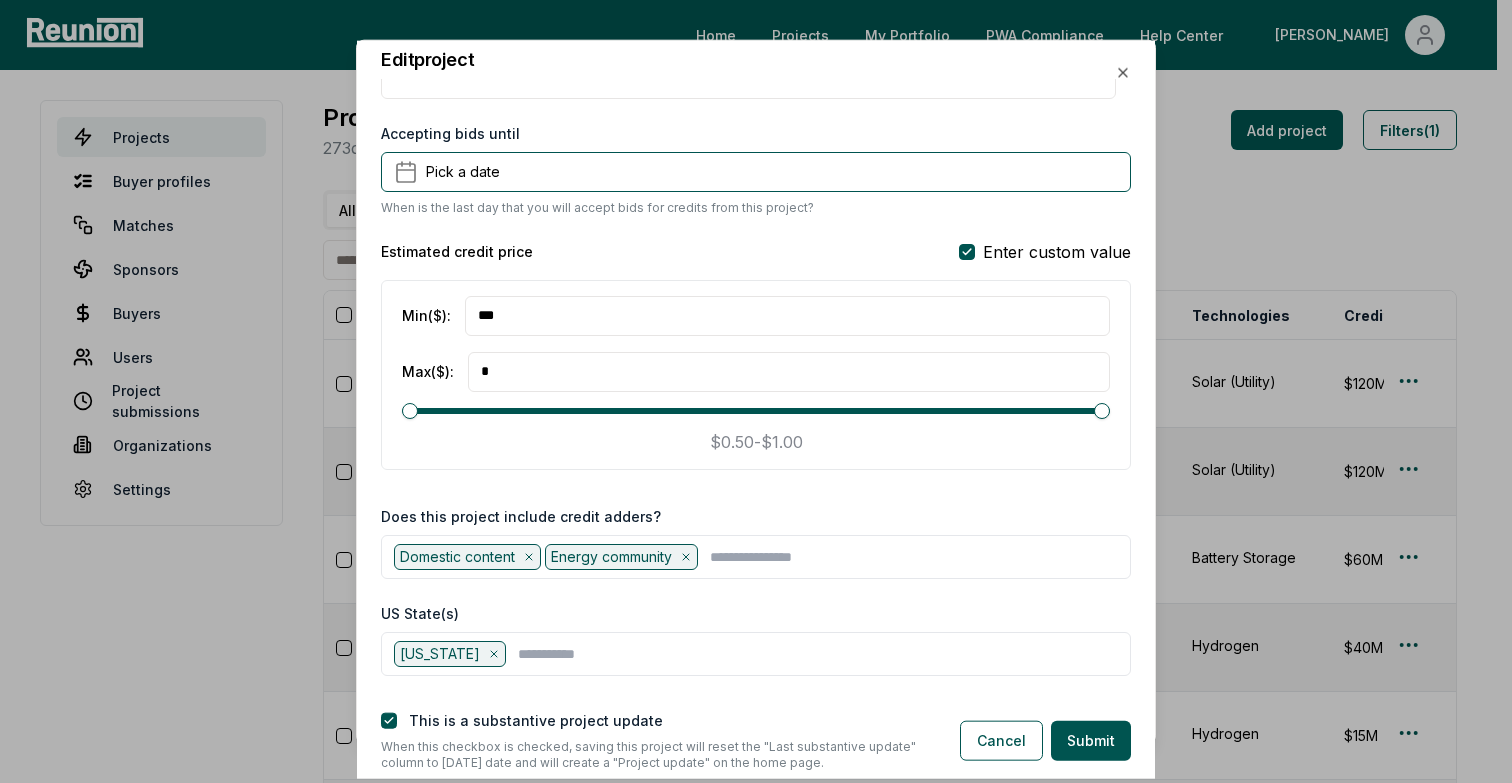click 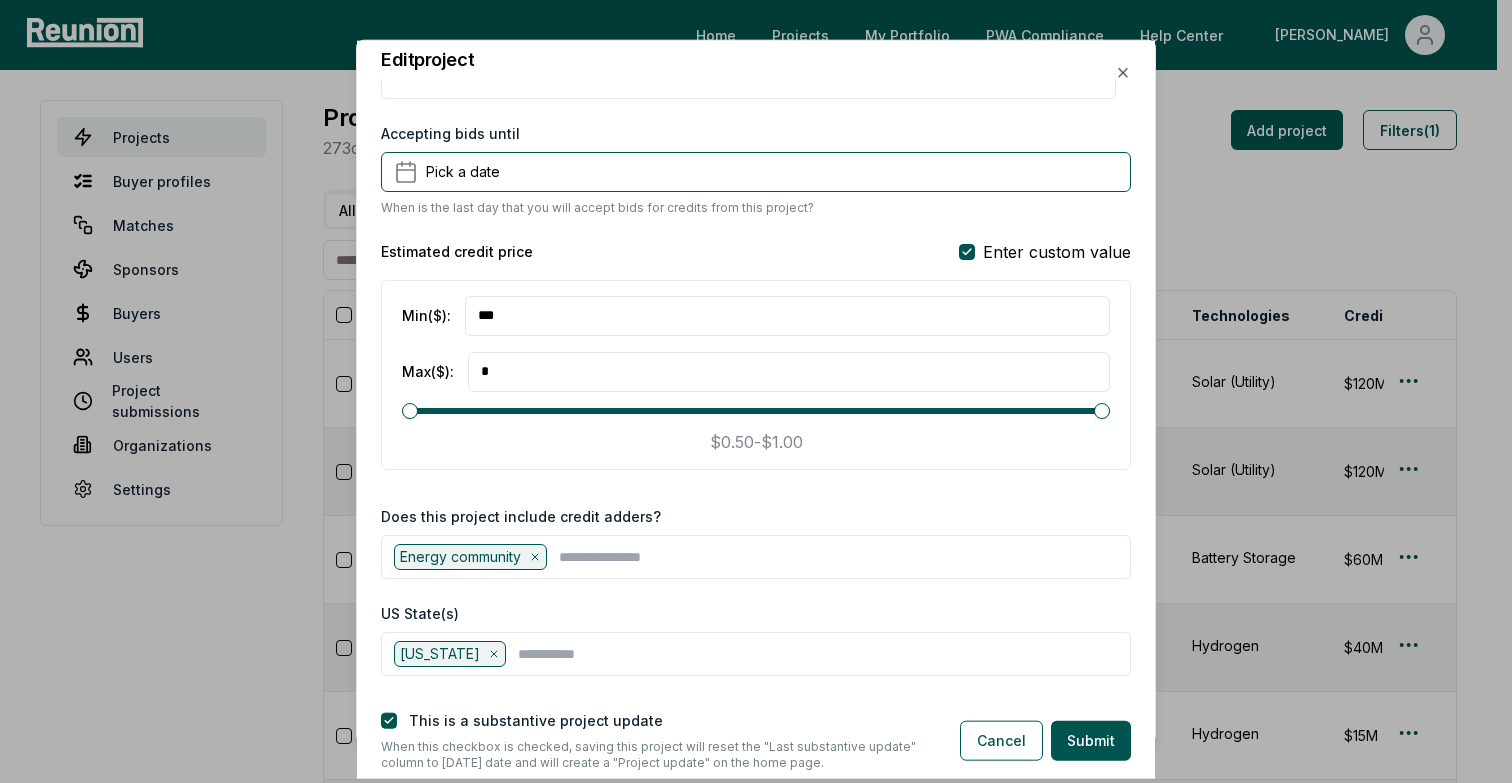 click 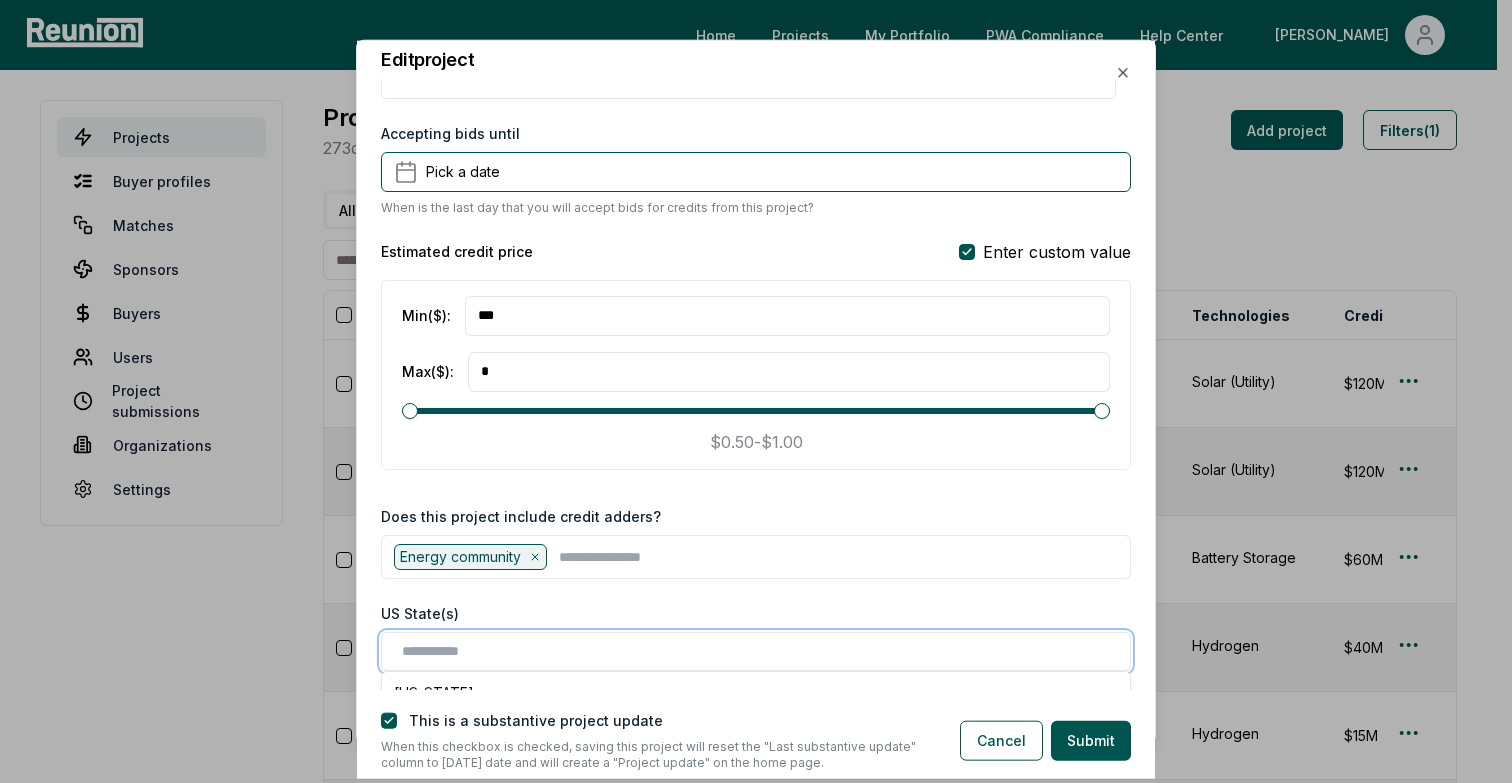 click at bounding box center (760, 651) 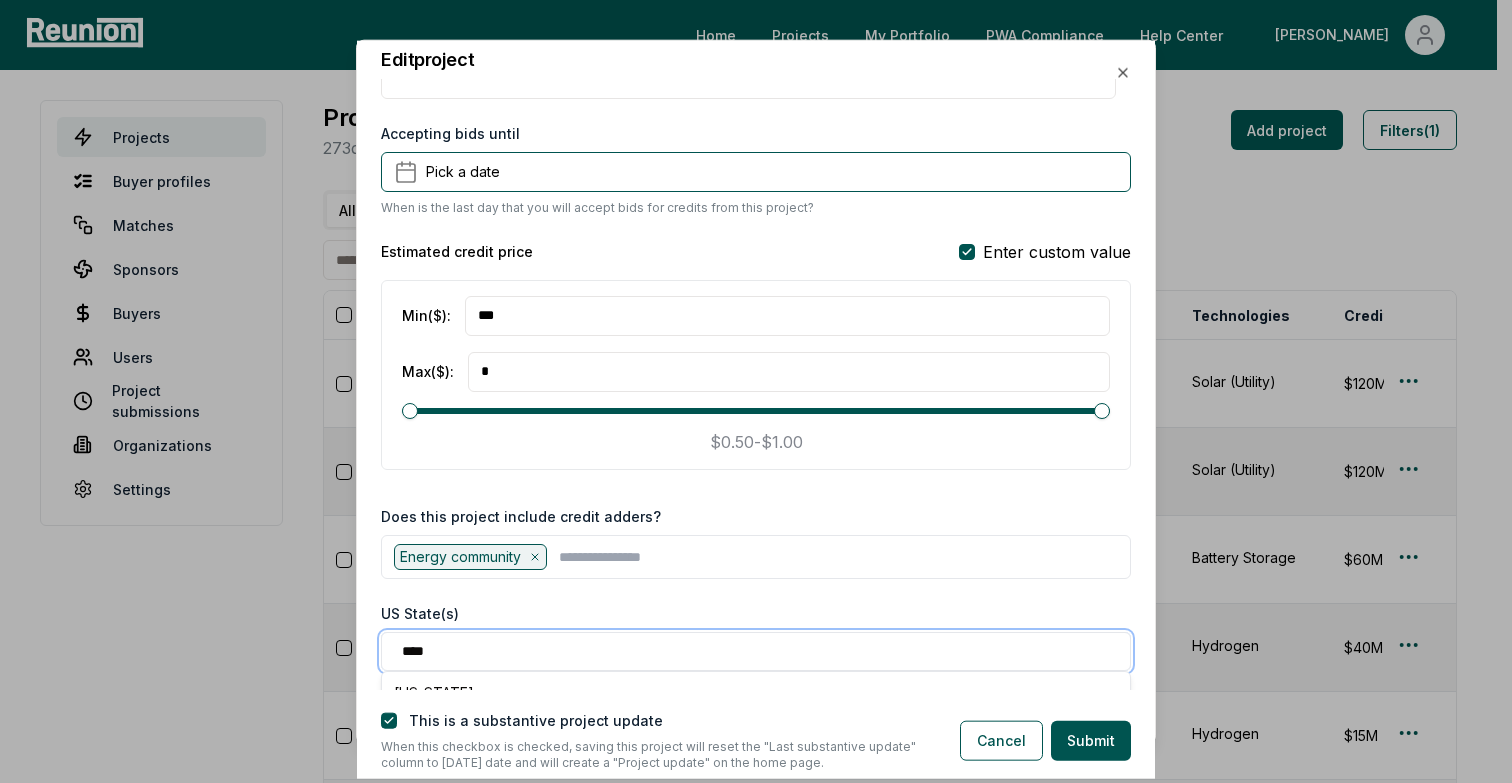 type on "*****" 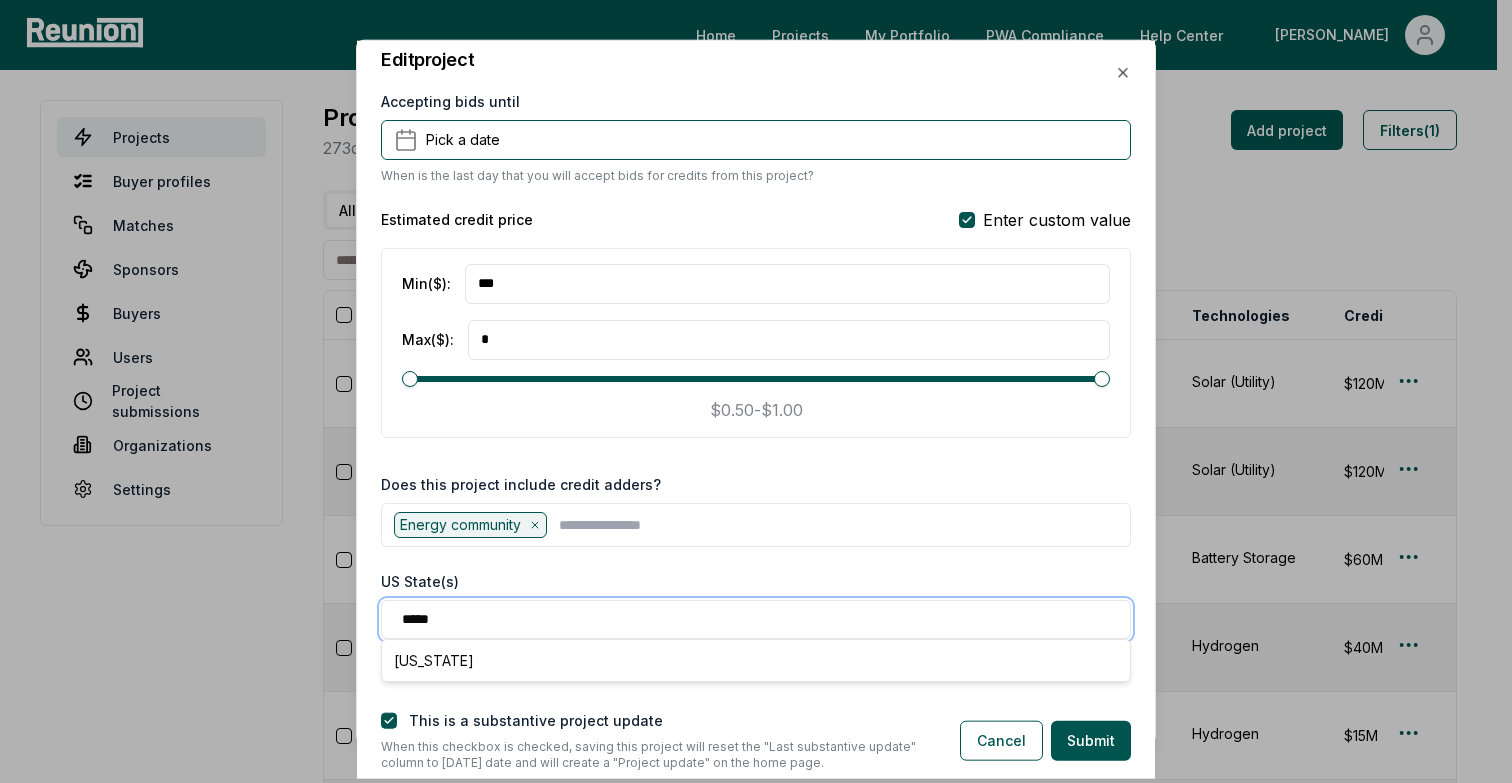 scroll, scrollTop: 1669, scrollLeft: 0, axis: vertical 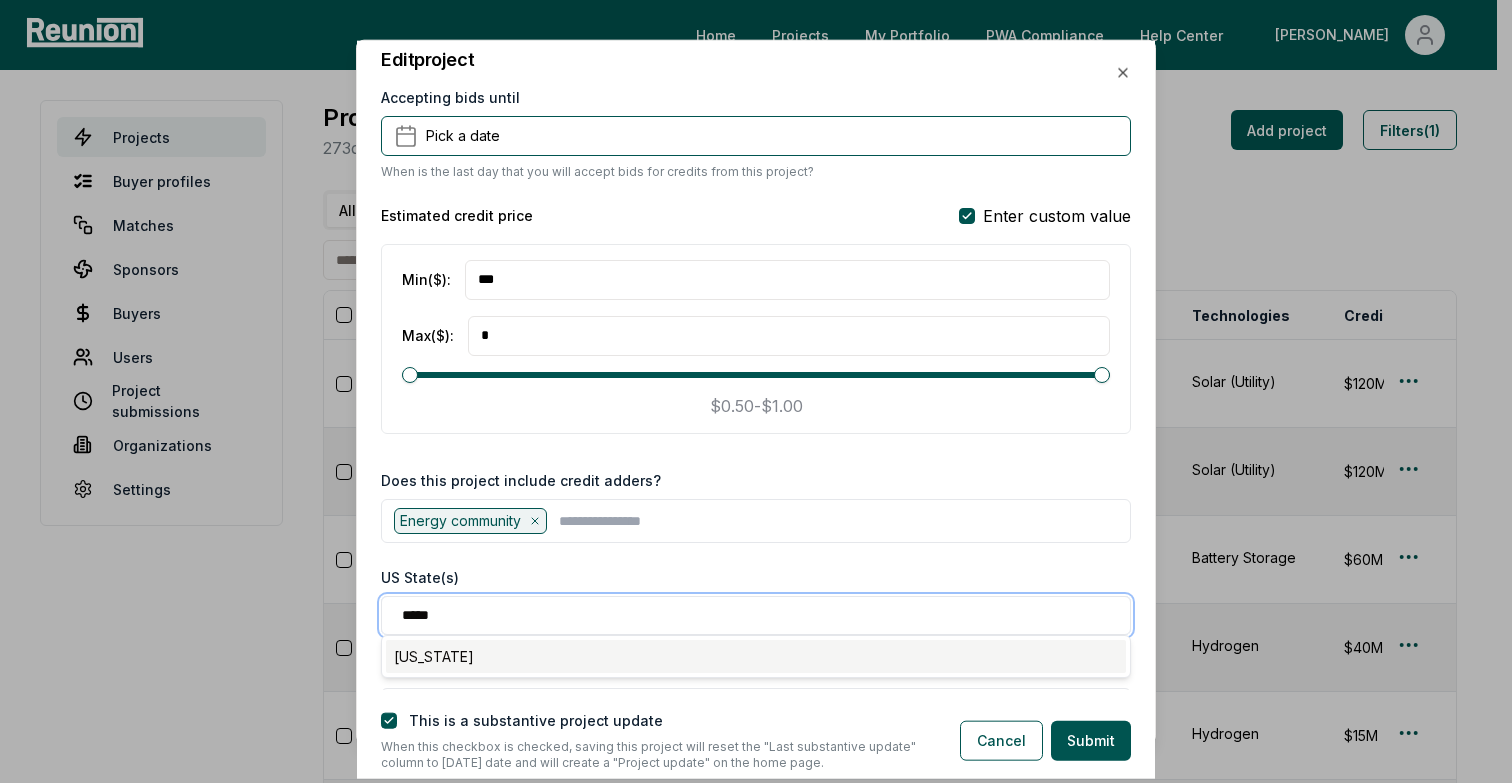 click on "[US_STATE]" at bounding box center [756, 656] 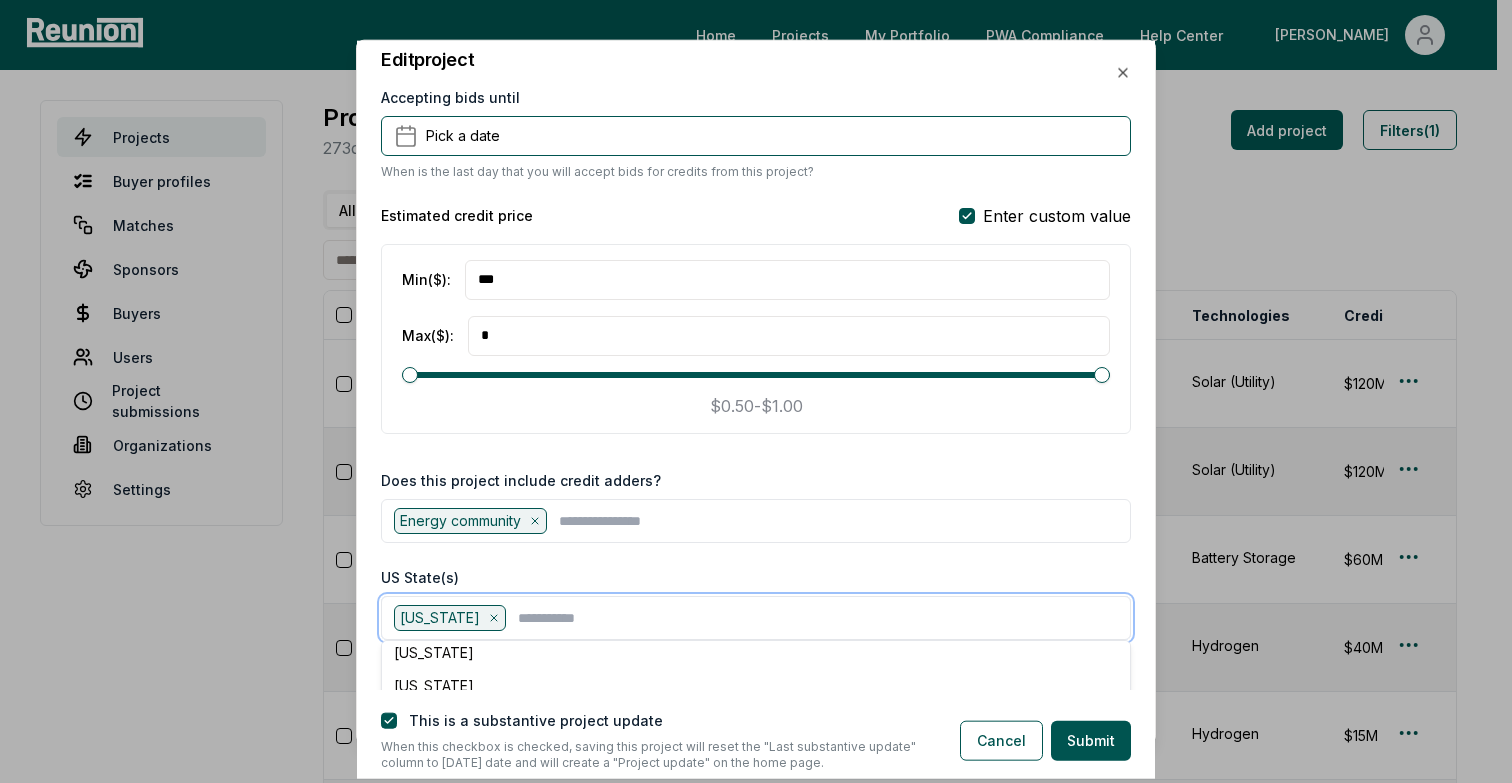 scroll, scrollTop: 178, scrollLeft: 0, axis: vertical 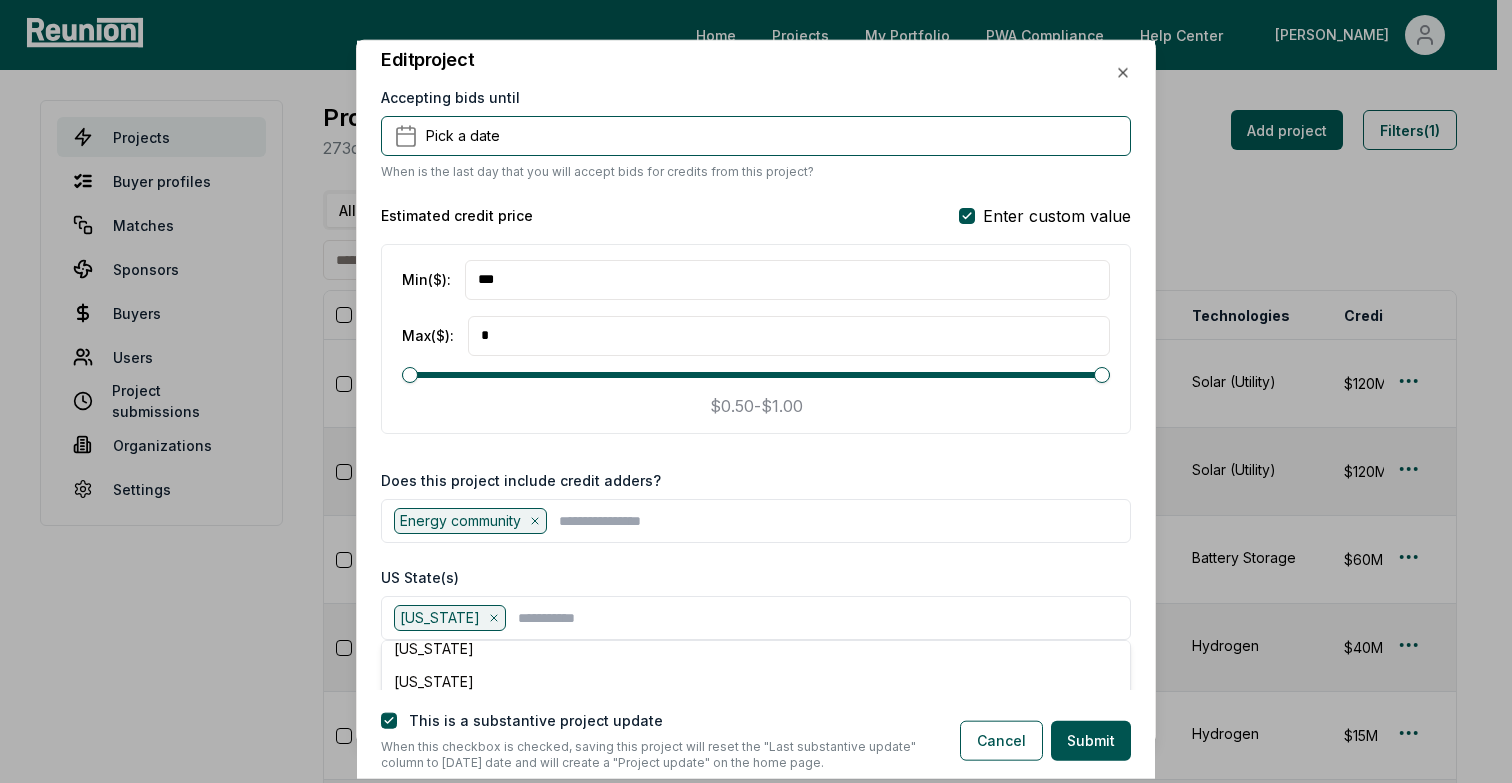 click on "**********" at bounding box center [756, 384] 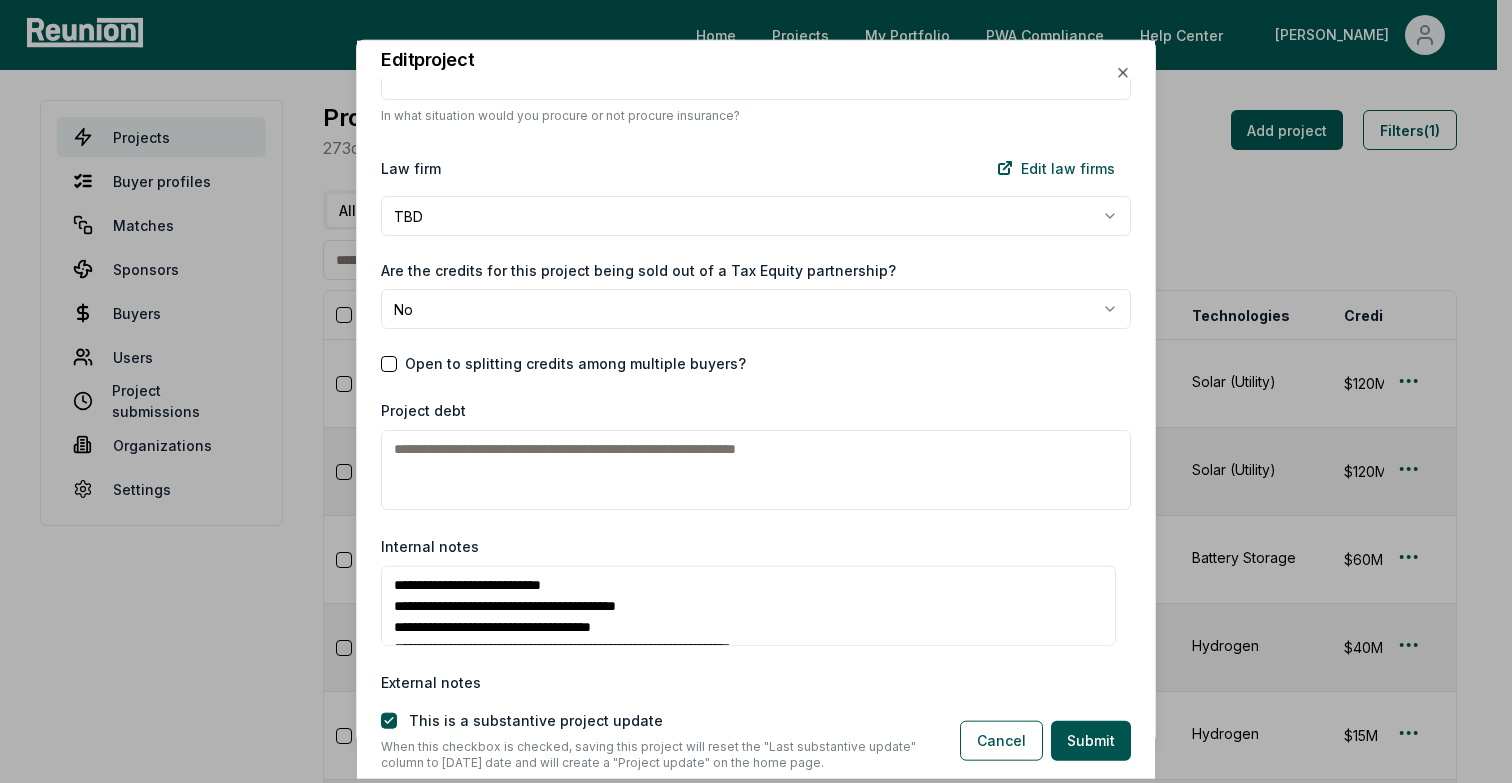scroll, scrollTop: 2690, scrollLeft: 0, axis: vertical 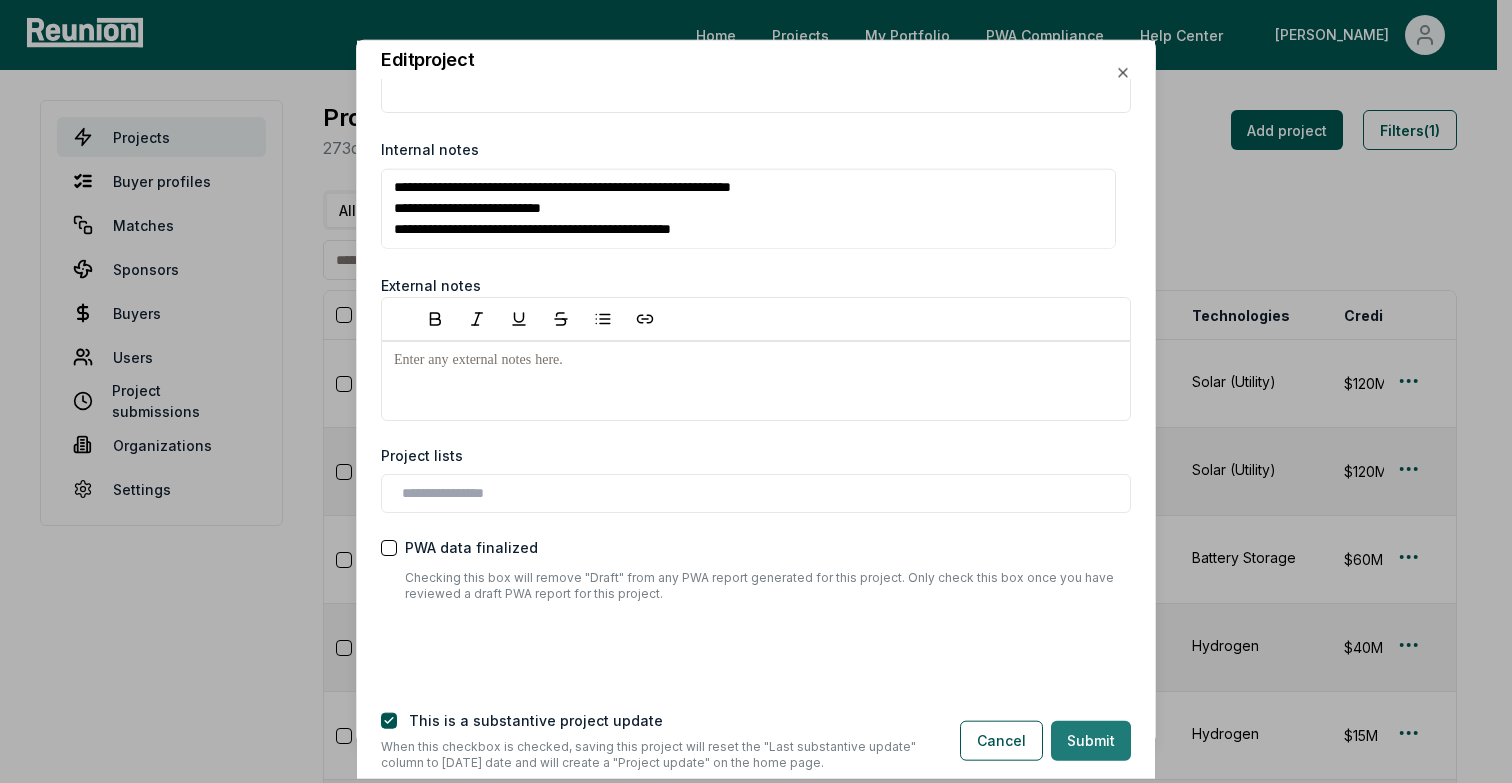 click on "Submit" at bounding box center (1091, 741) 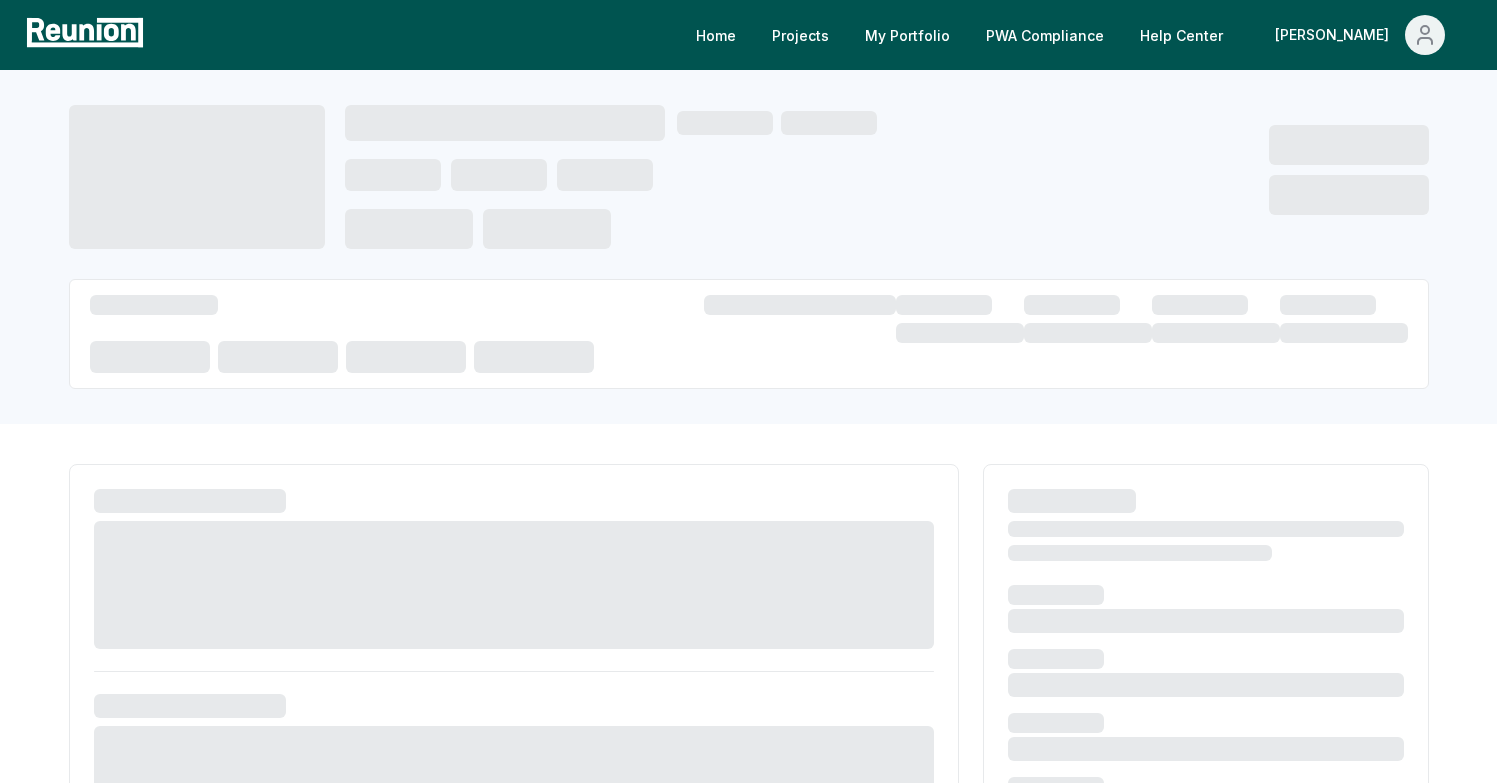 scroll, scrollTop: 0, scrollLeft: 0, axis: both 